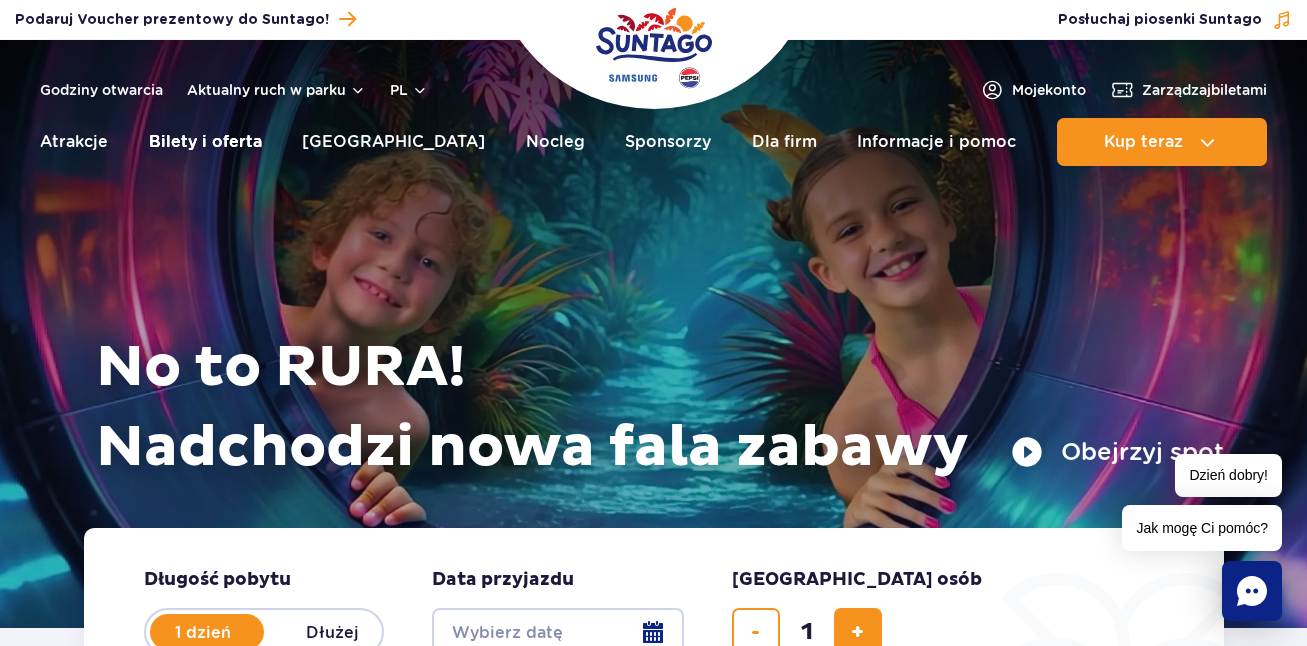 drag, startPoint x: 218, startPoint y: 144, endPoint x: 222, endPoint y: 131, distance: 13.601471 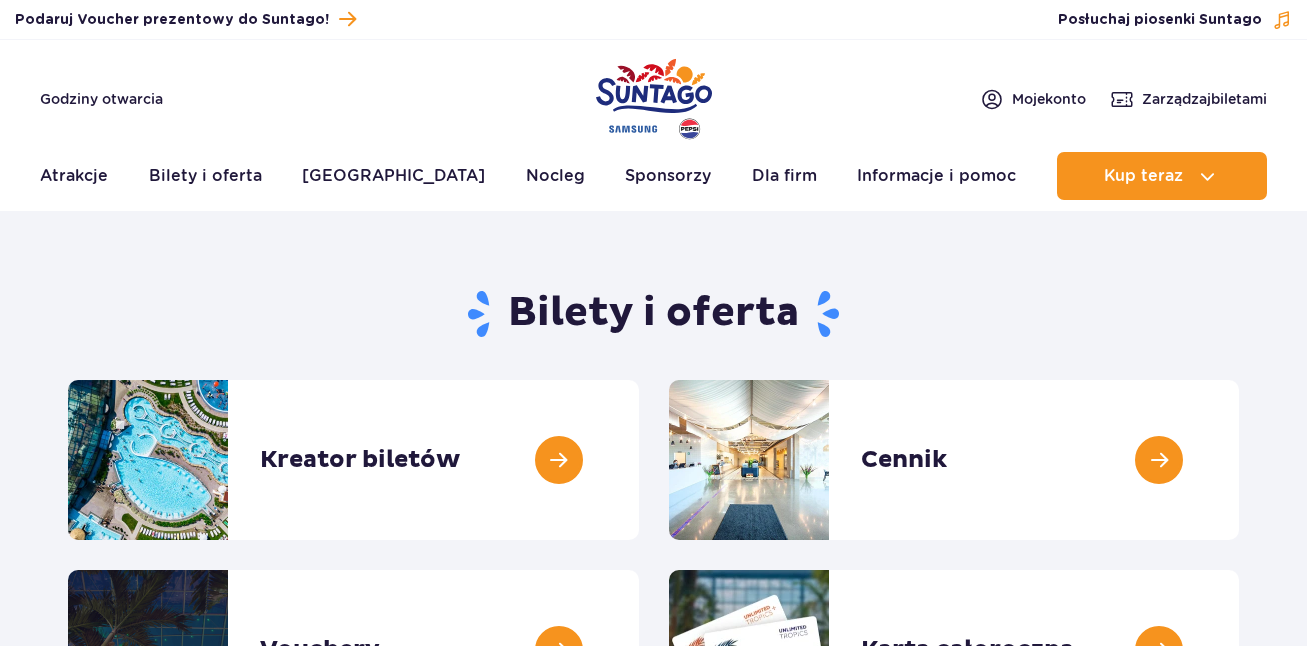 scroll, scrollTop: 0, scrollLeft: 0, axis: both 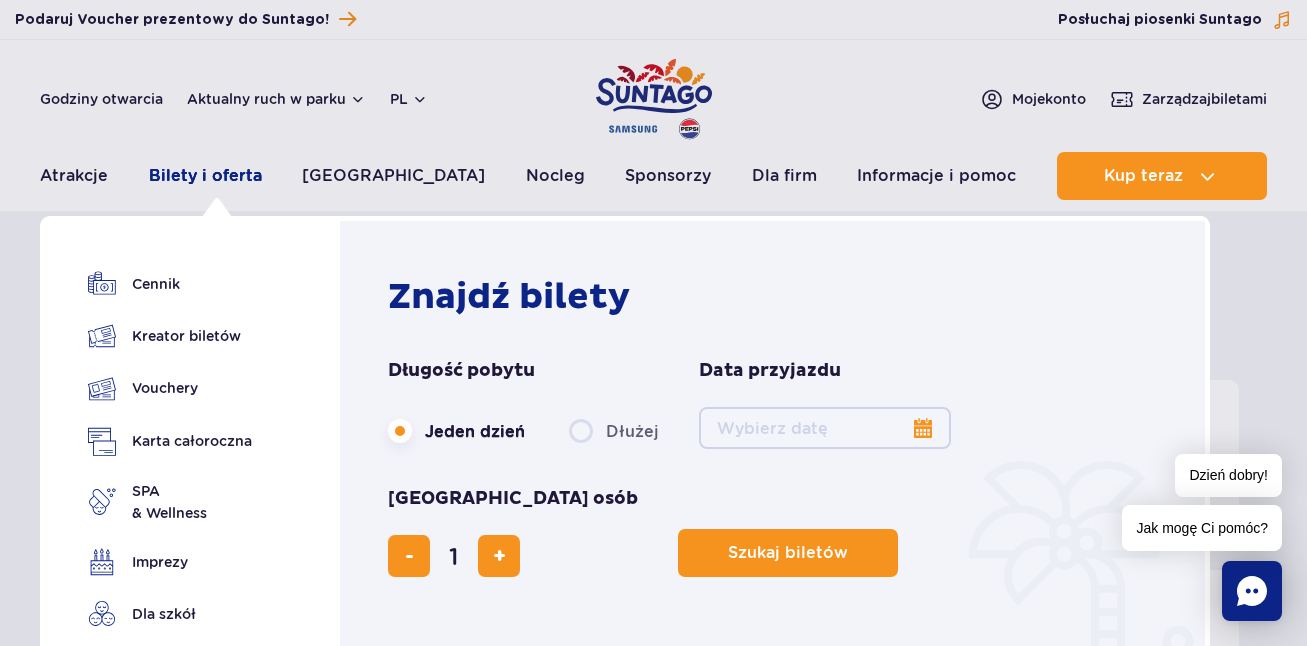 click on "Bilety i oferta" at bounding box center (205, 176) 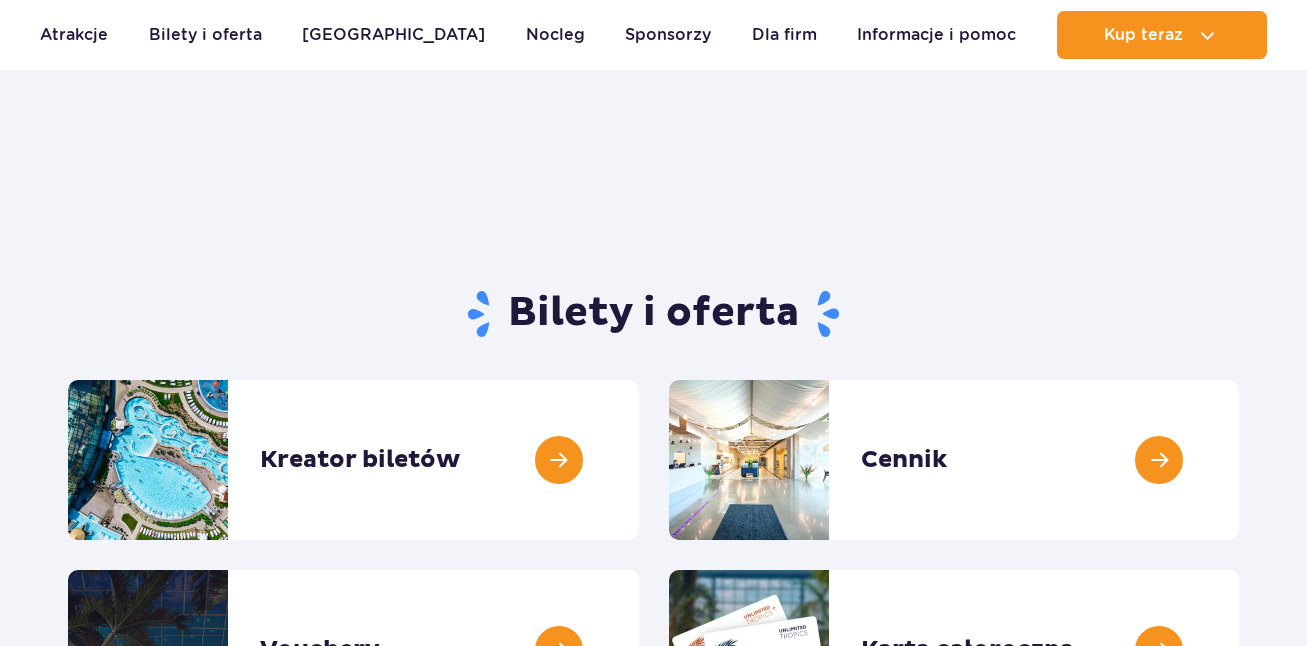 scroll, scrollTop: 0, scrollLeft: 0, axis: both 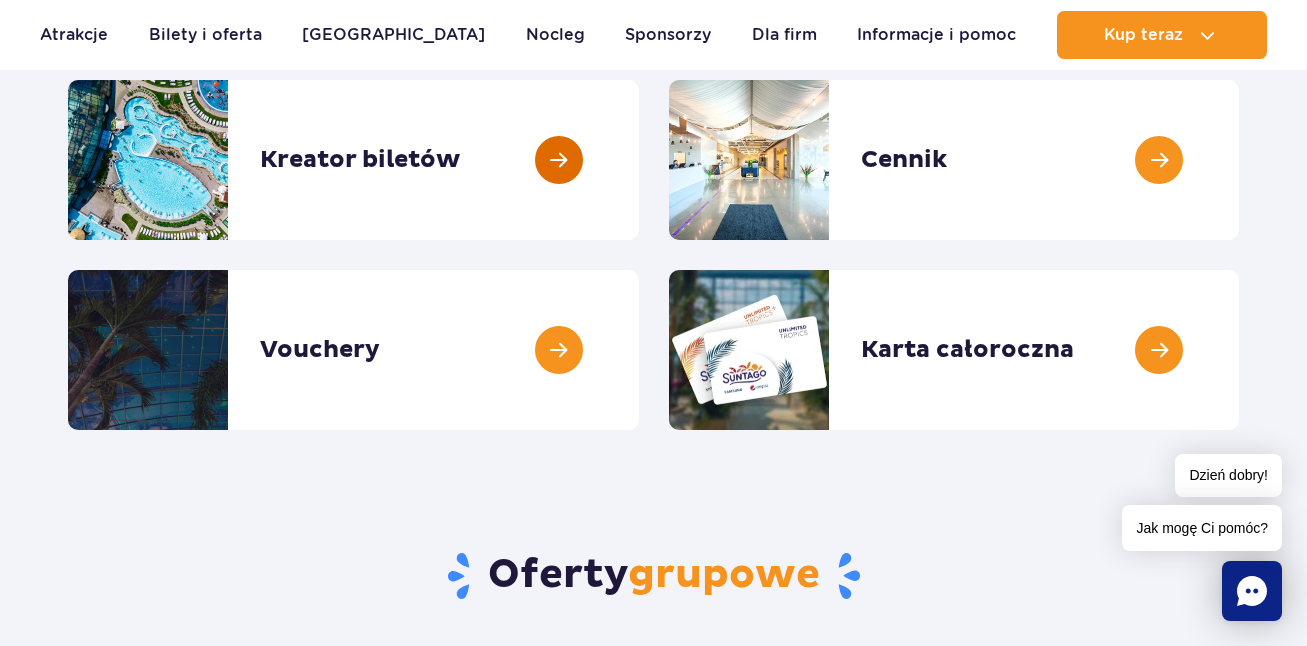 click at bounding box center [639, 160] 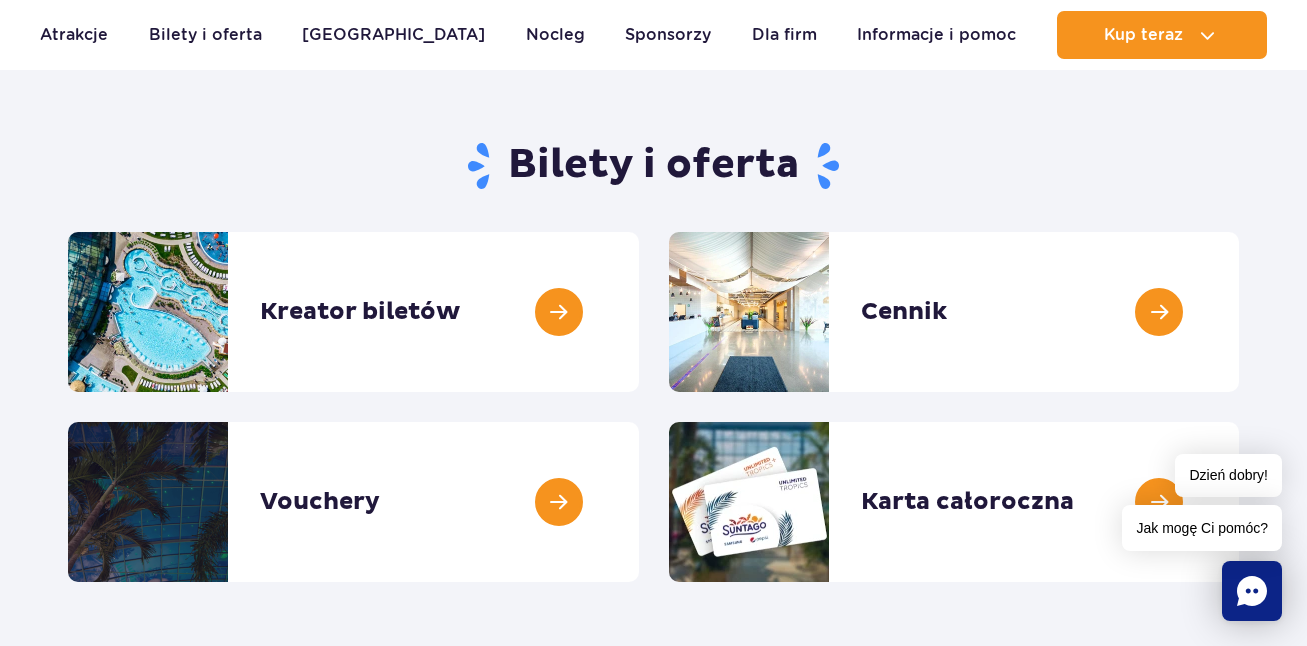 scroll, scrollTop: 0, scrollLeft: 0, axis: both 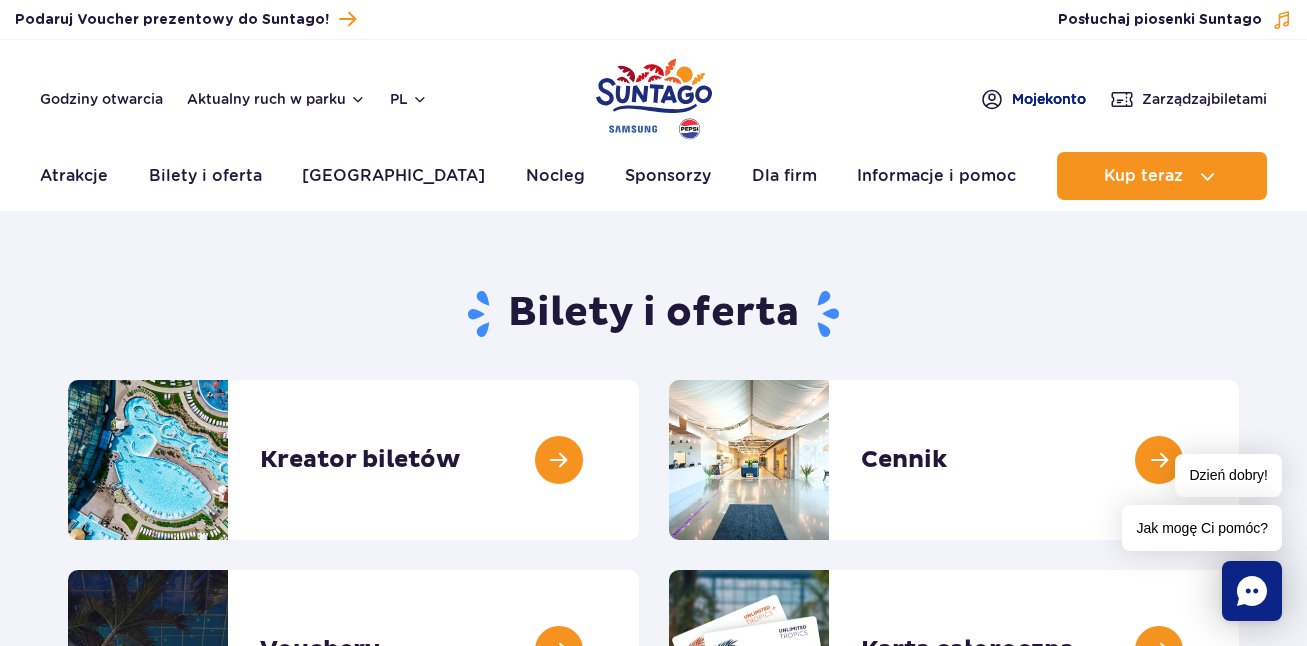 click on "Moje  konto" at bounding box center [1033, 99] 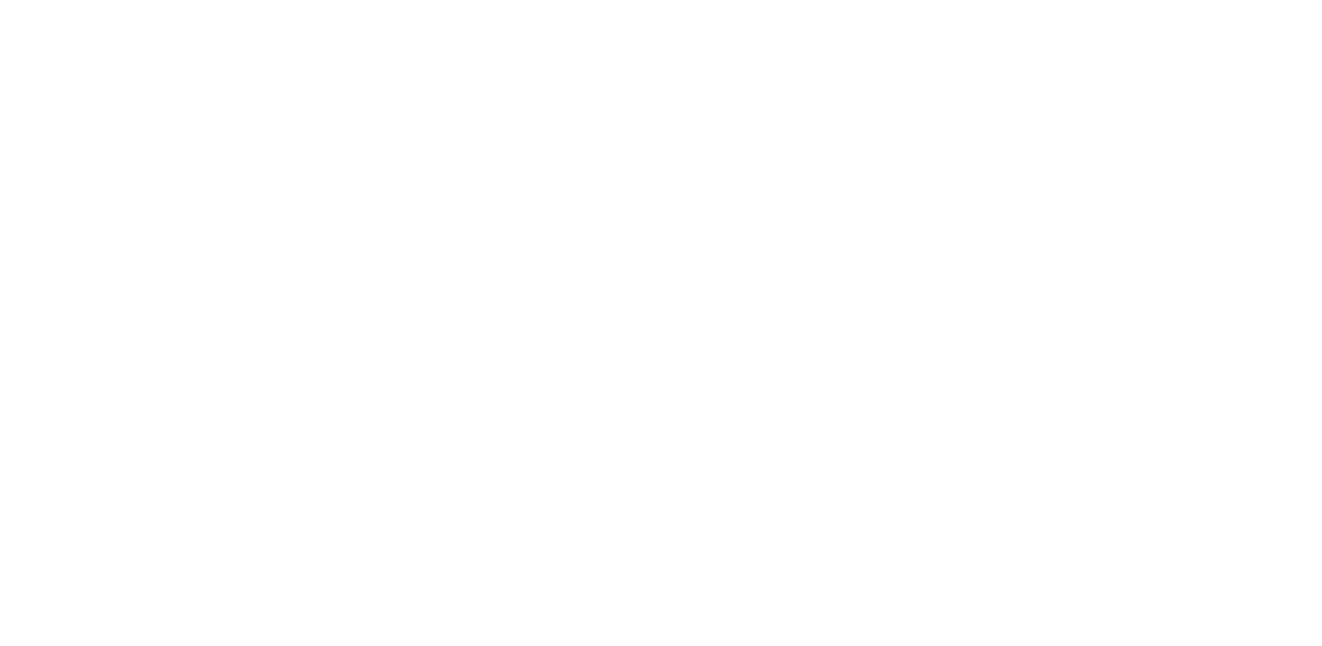 scroll, scrollTop: 0, scrollLeft: 0, axis: both 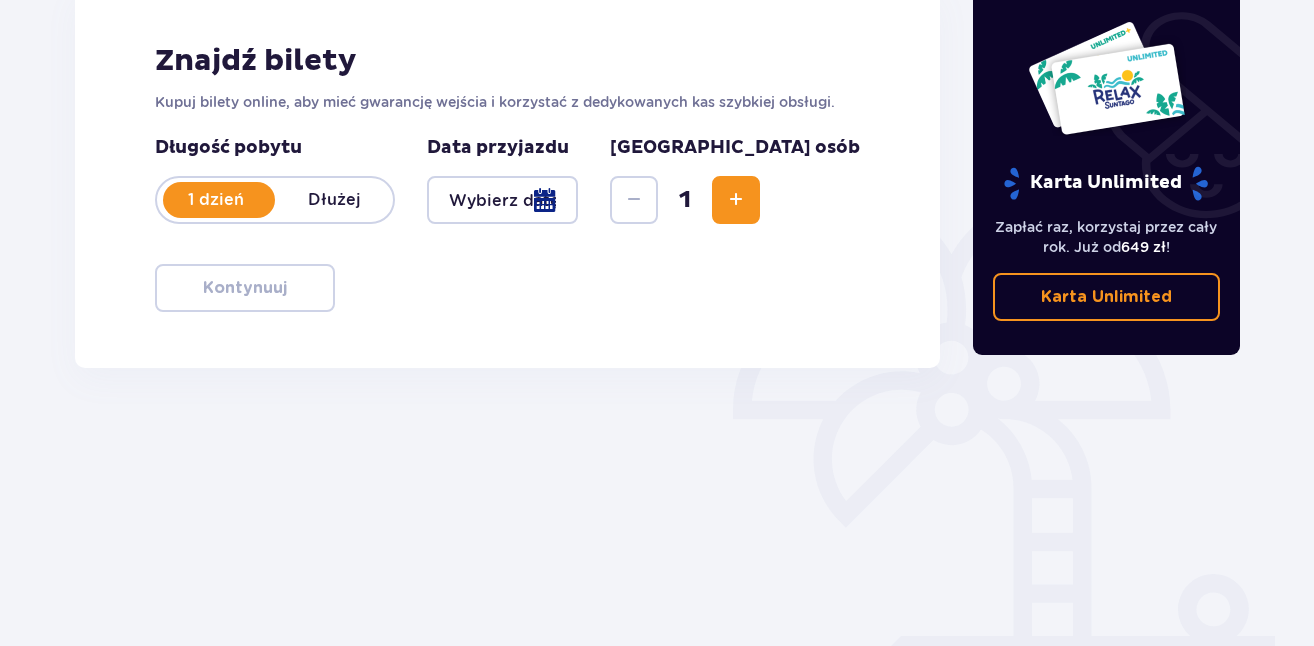 click at bounding box center [502, 200] 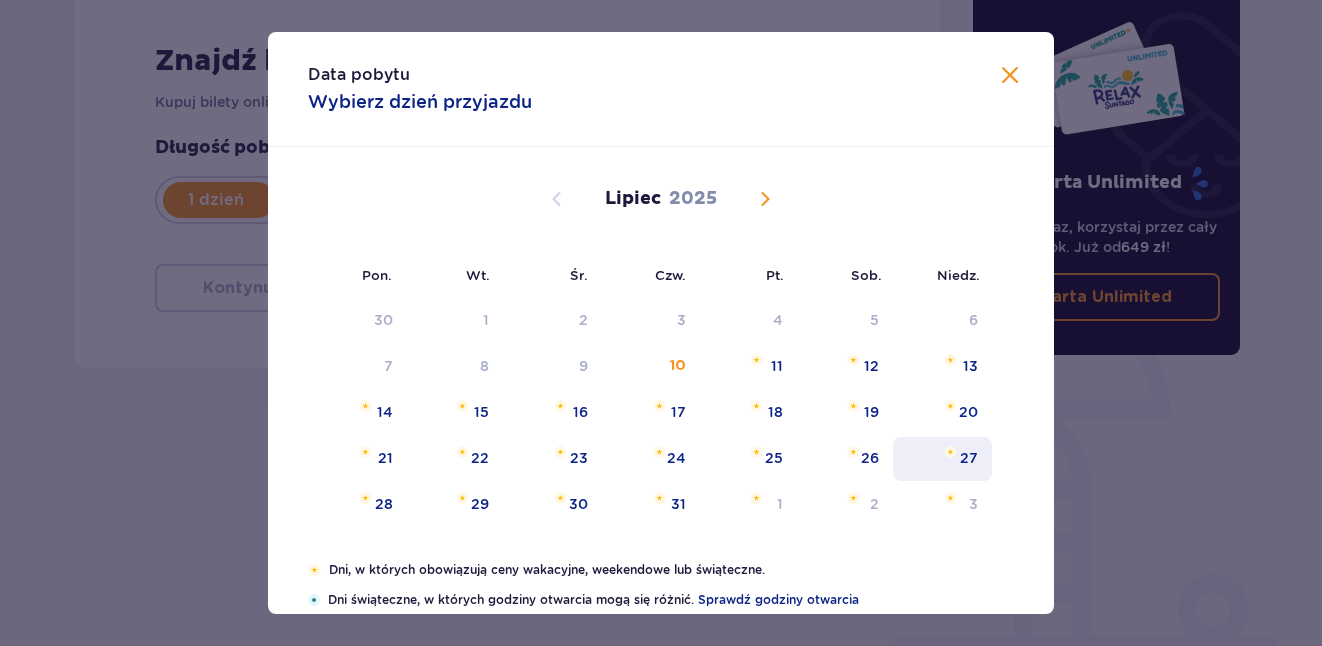 click on "27" at bounding box center (942, 459) 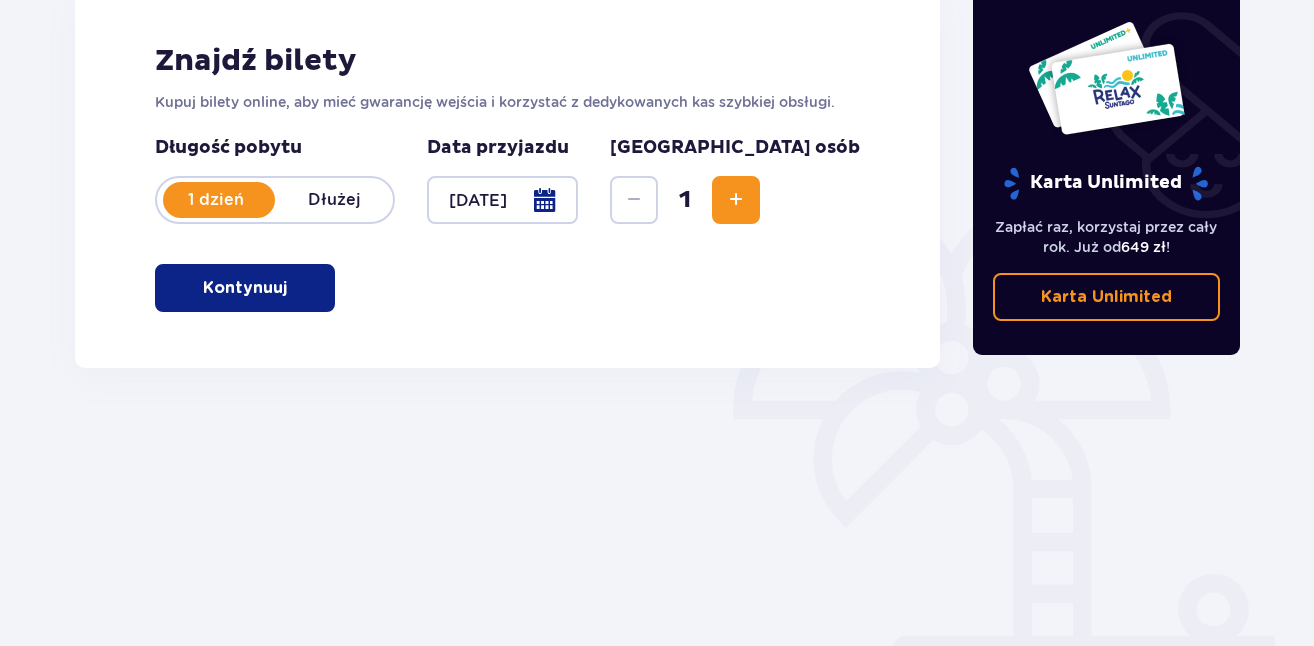 click on "Kontynuuj" at bounding box center (245, 288) 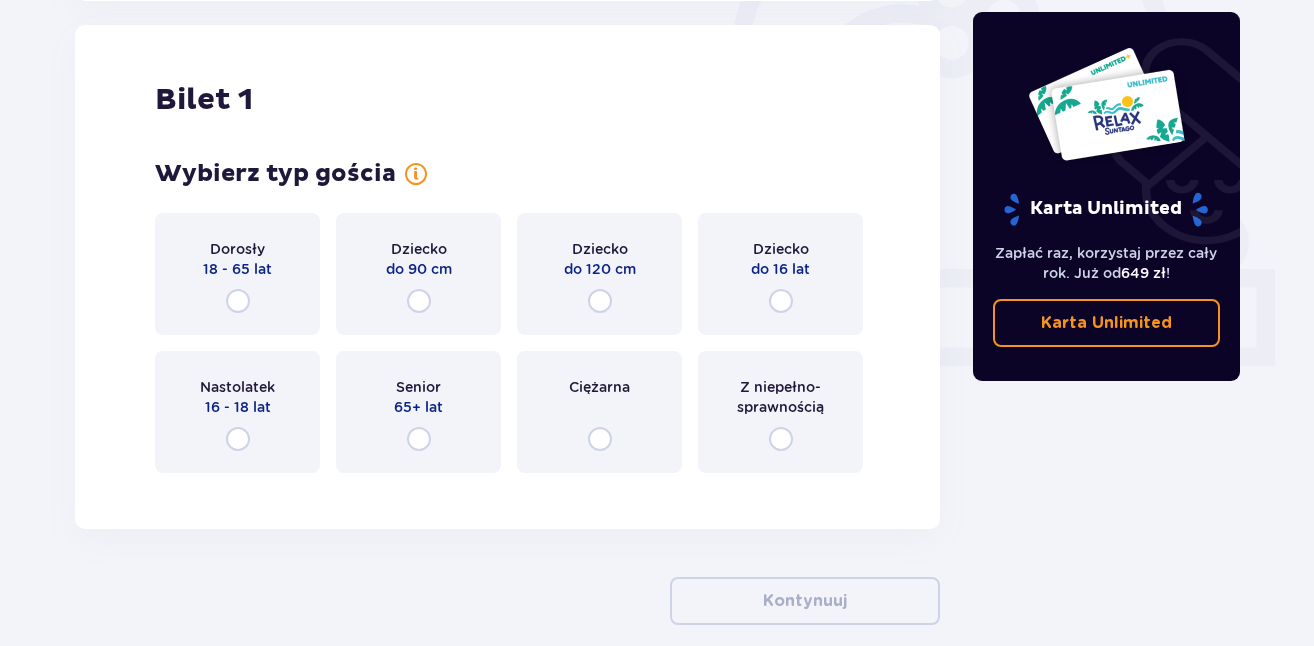 scroll, scrollTop: 668, scrollLeft: 0, axis: vertical 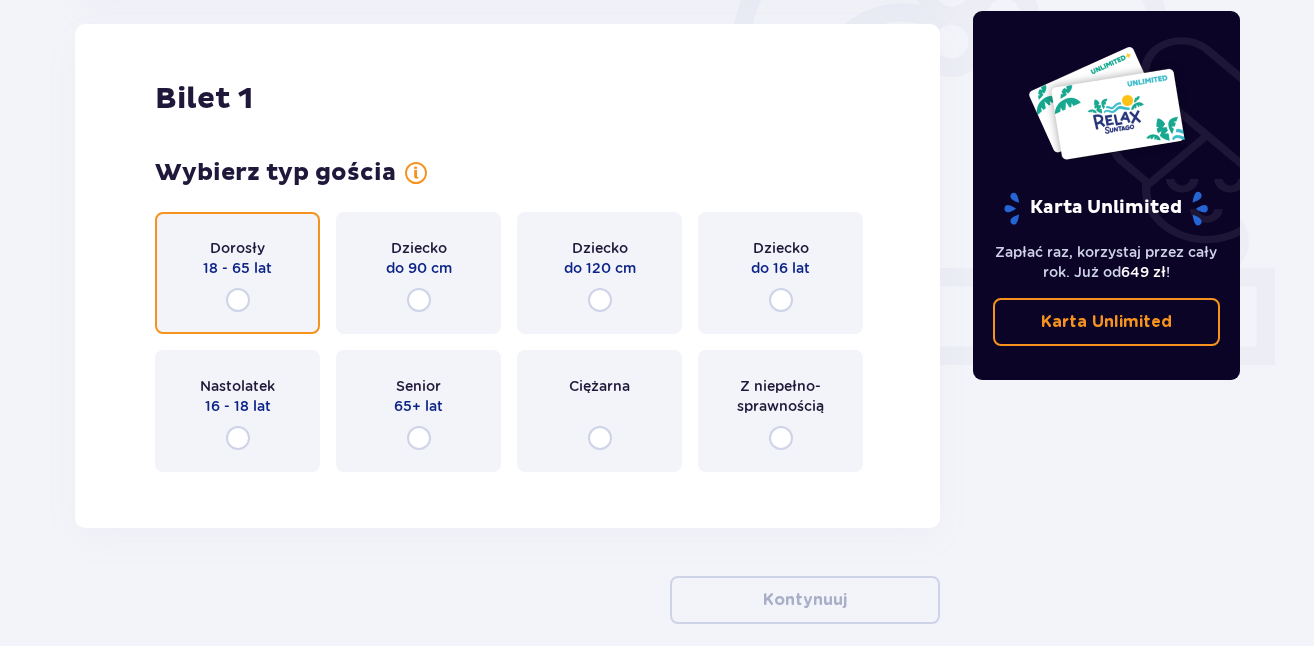 click at bounding box center [238, 300] 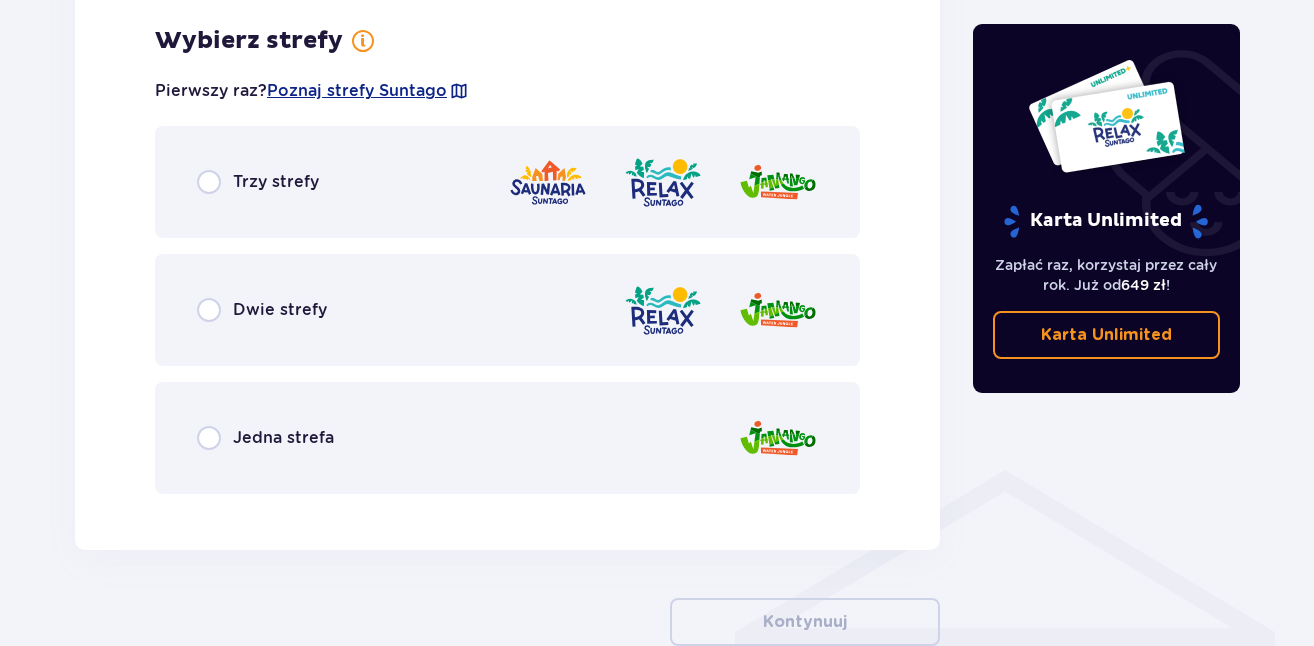 scroll, scrollTop: 1156, scrollLeft: 0, axis: vertical 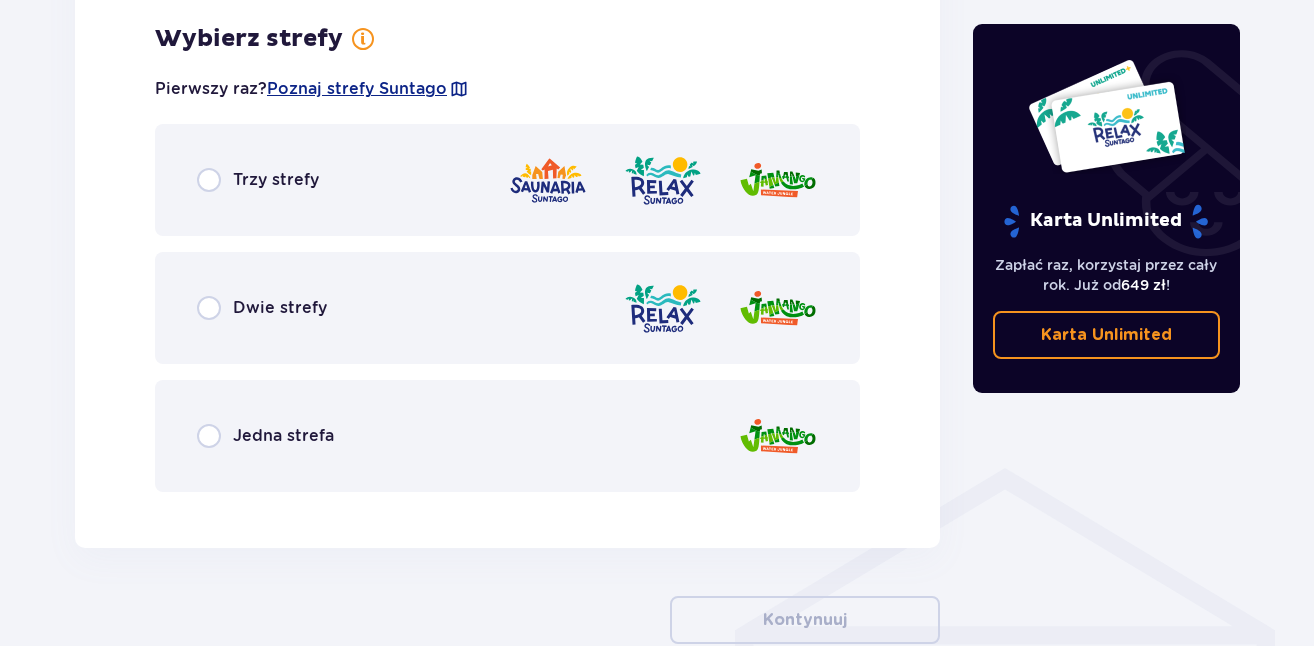 click on "Dwie strefy" at bounding box center (507, 308) 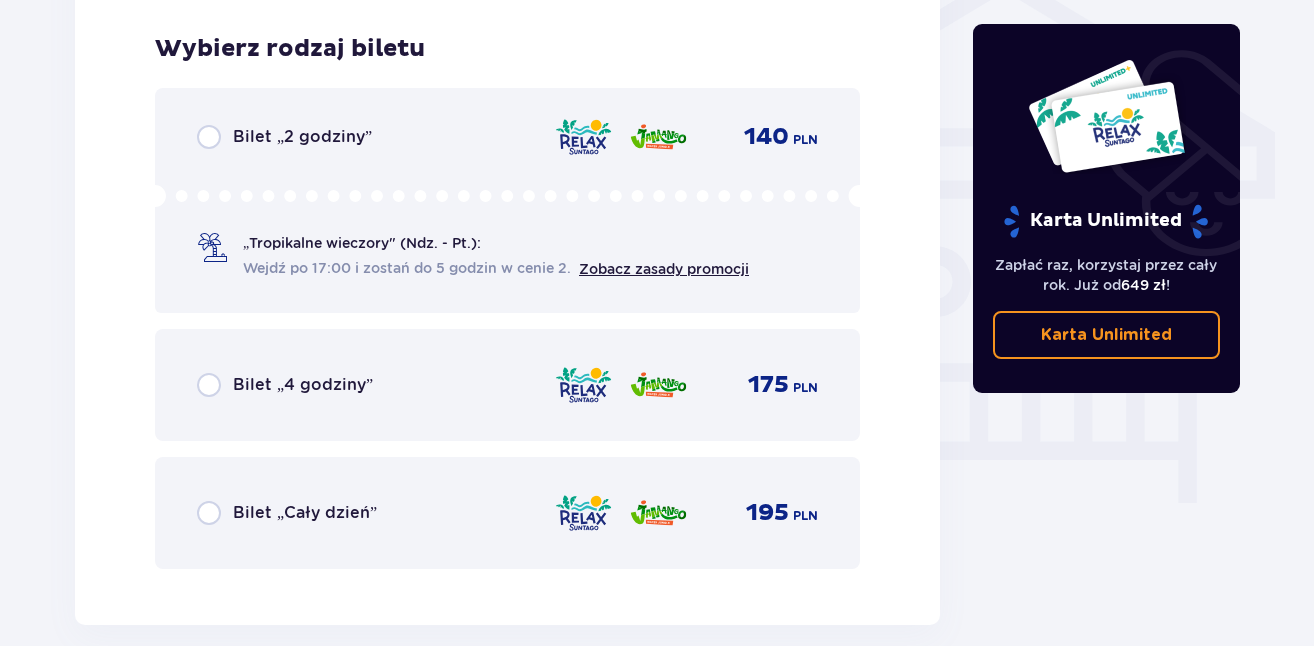 scroll, scrollTop: 1664, scrollLeft: 0, axis: vertical 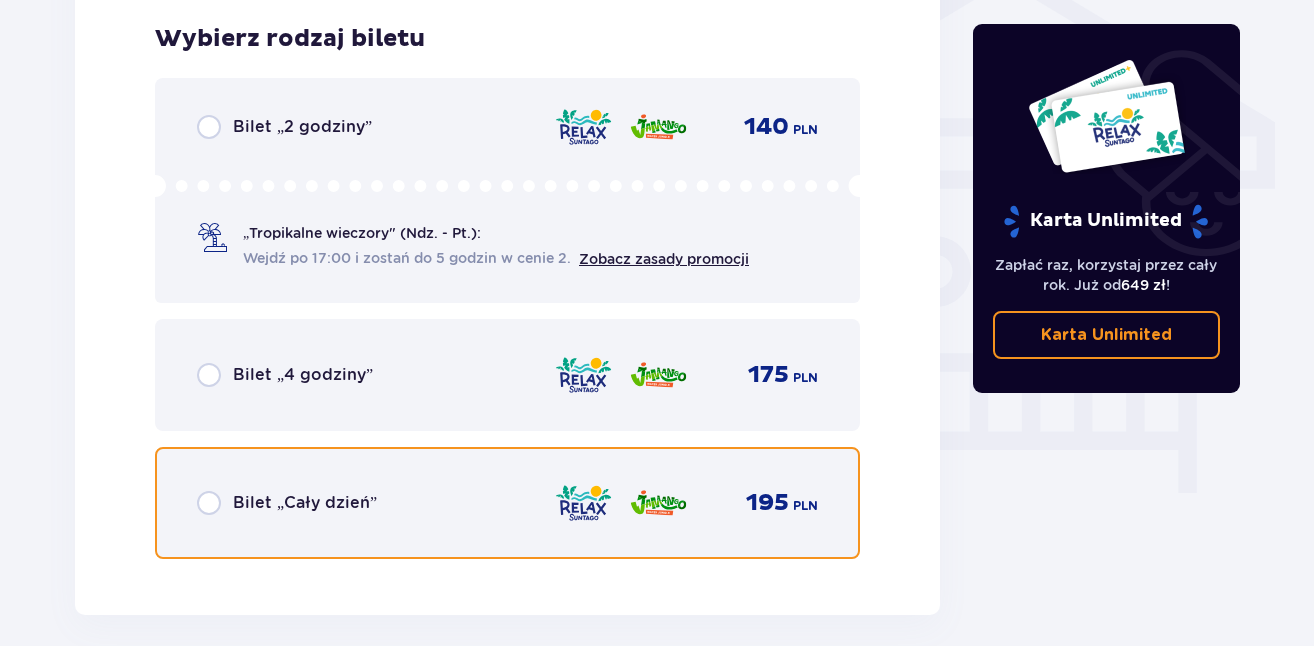 click at bounding box center (209, 503) 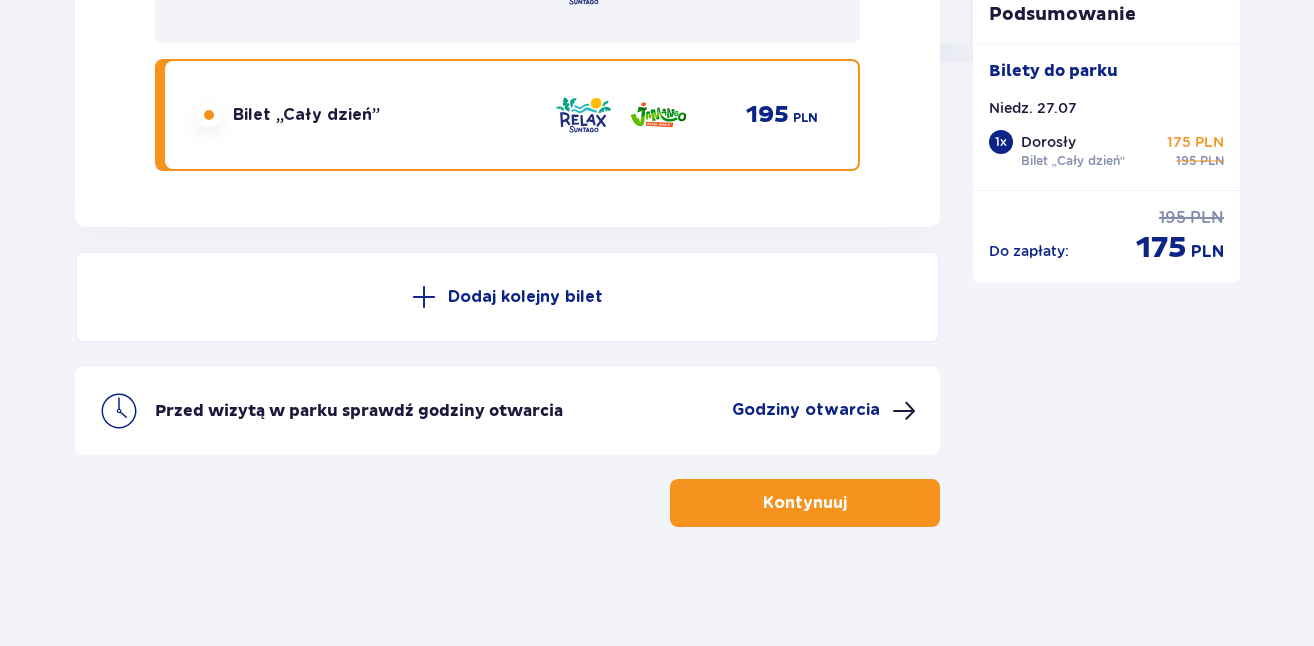 scroll, scrollTop: 2053, scrollLeft: 0, axis: vertical 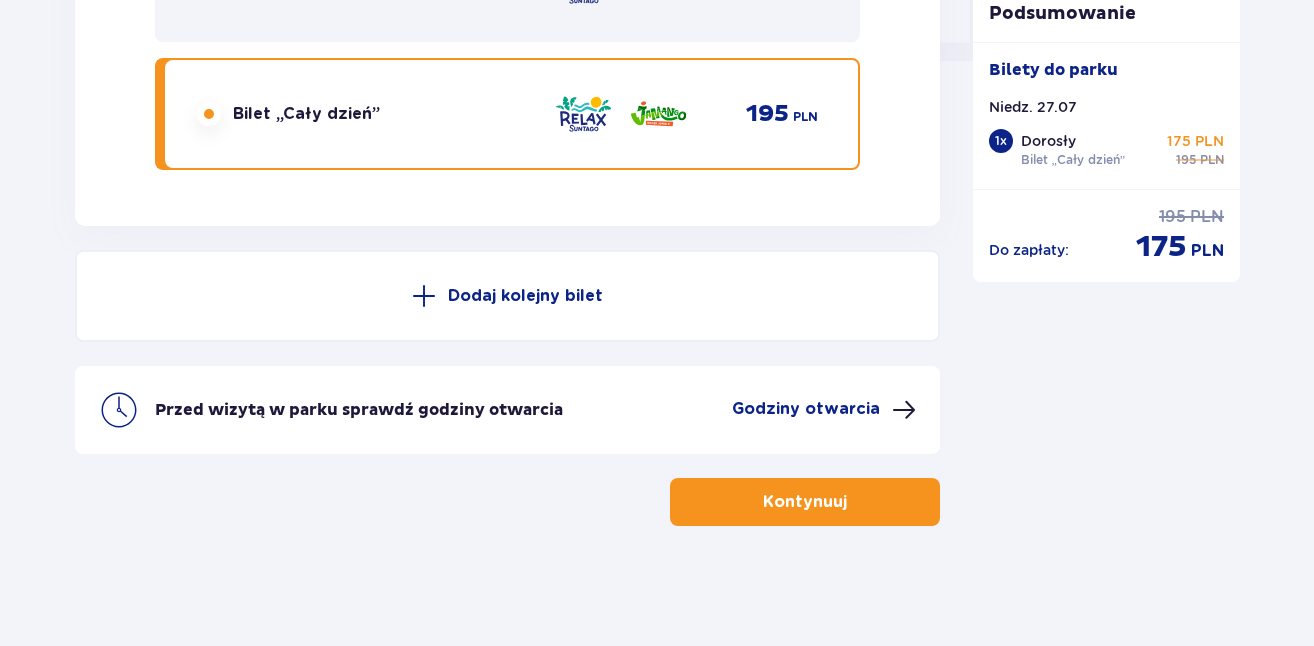 click on "Kontynuuj" at bounding box center (805, 502) 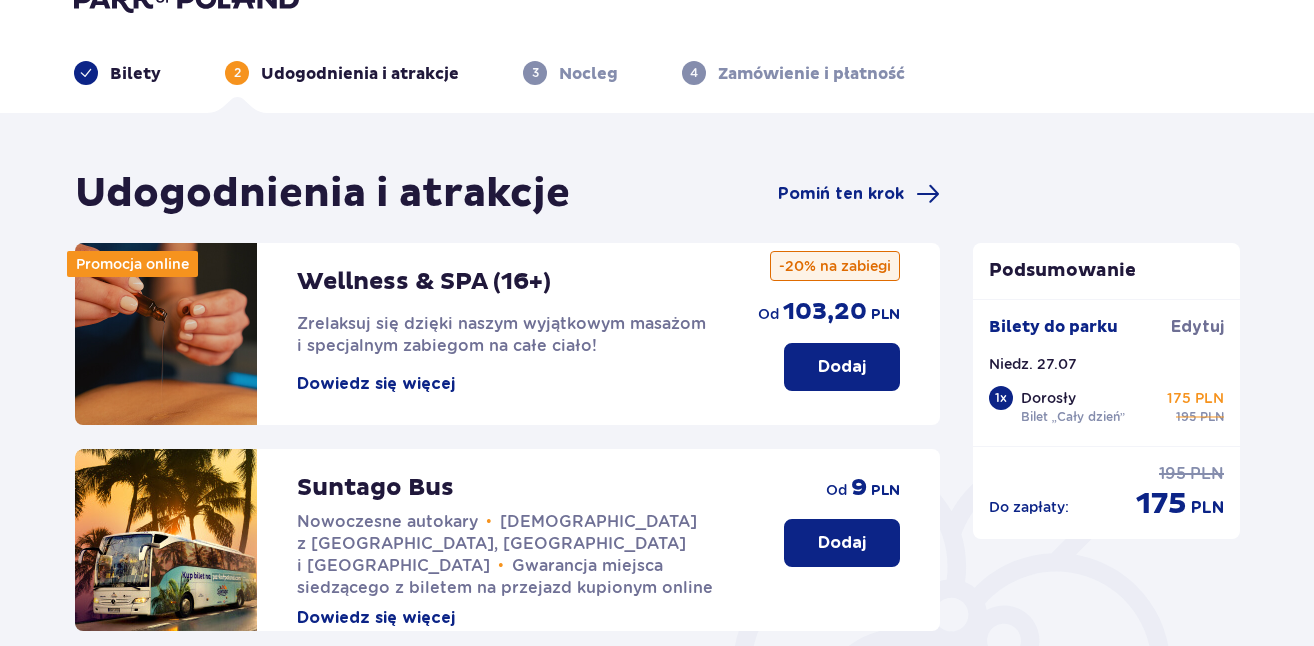 scroll, scrollTop: 0, scrollLeft: 0, axis: both 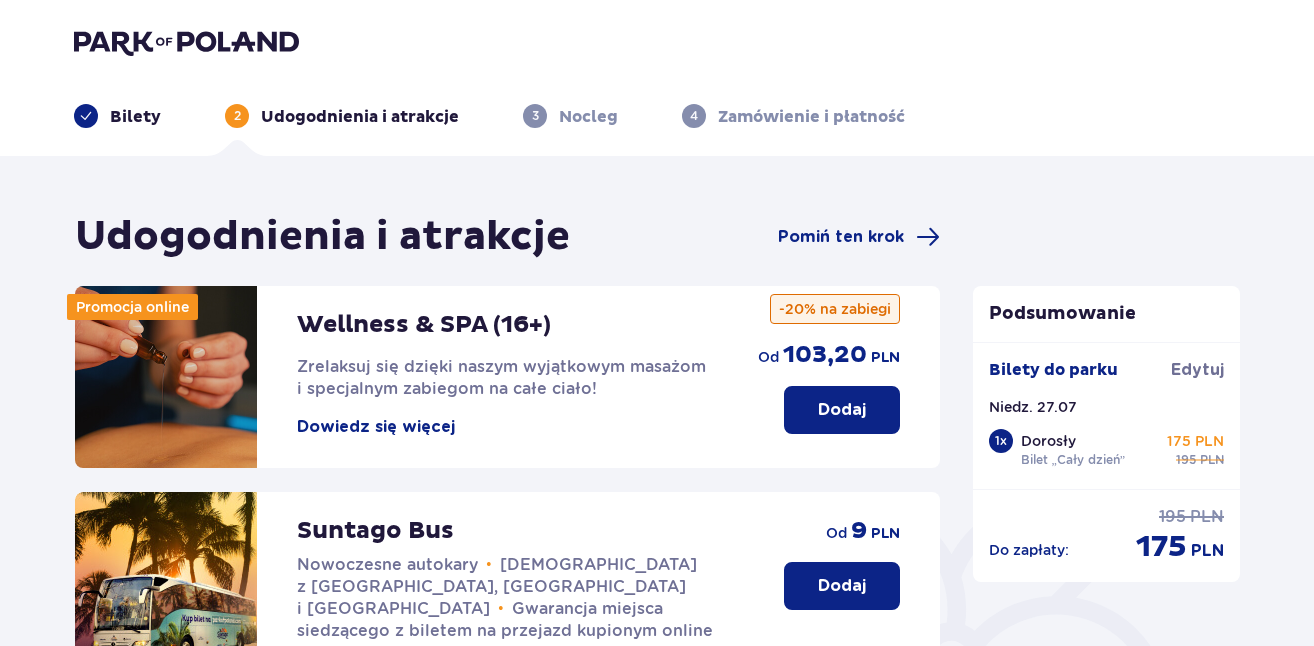 click on "Bilety" at bounding box center [117, 116] 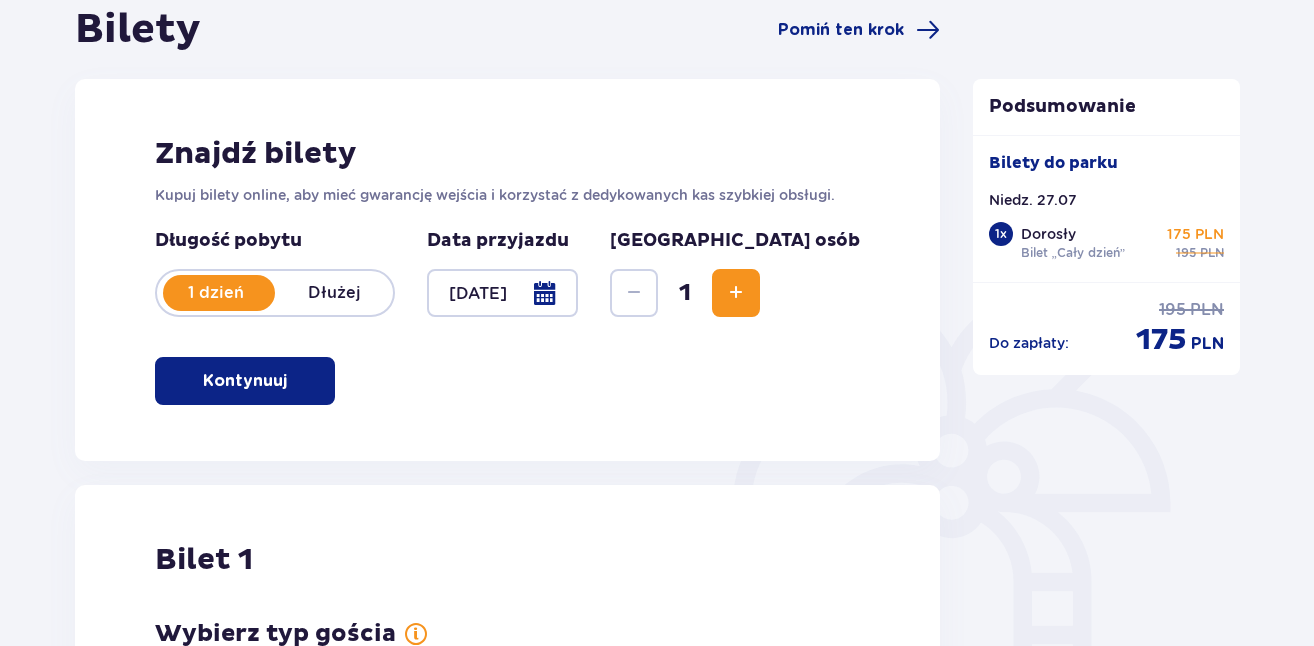 scroll, scrollTop: 0, scrollLeft: 0, axis: both 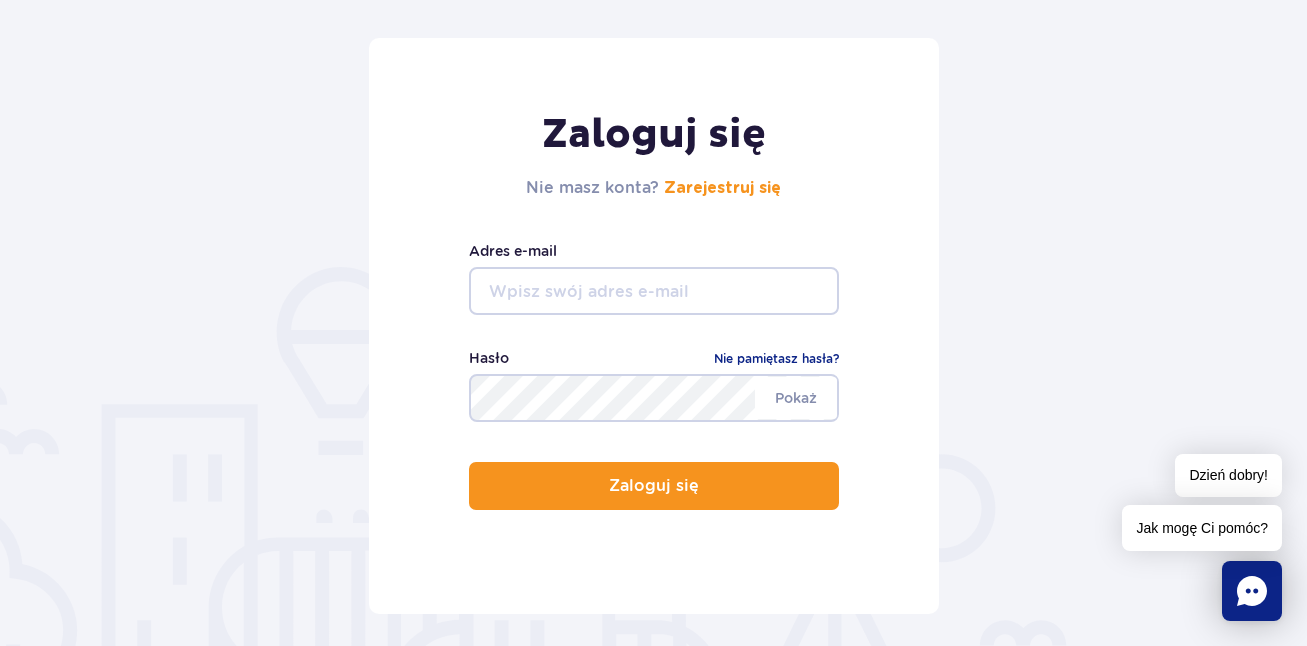 click at bounding box center (654, 291) 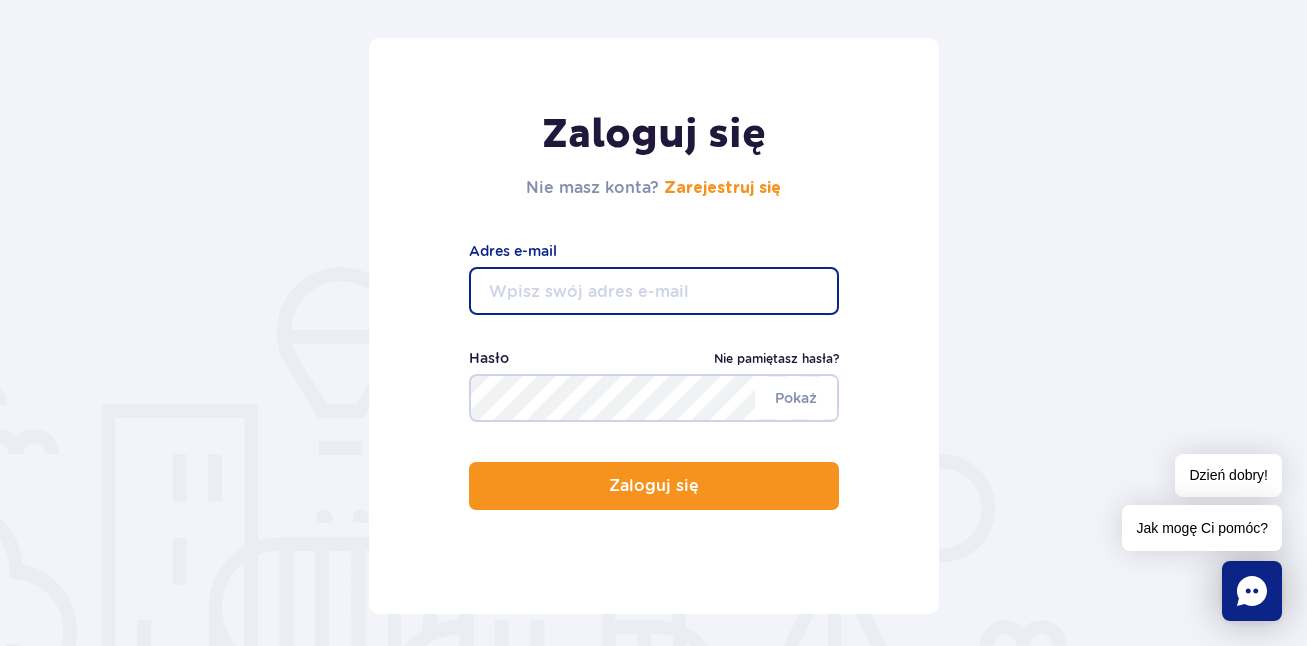 click on "Nie pamiętasz hasła?" at bounding box center (776, 359) 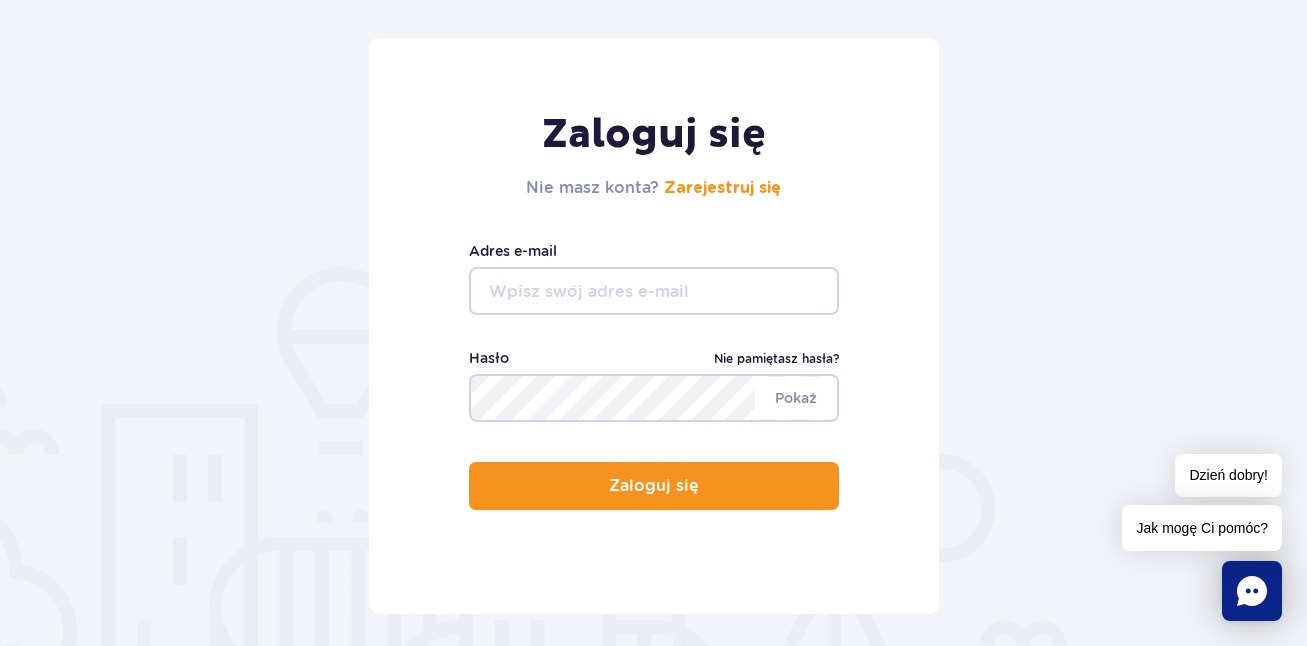 click on "Nie pamiętasz hasła?" at bounding box center (776, 359) 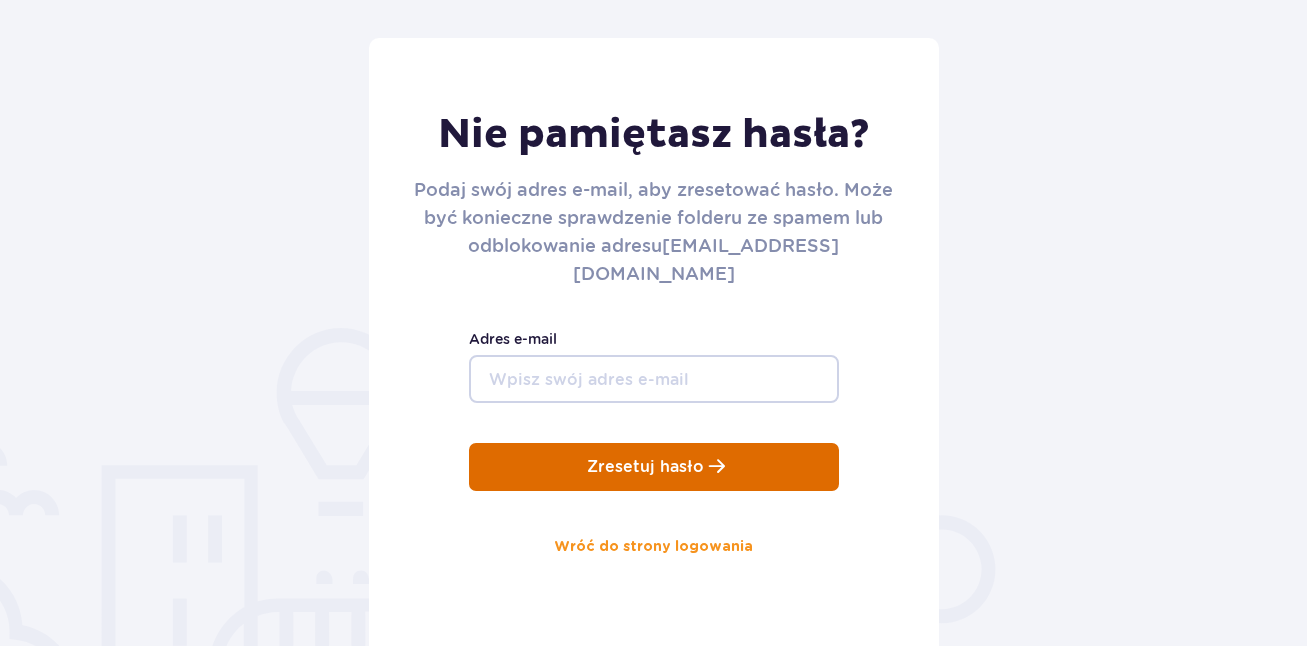 scroll, scrollTop: 200, scrollLeft: 0, axis: vertical 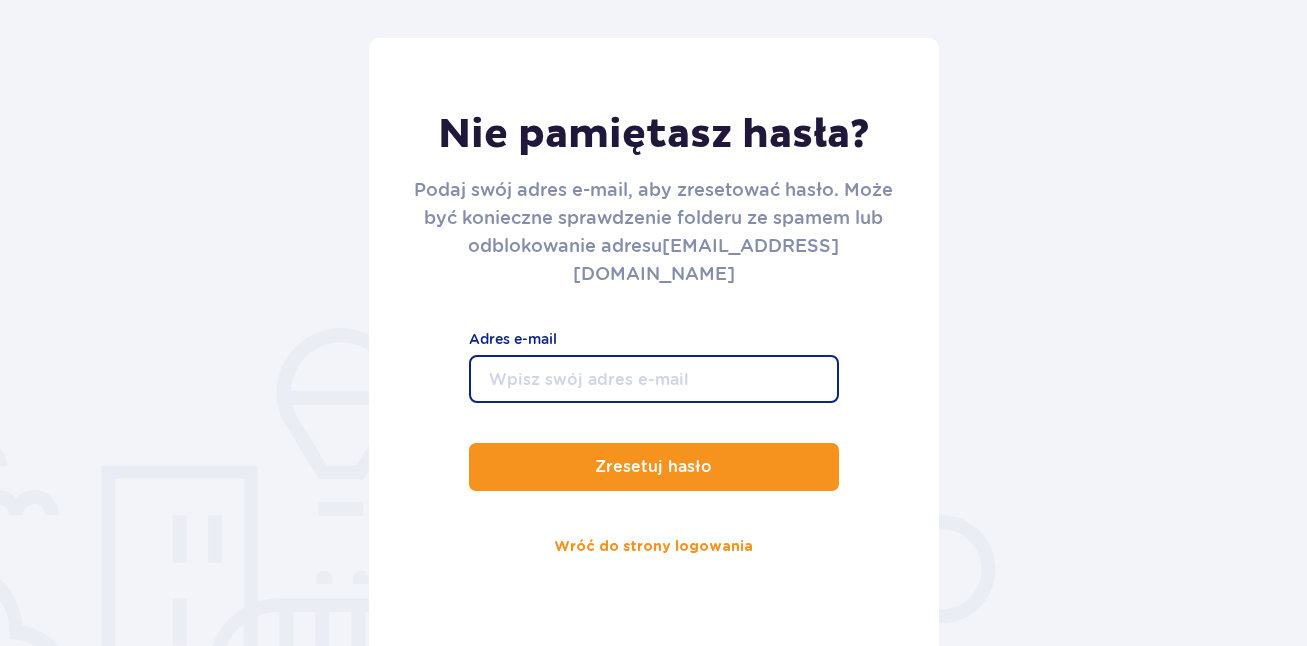 click on "Adres e-mail" at bounding box center (654, 379) 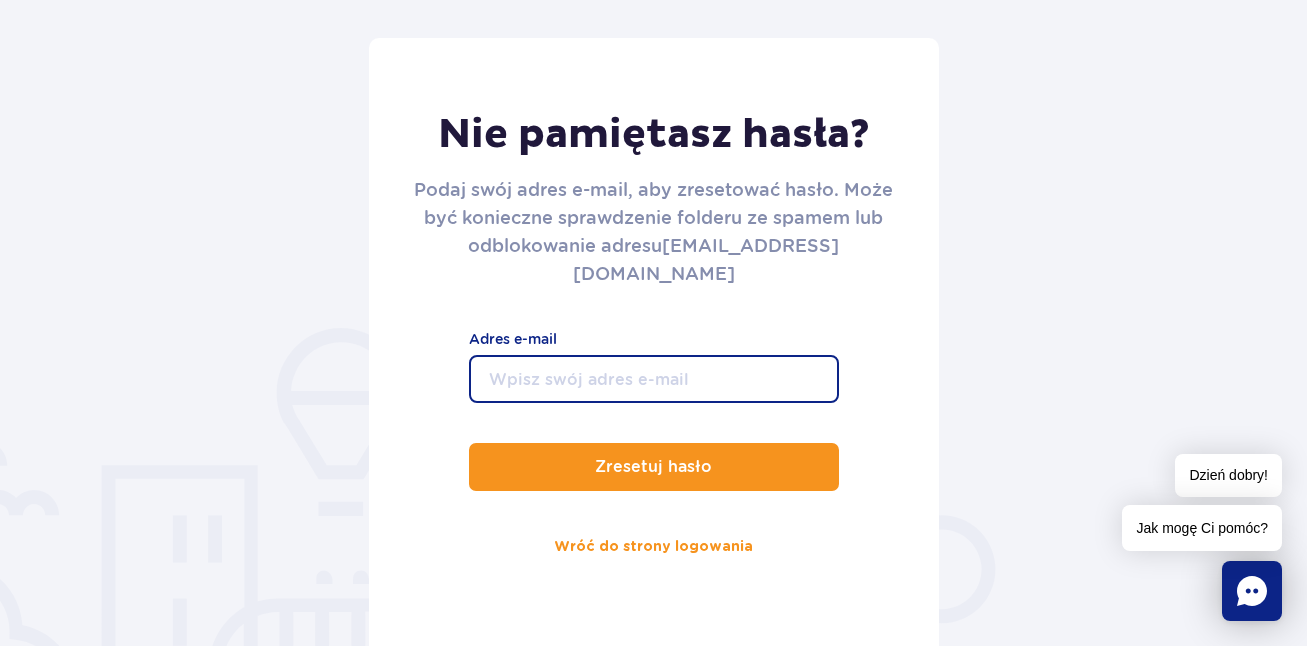 type on "P" 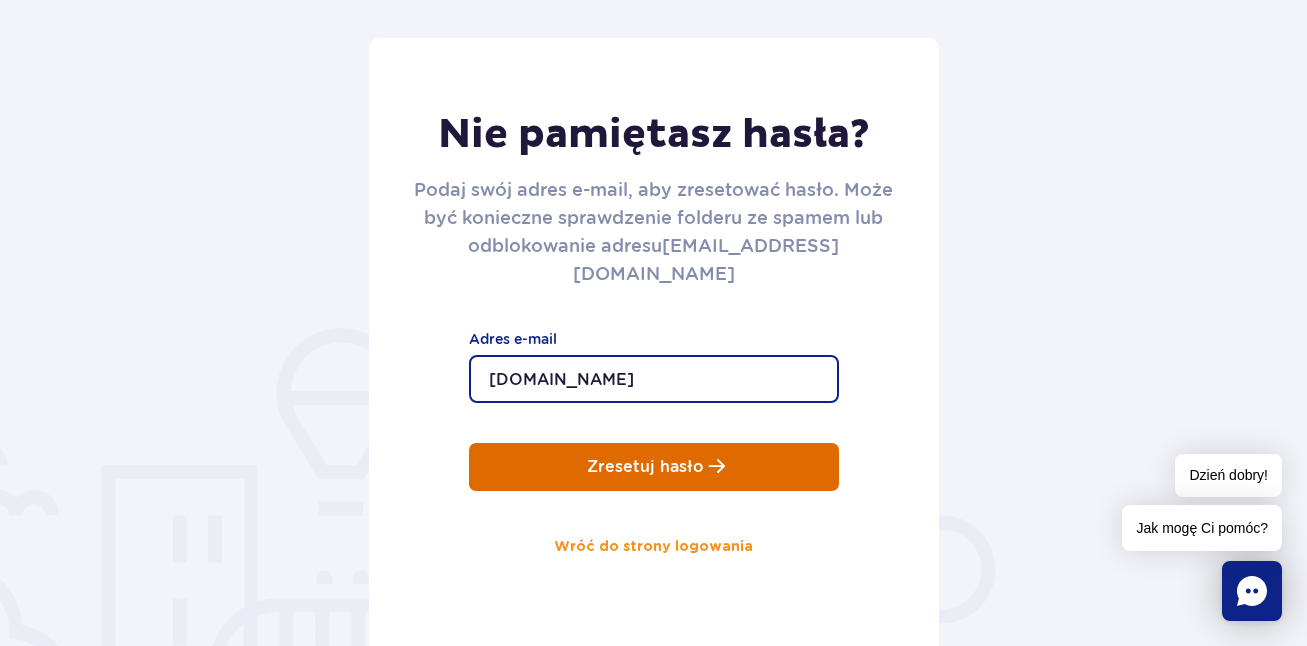 click on "Zresetuj hasło" at bounding box center (654, 467) 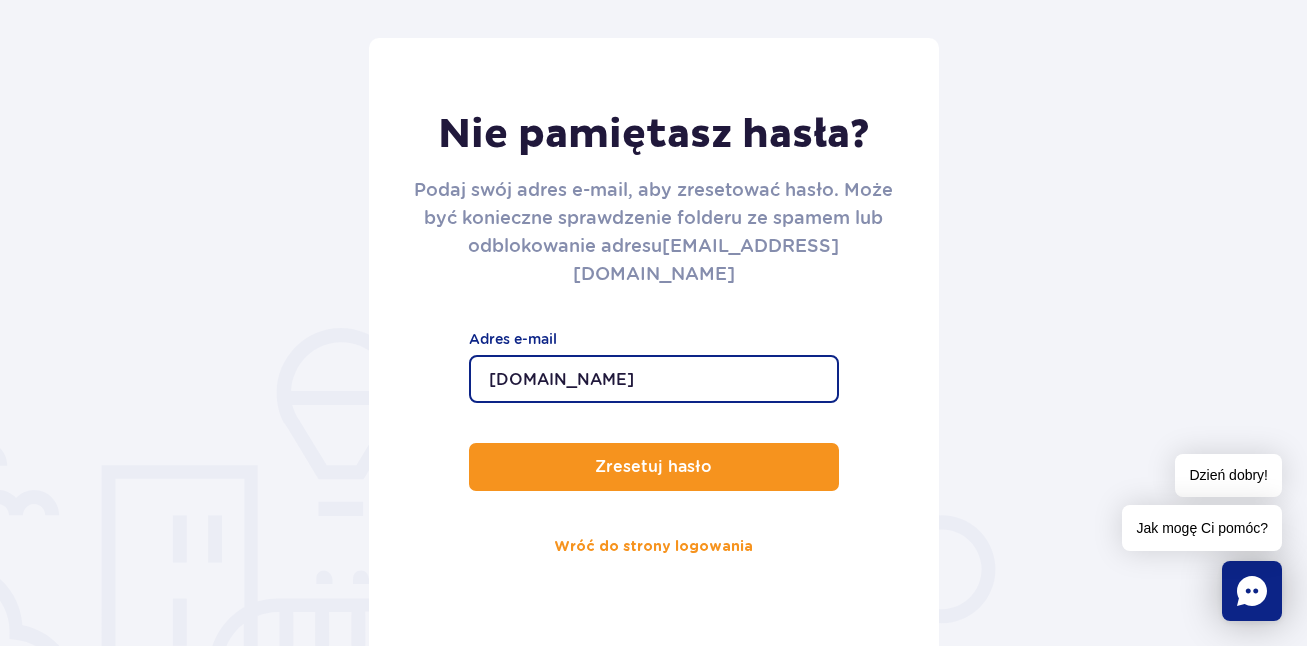 click on "pmaliszewska00gmail.com" at bounding box center (654, 379) 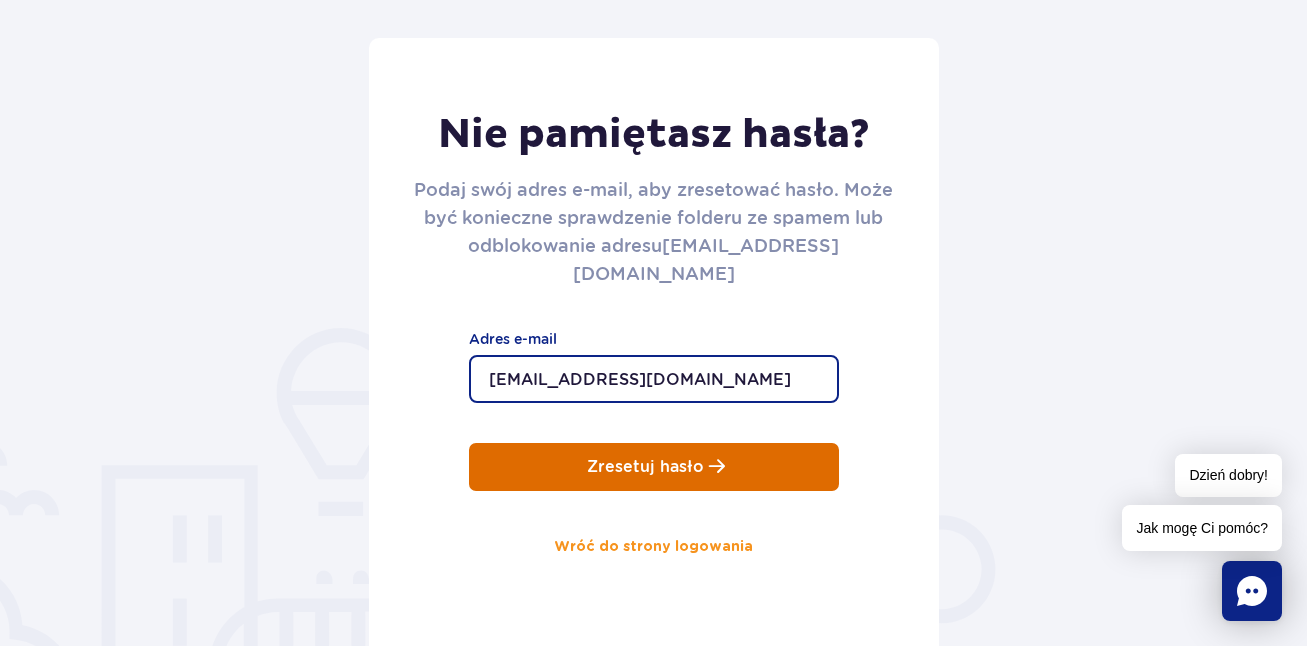 type on "pmaliszewska00@gmail.com" 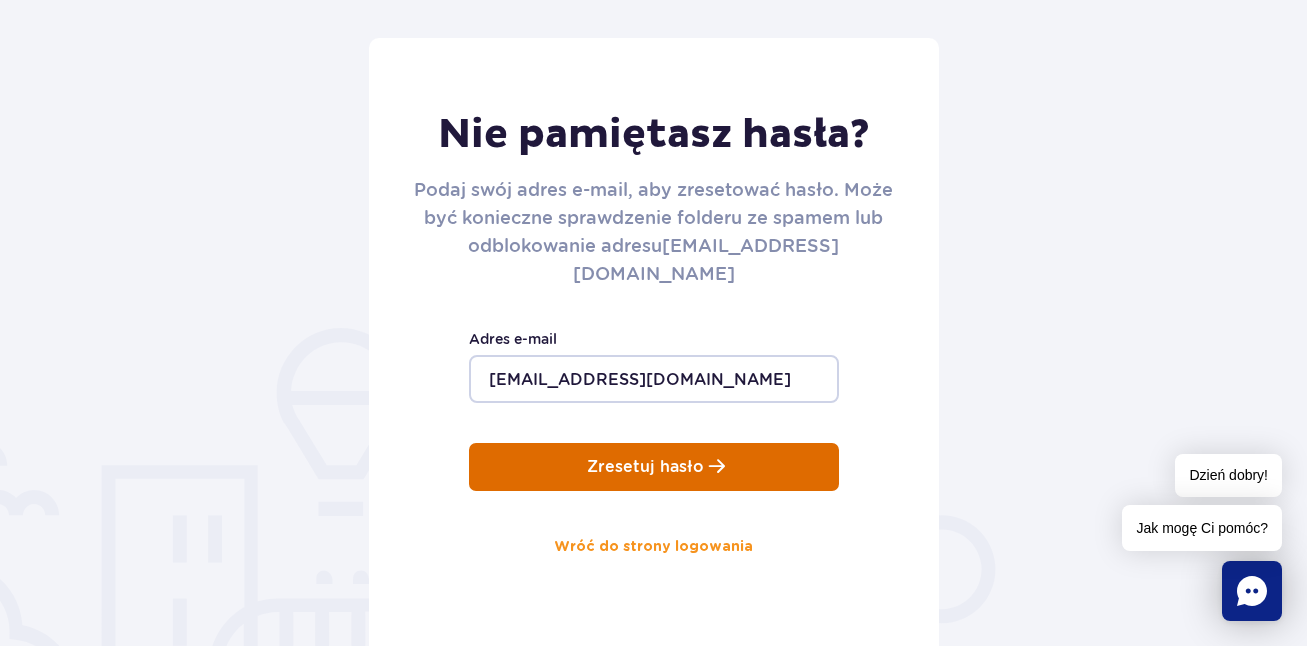click on "Zresetuj hasło" at bounding box center (645, 467) 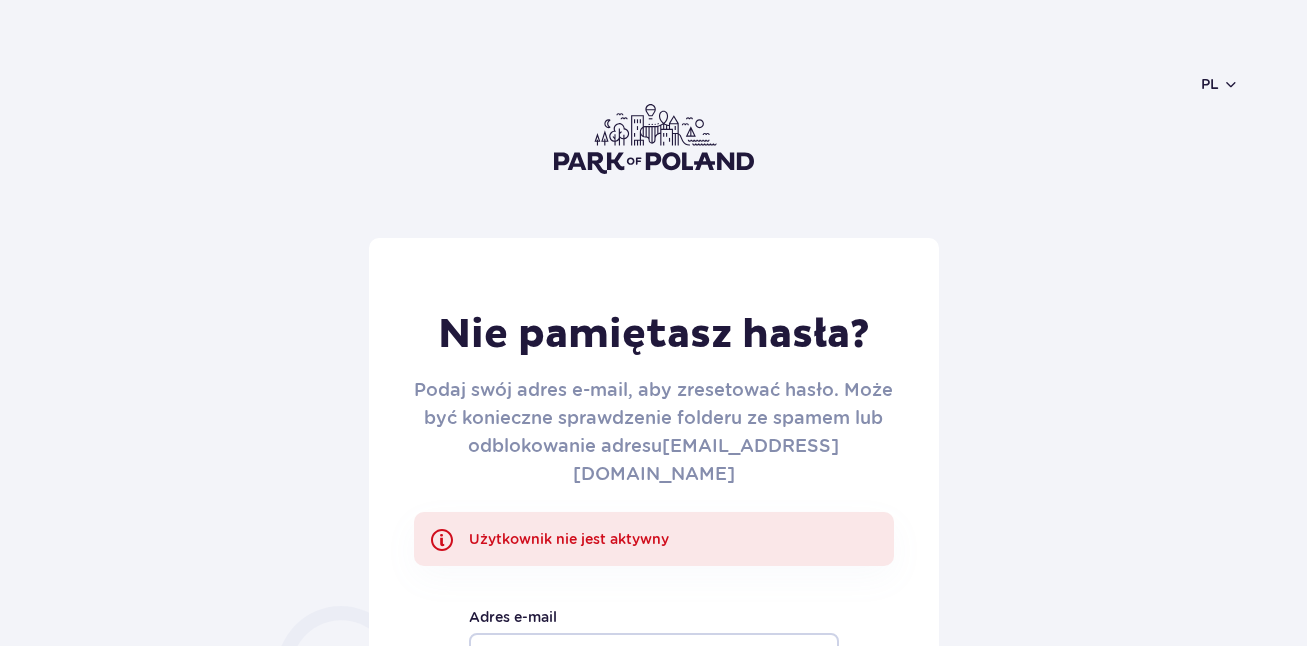 scroll, scrollTop: 0, scrollLeft: 0, axis: both 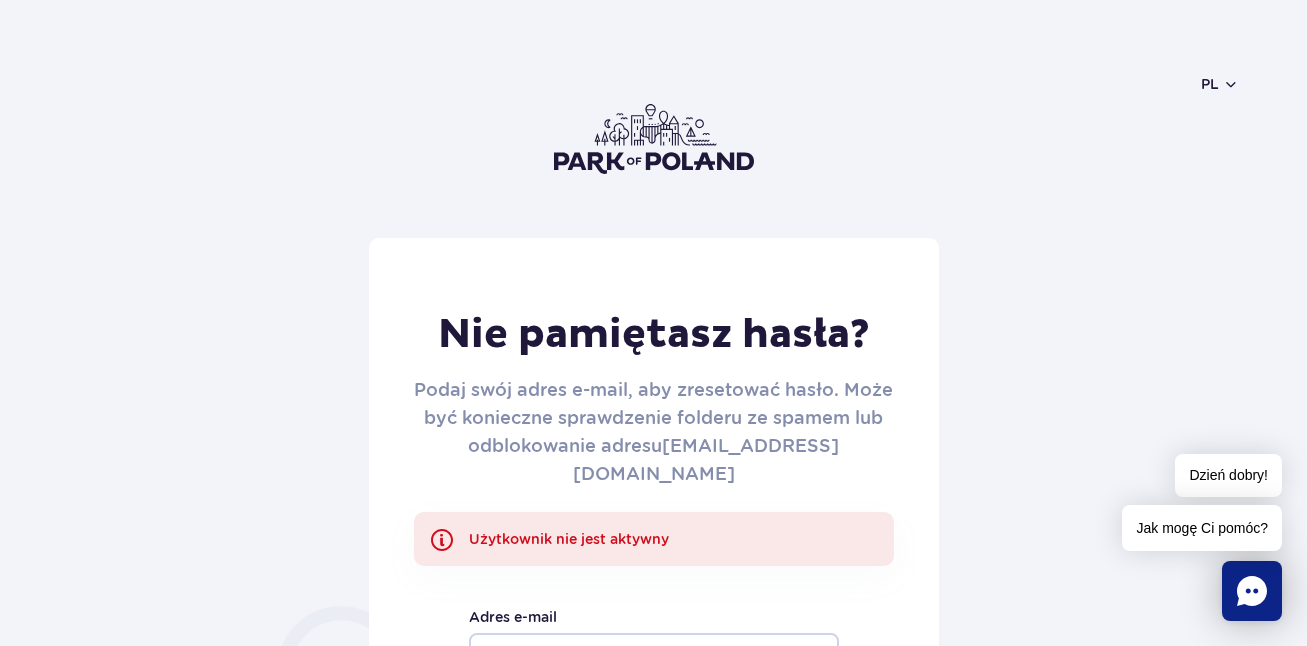 click on "Podaj swój adres e-mail, aby zresetować hasło. Może być konieczne sprawdzenie folderu ze spamem lub odblokowanie adresu  no-reply@suntago.com" at bounding box center [654, 432] 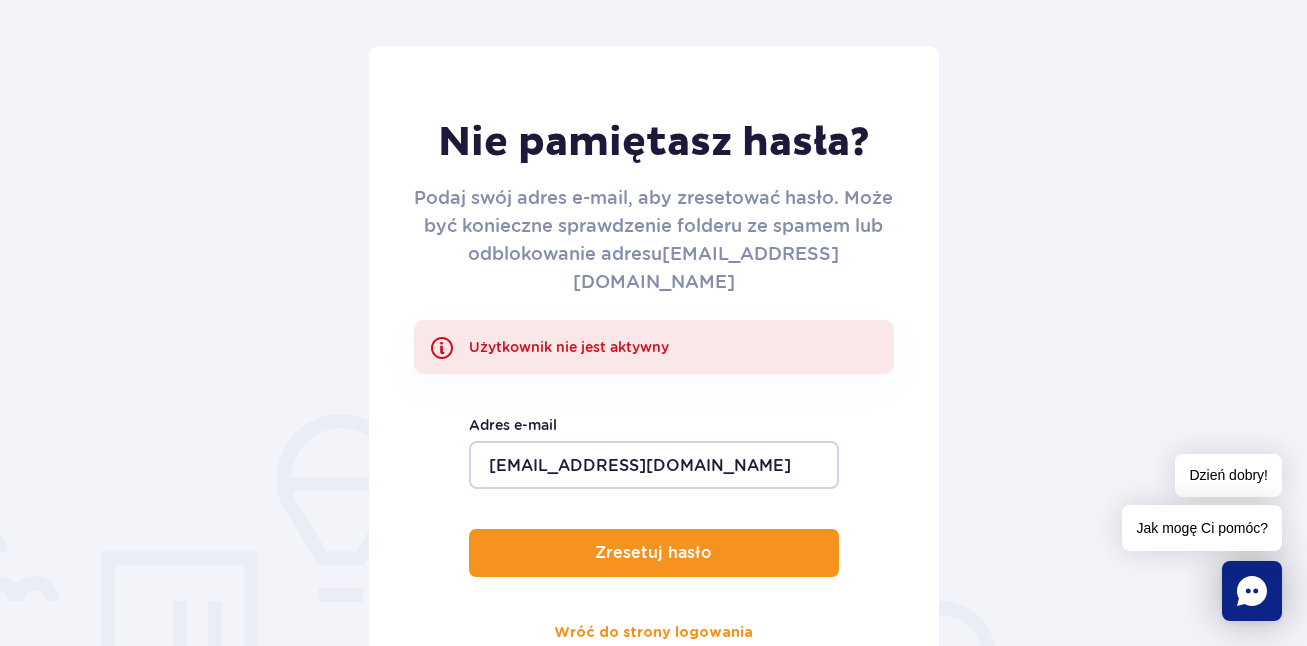 scroll, scrollTop: 200, scrollLeft: 0, axis: vertical 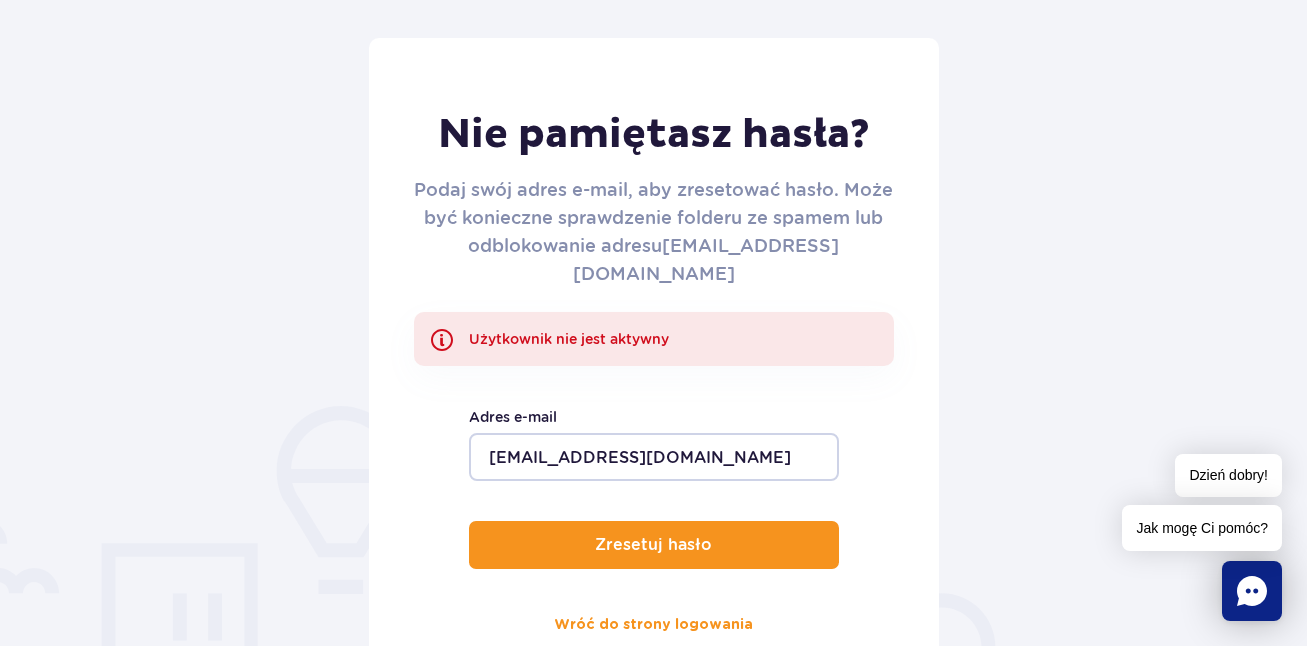 click on "pmaliszewska00@gmail.com" at bounding box center (654, 457) 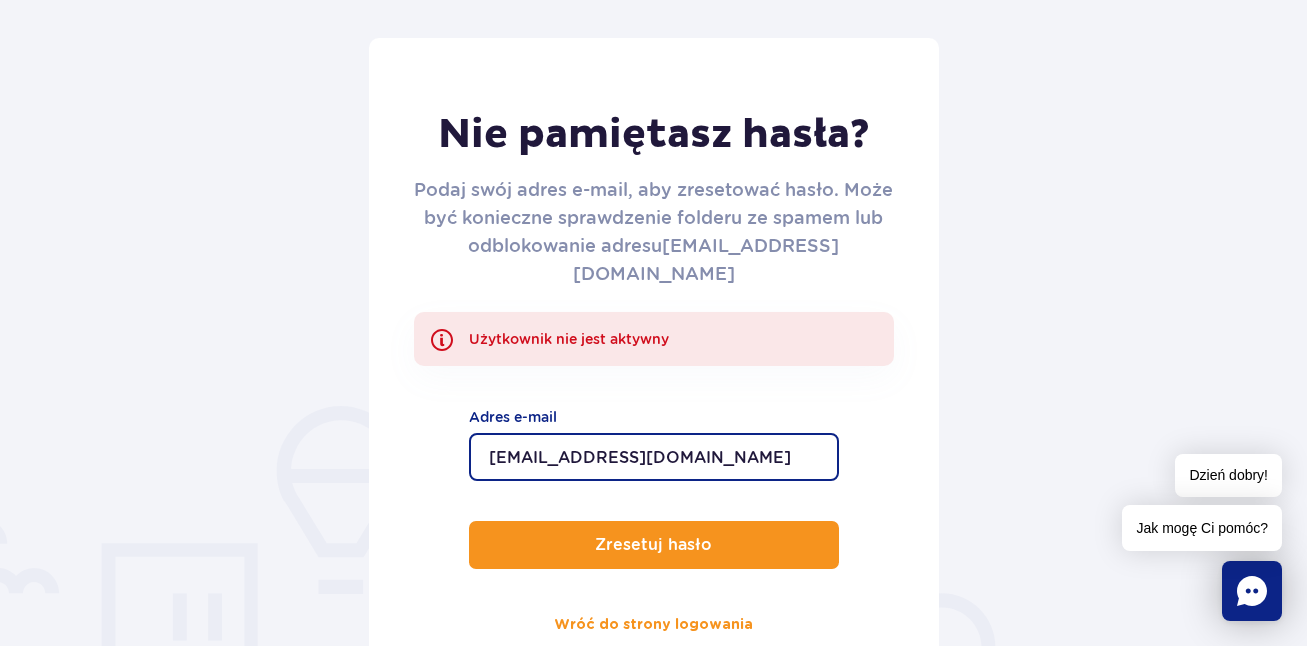 drag, startPoint x: 568, startPoint y: 430, endPoint x: 673, endPoint y: 414, distance: 106.21205 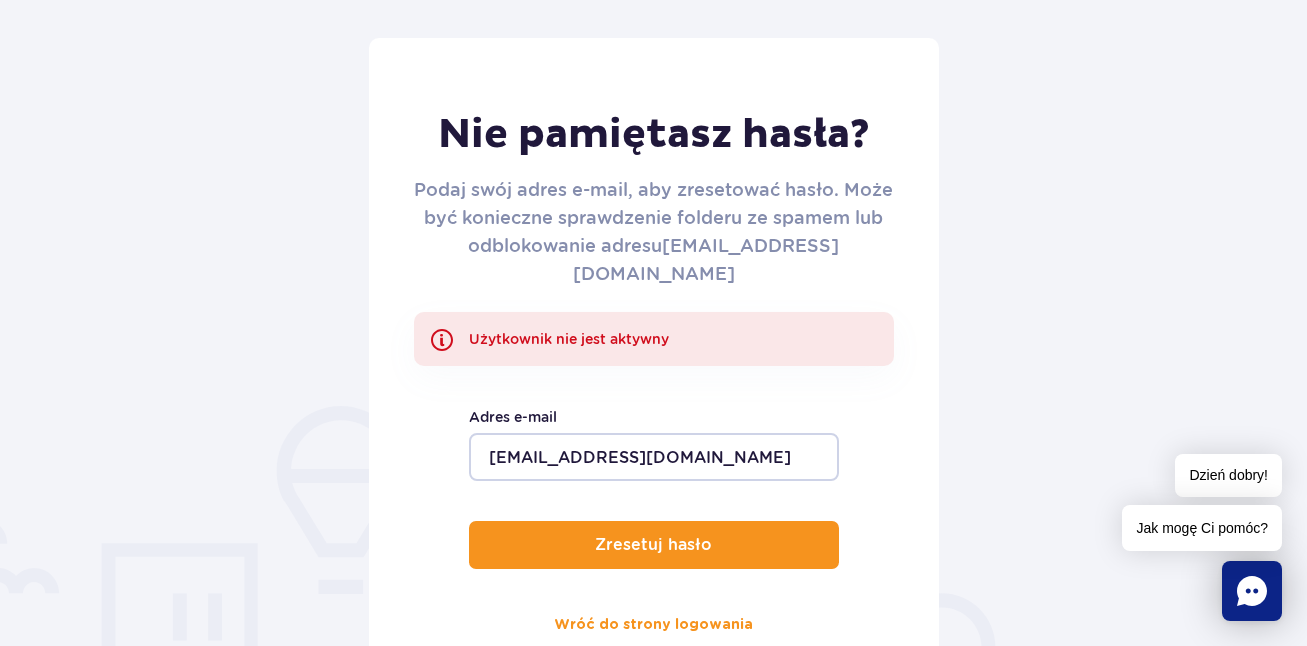click on "Nie pamiętasz hasła?
Podaj swój adres e-mail, aby zresetować hasło. Może być konieczne sprawdzenie folderu ze spamem lub odblokowanie adresu  no-reply@suntago.com
Użytkownik nie jest aktywny
pmaliszewska00@gmail.com
Adres e-mail
Zresetuj hasło
Wróć do strony logowania" at bounding box center (654, 395) 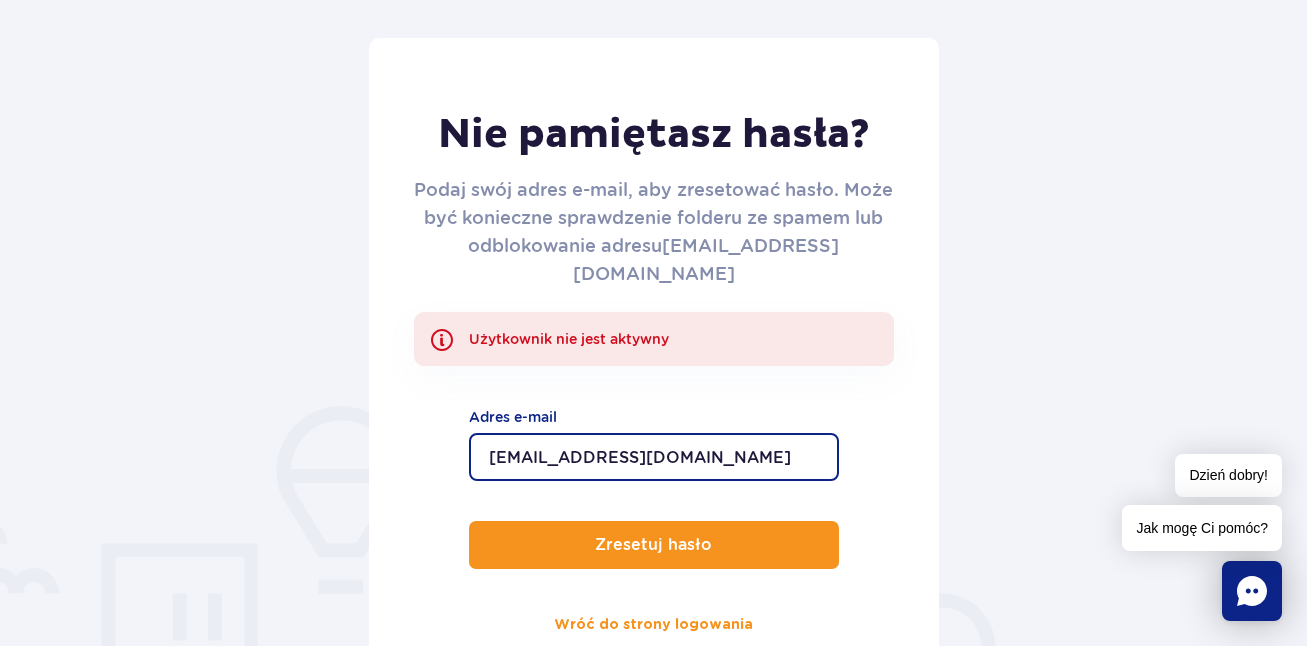 click on "pmaliszewska00@gmail.com" at bounding box center (654, 457) 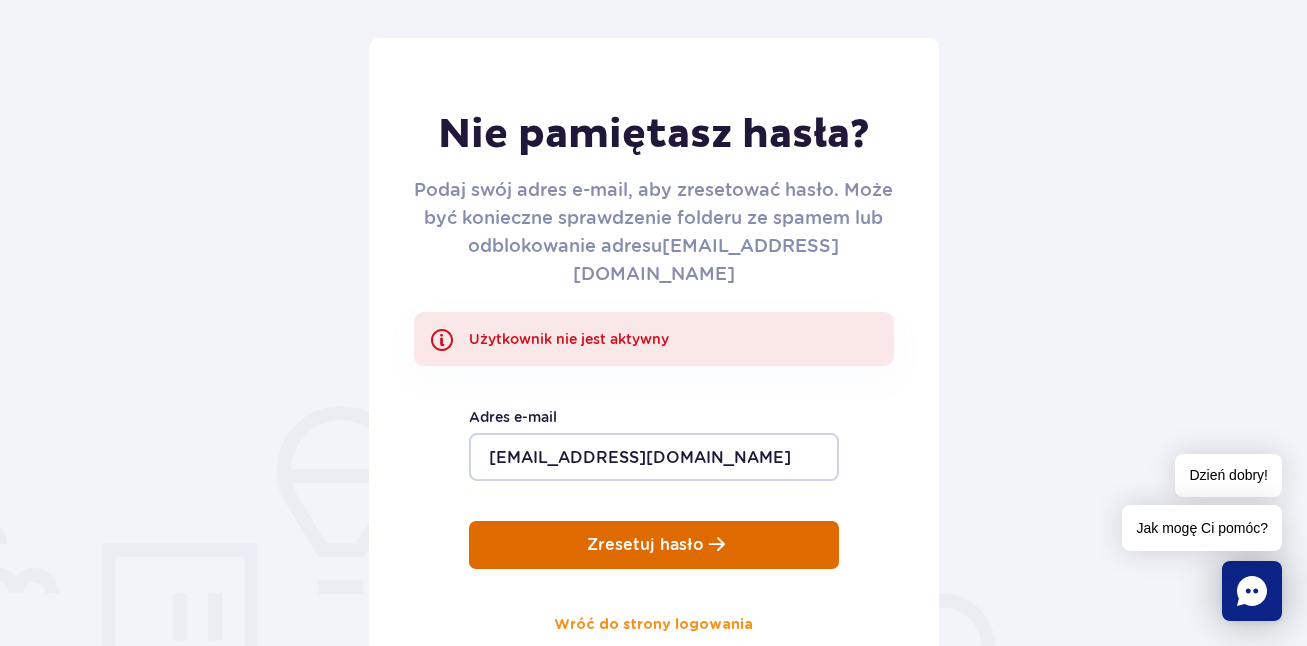 click on "Zresetuj hasło" at bounding box center (654, 545) 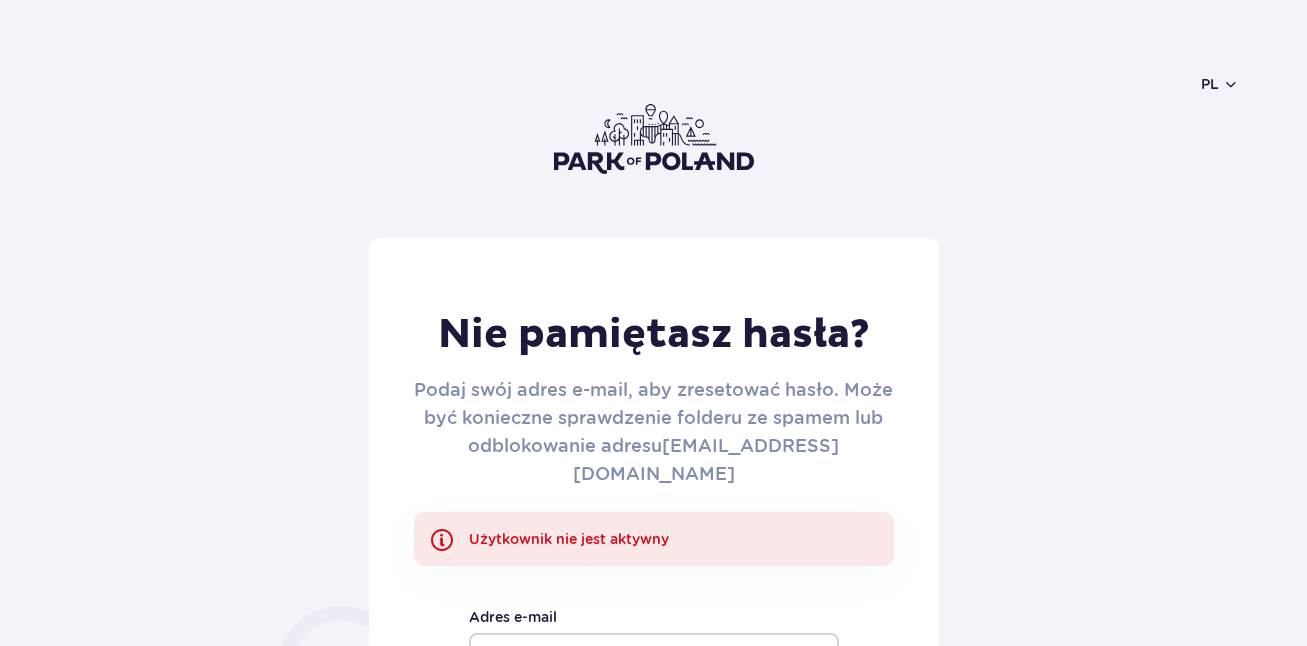 scroll, scrollTop: 0, scrollLeft: 0, axis: both 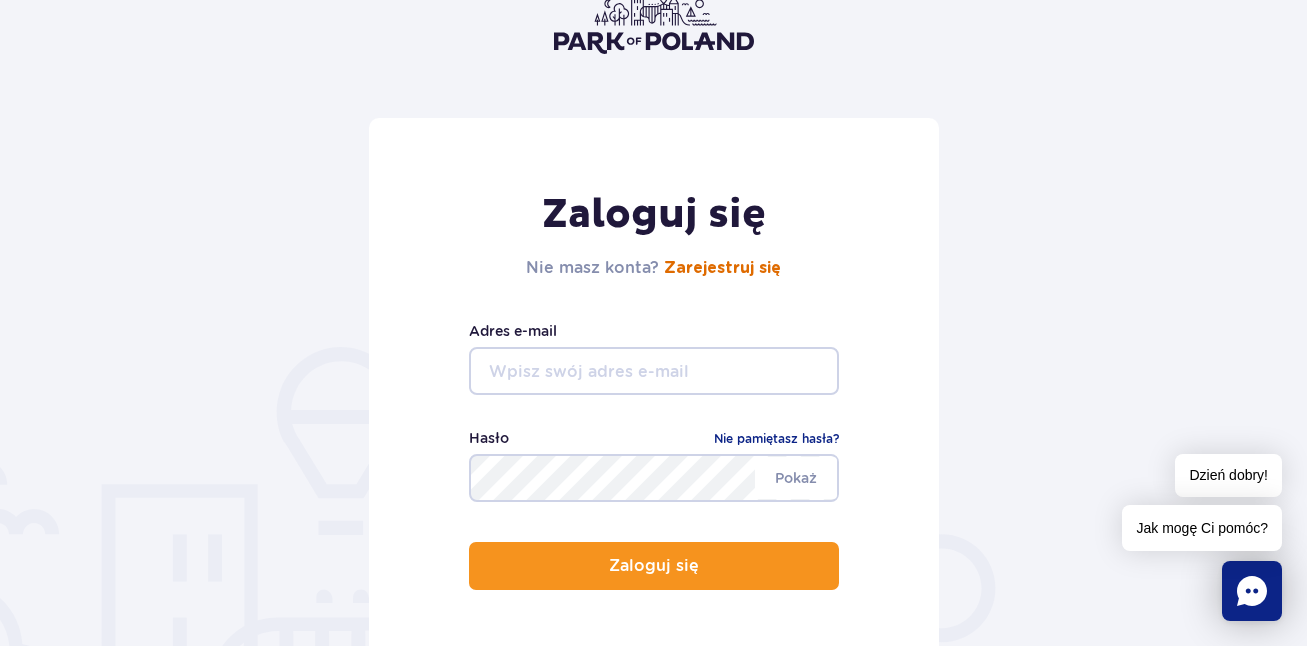 click on "Zarejestruj się" at bounding box center [722, 268] 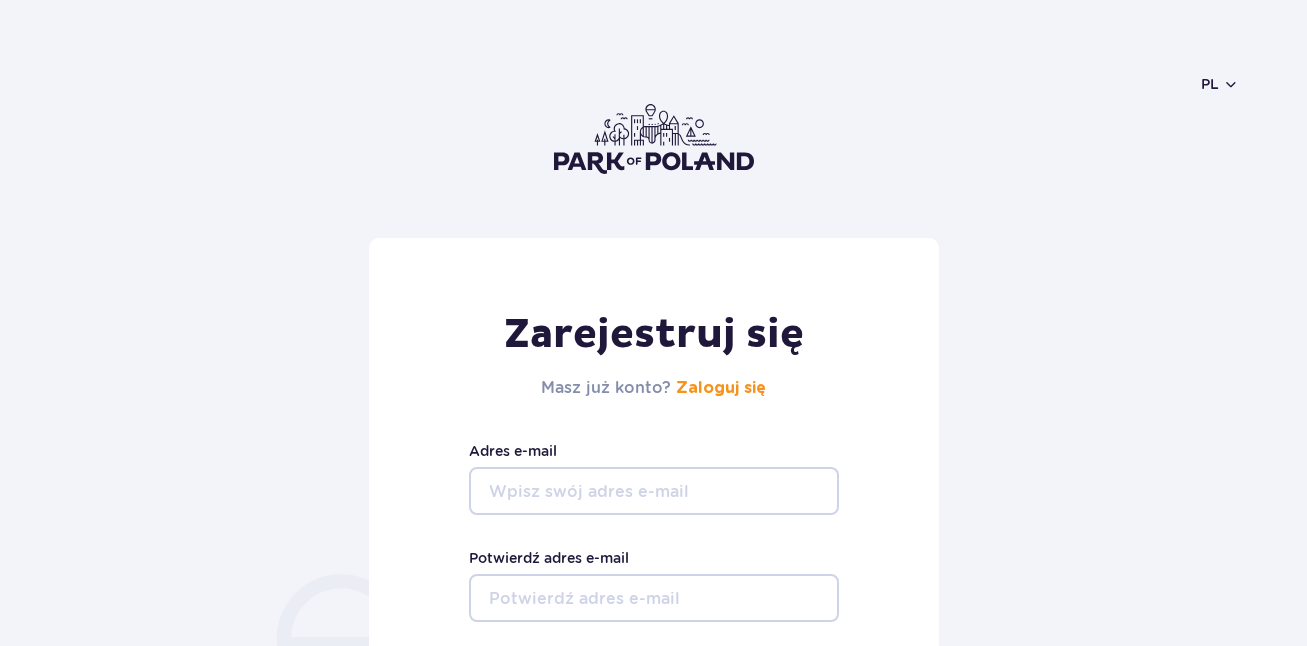 scroll, scrollTop: 0, scrollLeft: 0, axis: both 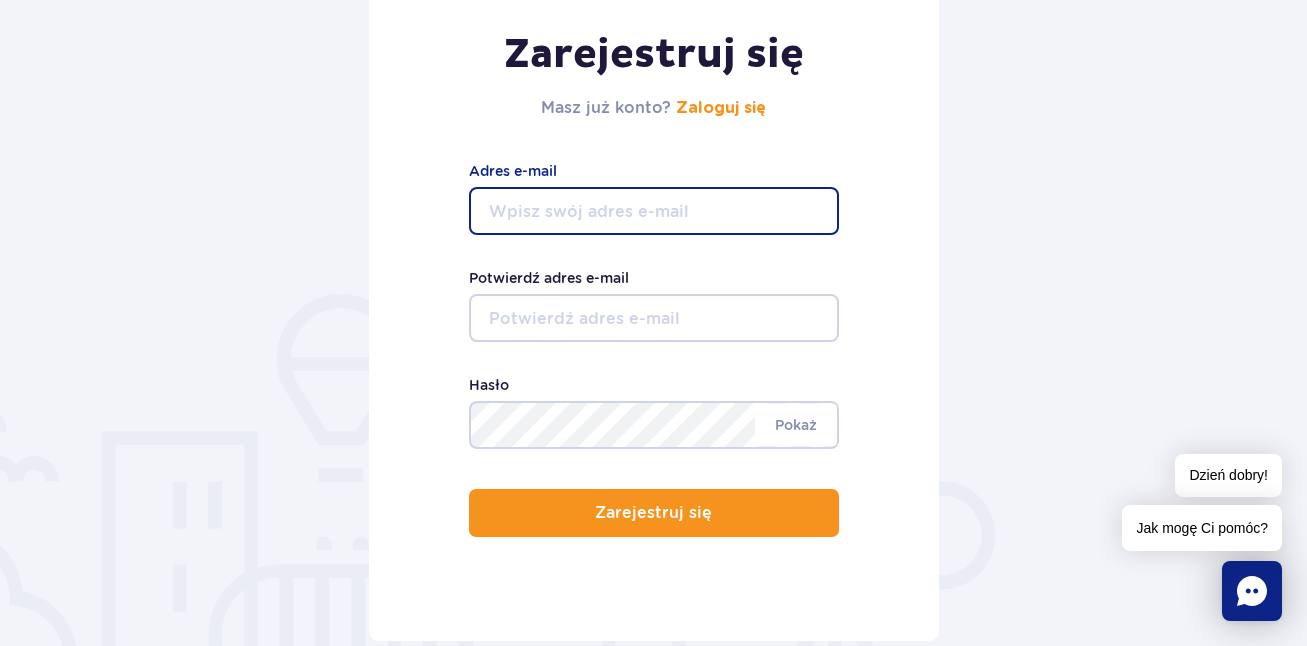click on "Adres e-mail" at bounding box center (654, 211) 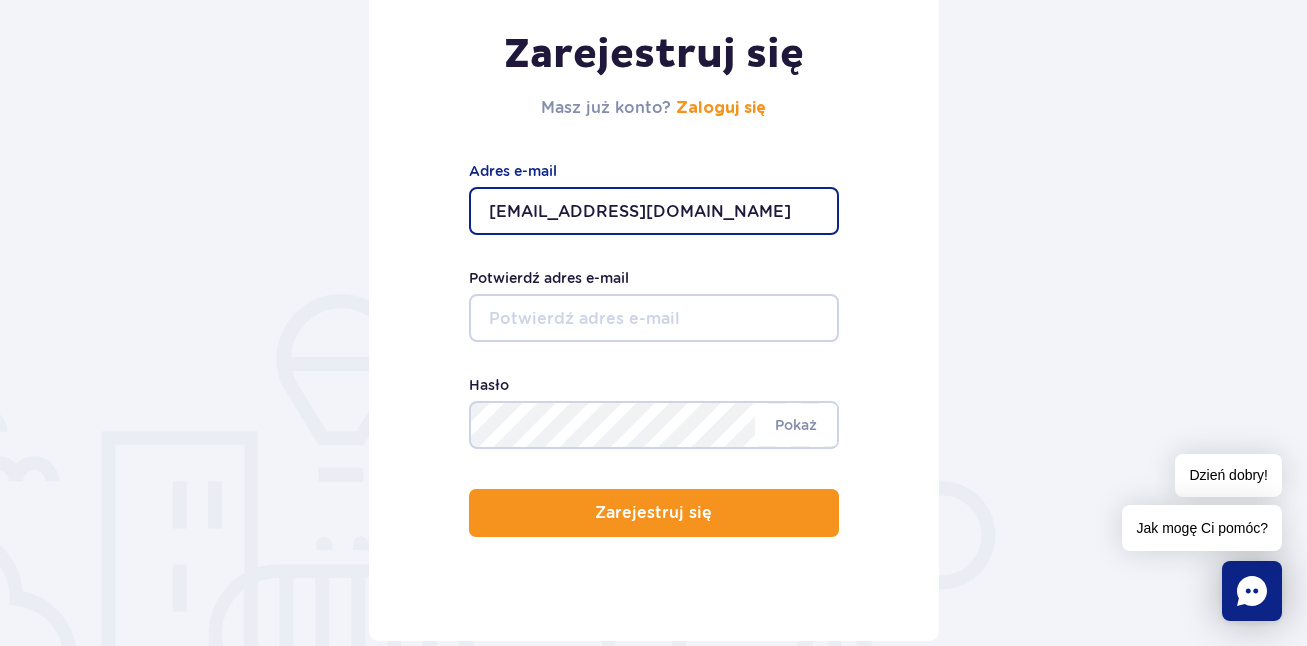 drag, startPoint x: 715, startPoint y: 222, endPoint x: 465, endPoint y: 230, distance: 250.12796 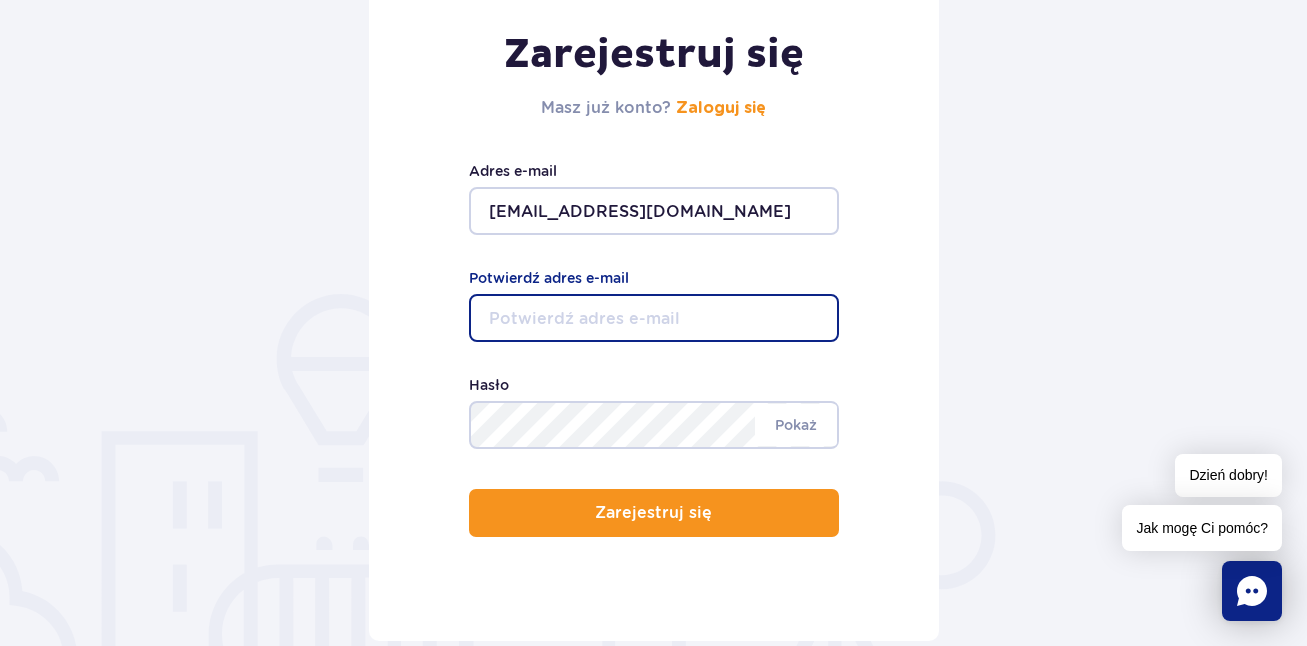 click on "Potwierdź adres e-mail" at bounding box center [654, 318] 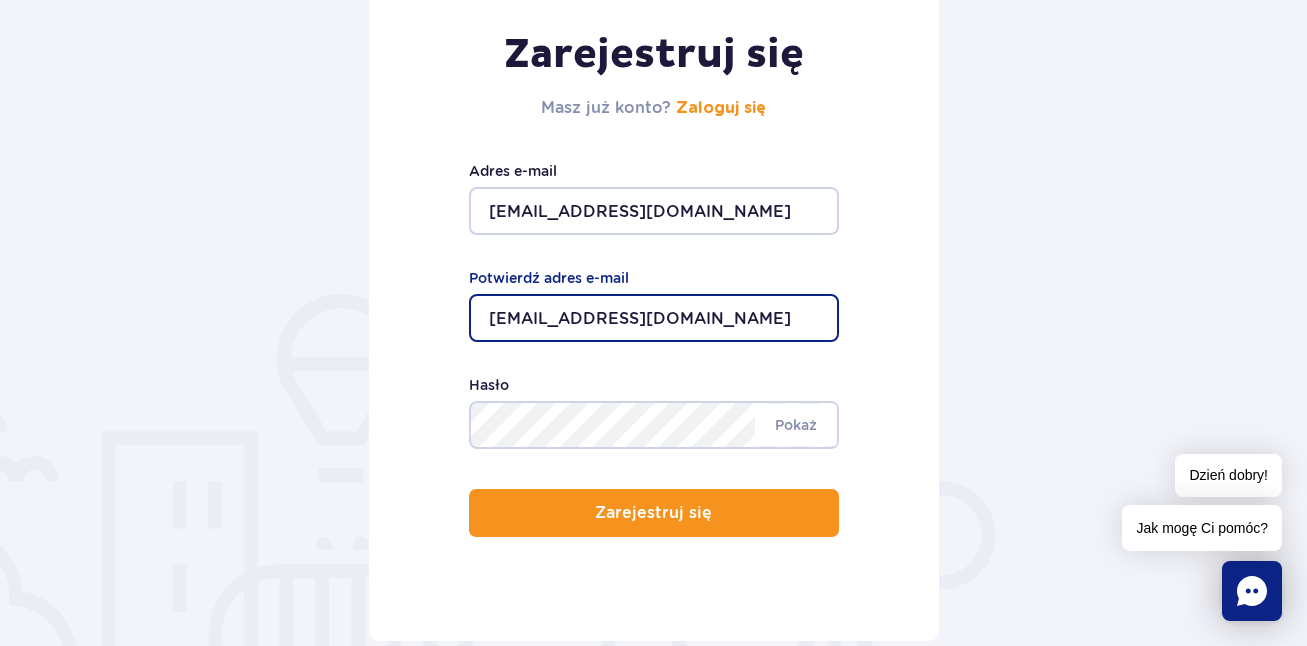 click on "[EMAIL_ADDRESS][DOMAIN_NAME]" at bounding box center (654, 318) 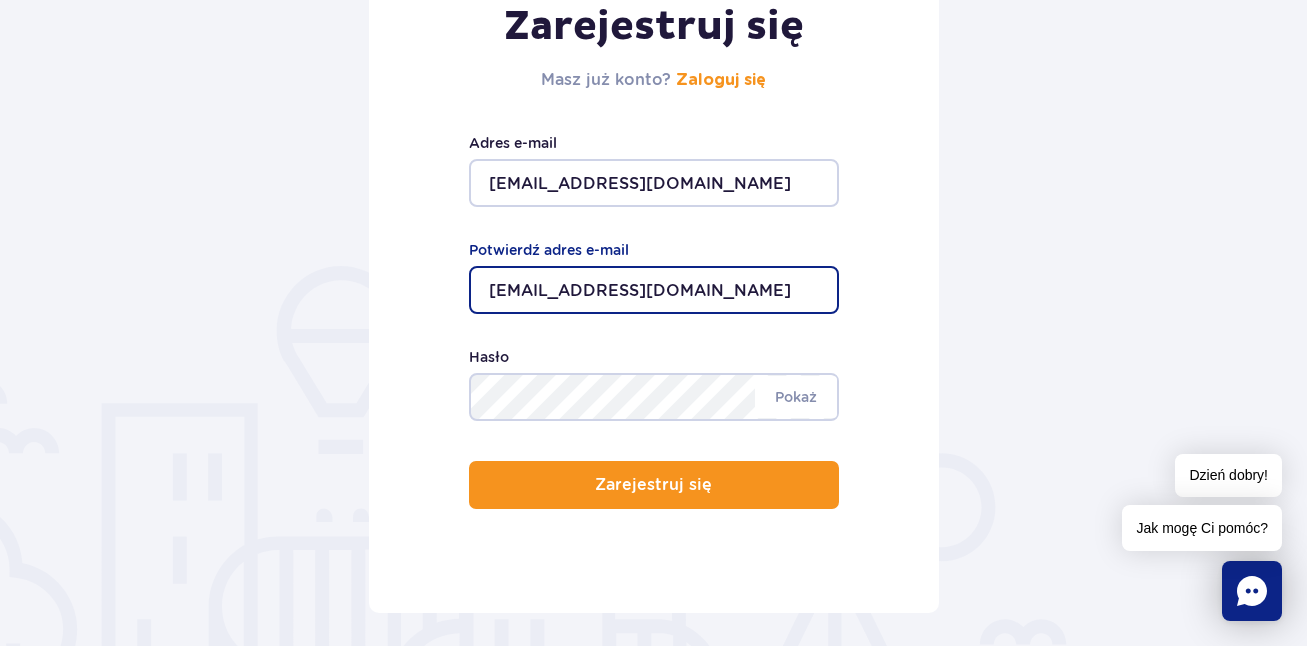 click on "Minimum 8 znaków.
Pokaż
Hasło" at bounding box center (654, 383) 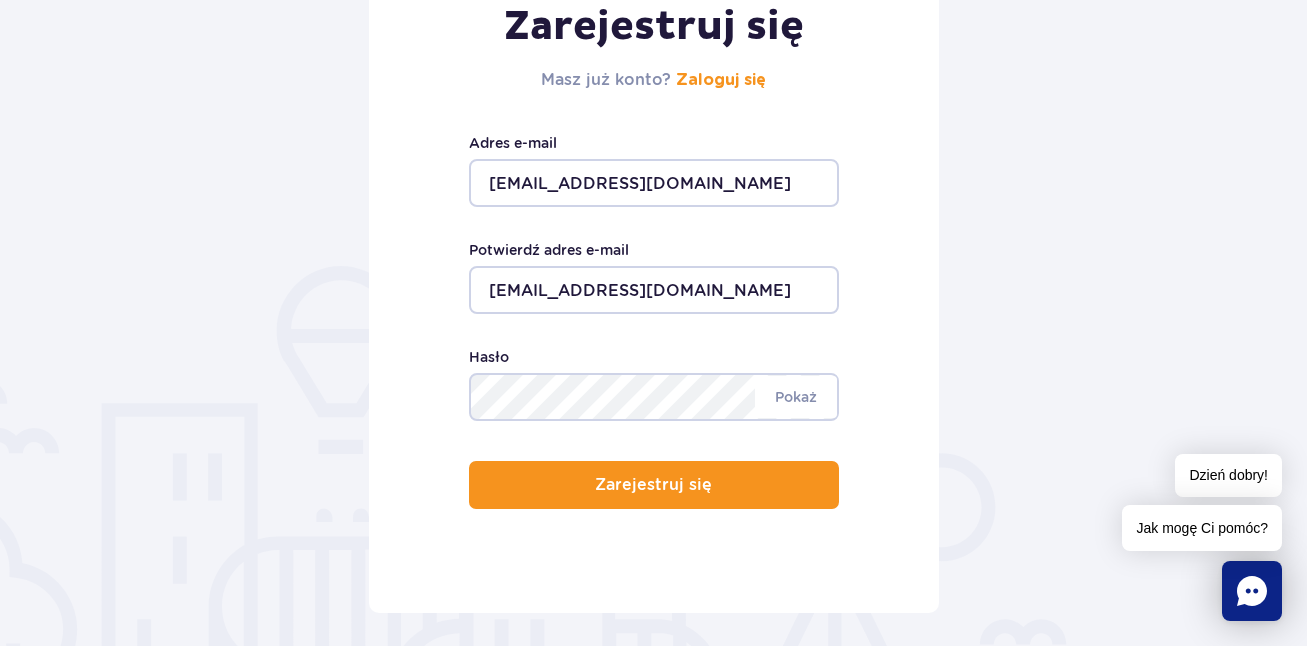 scroll, scrollTop: 280, scrollLeft: 0, axis: vertical 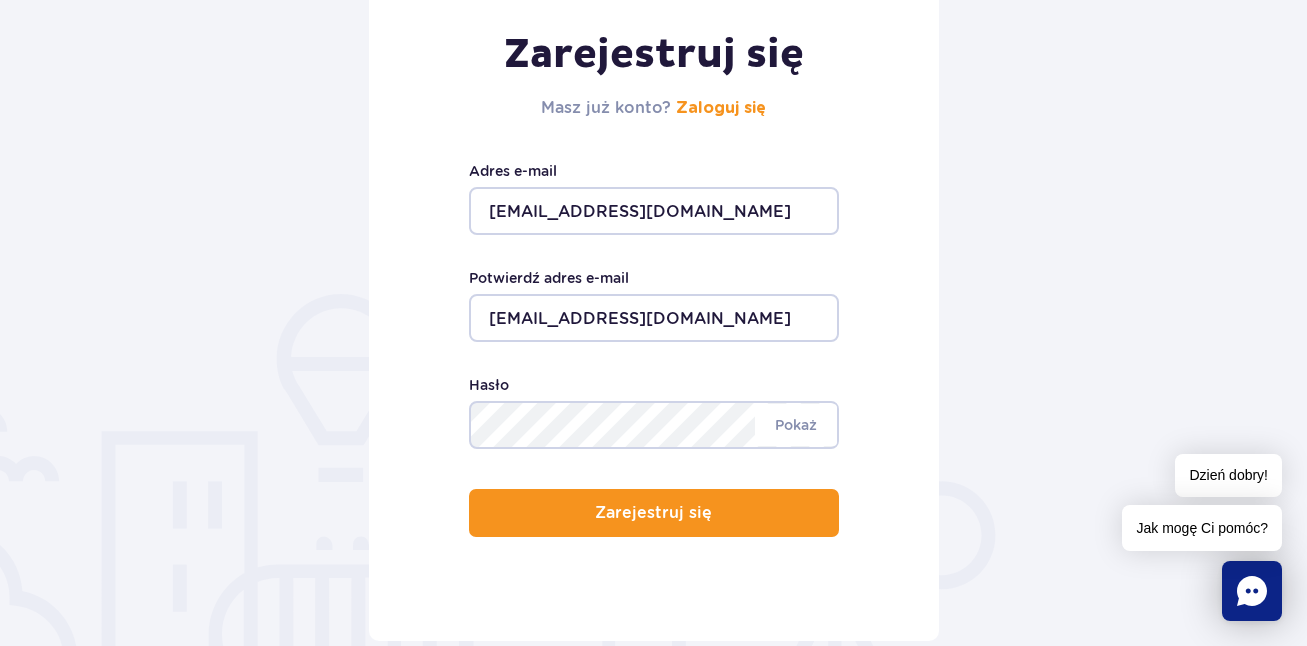 click on "Zarejestruj się
Masz już konto?
Zaloguj się
pmaliszewska00@gmail.com
Adres e-mail
pmaliszewska00@gmail.com
Potwierdź adres e-mail
Minimum 8 znaków.
Pokaż
Hasło
Zarejestruj się" at bounding box center (654, 299) 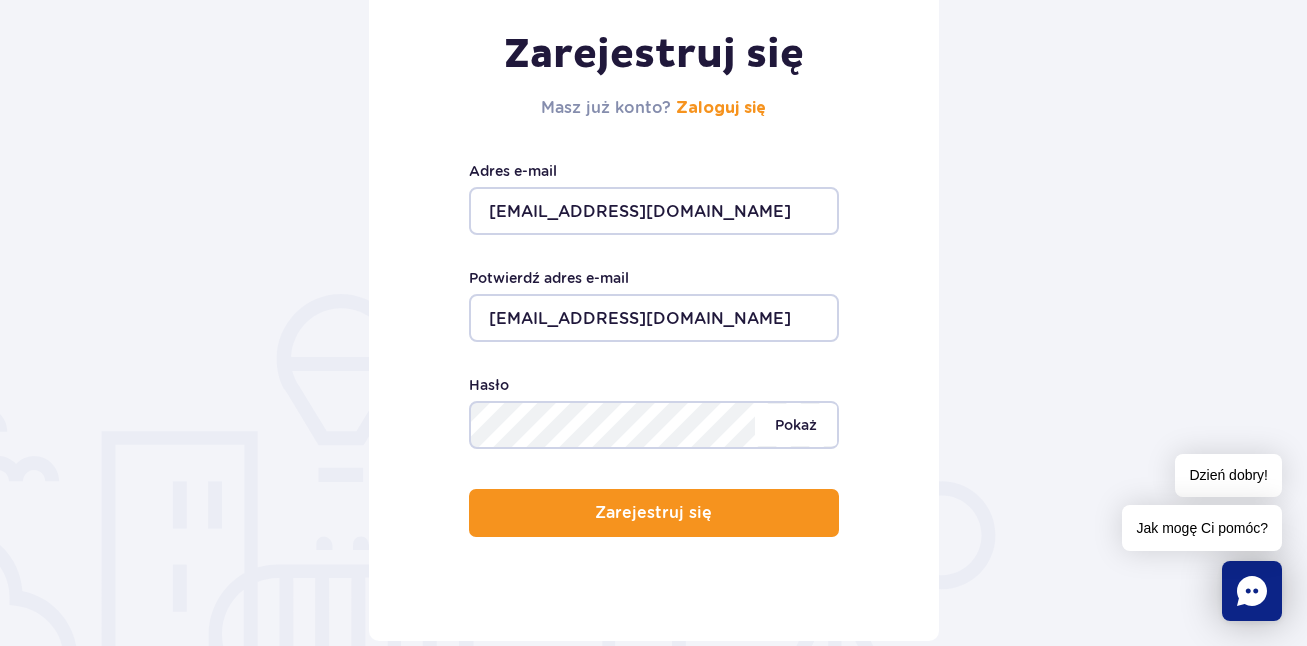 click on "Pokaż" at bounding box center [796, 425] 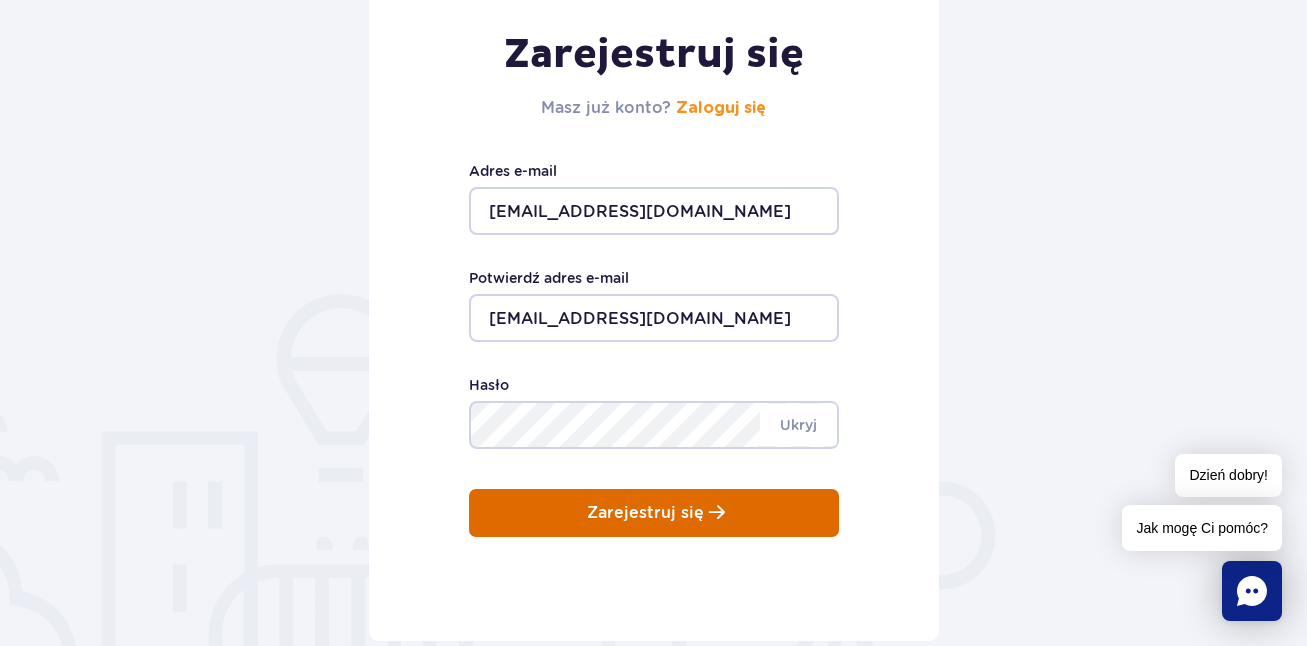 click on "Zarejestruj się" at bounding box center (654, 513) 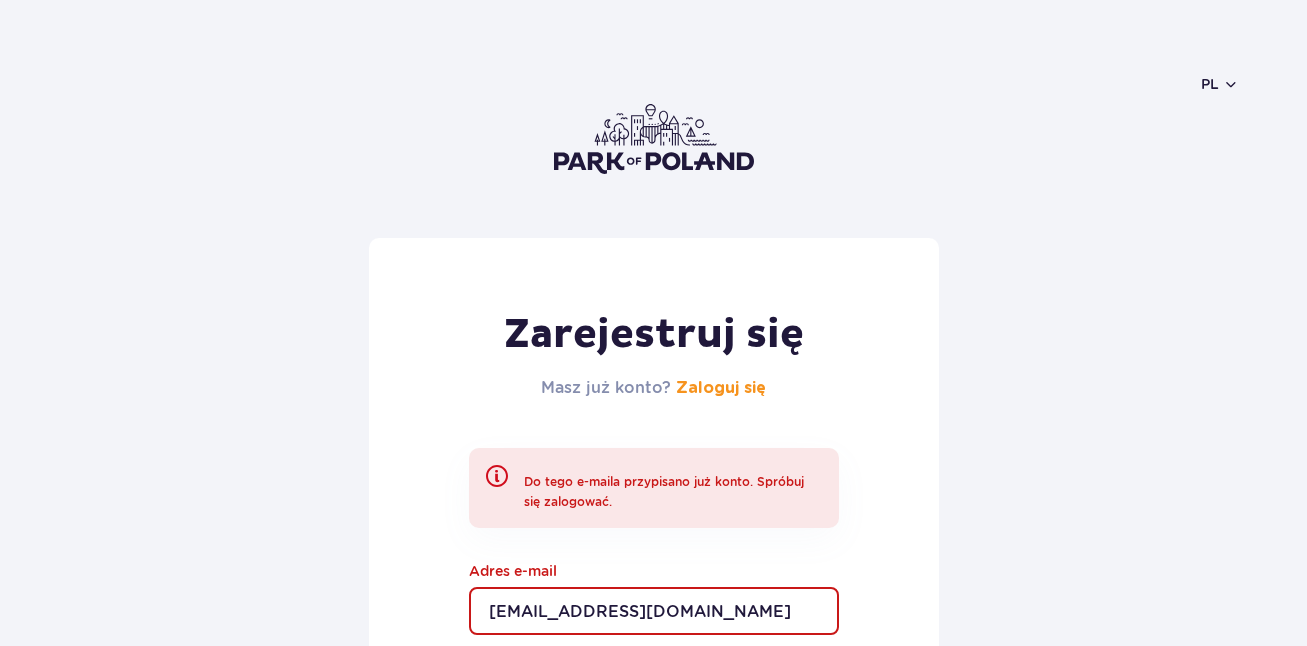 scroll, scrollTop: 0, scrollLeft: 0, axis: both 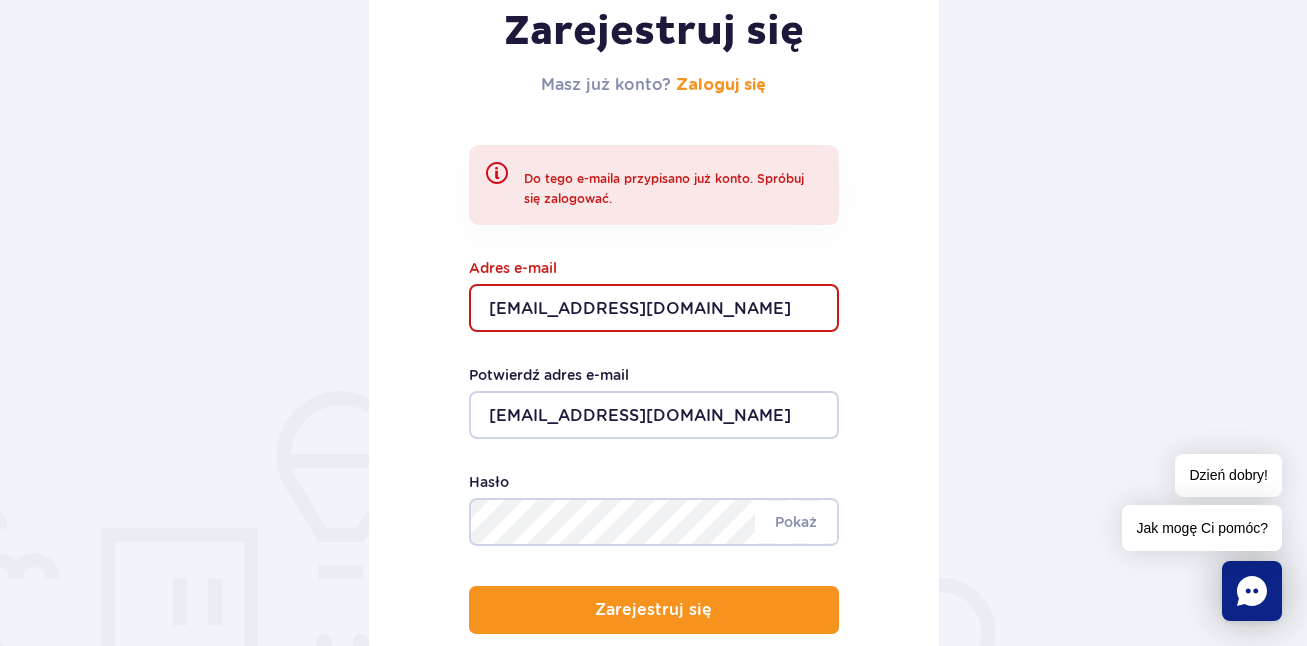 drag, startPoint x: 755, startPoint y: 307, endPoint x: 477, endPoint y: 306, distance: 278.0018 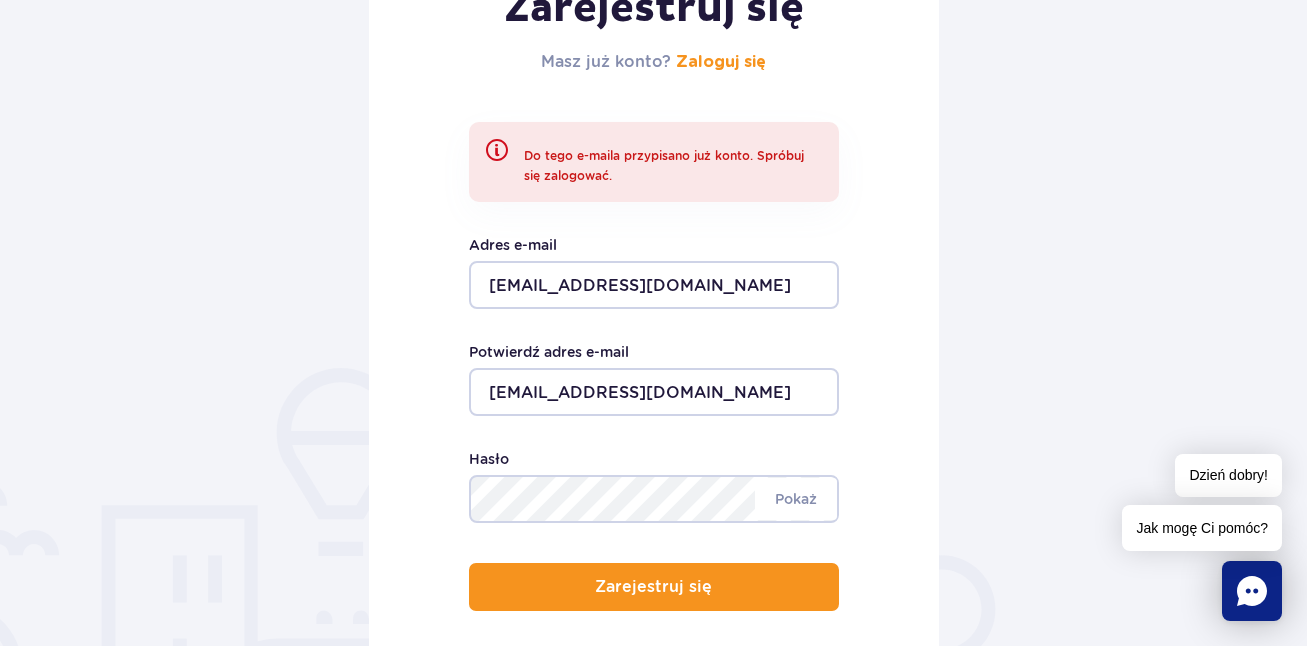 scroll, scrollTop: 315, scrollLeft: 0, axis: vertical 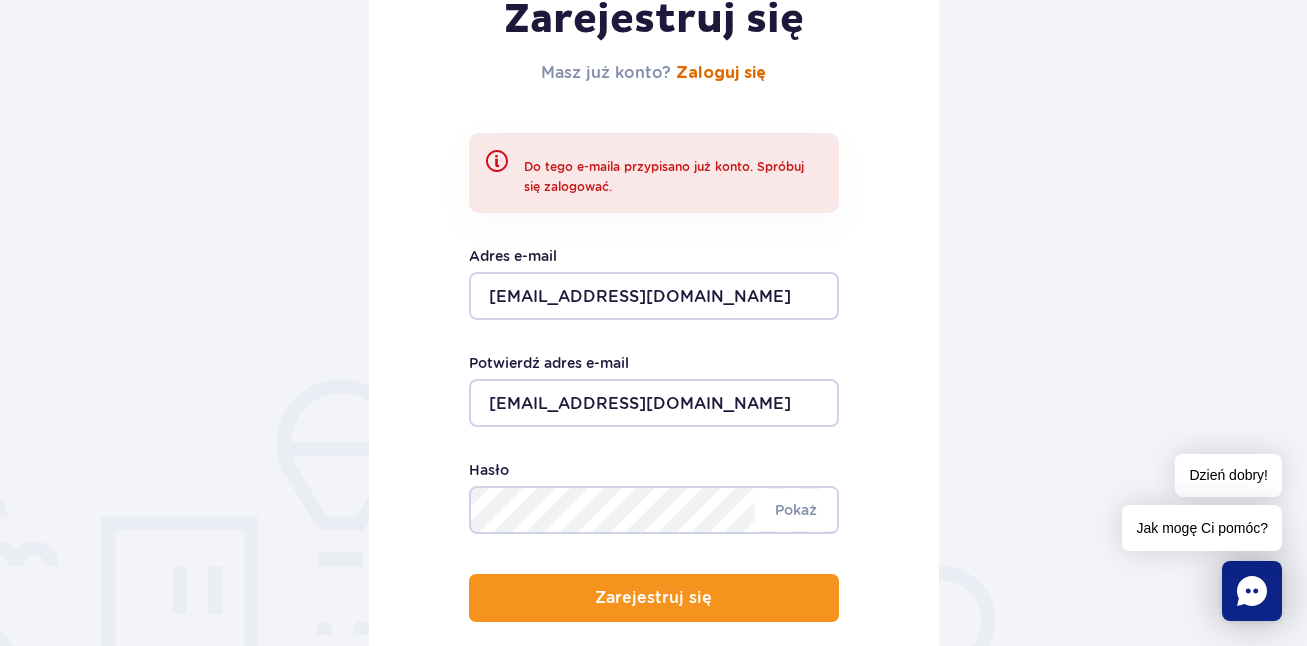 click on "Zaloguj się" at bounding box center [721, 73] 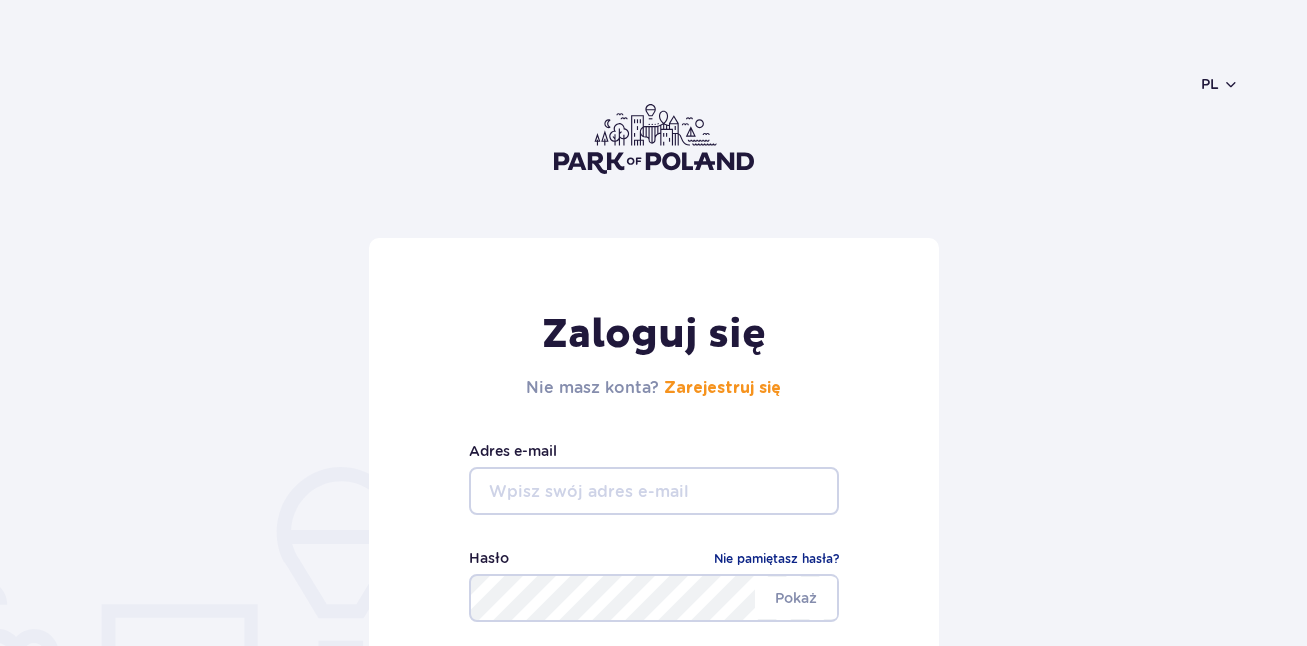scroll, scrollTop: 0, scrollLeft: 0, axis: both 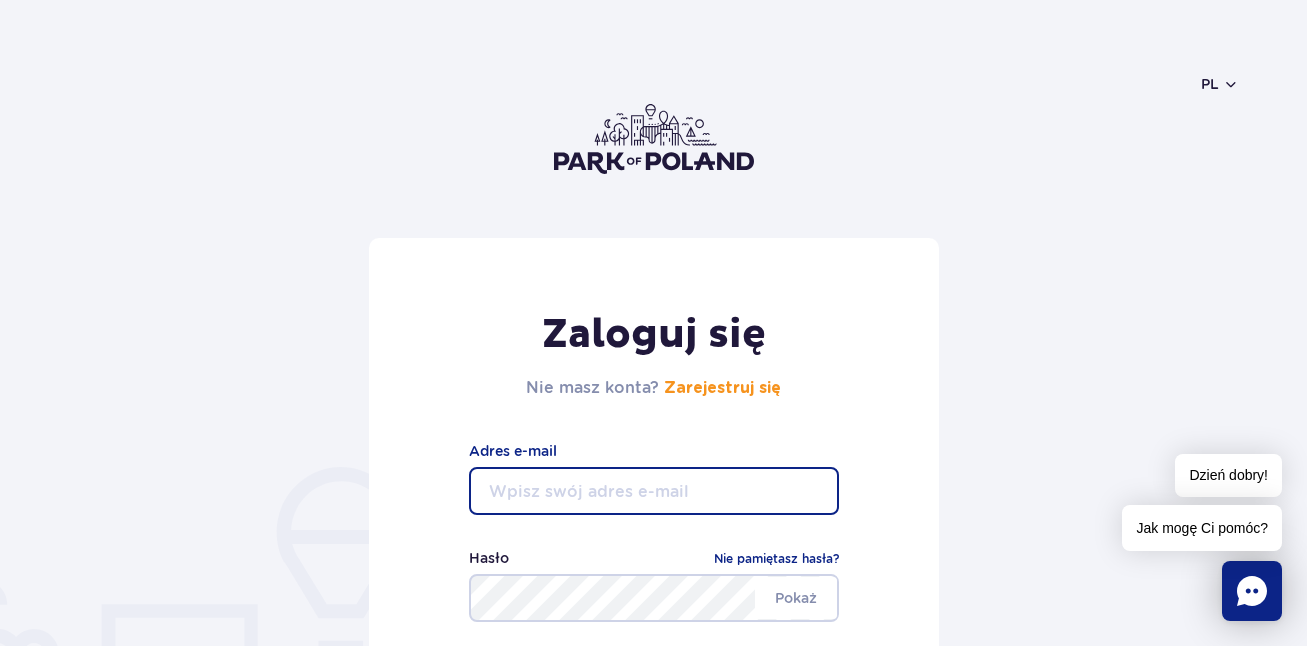 click at bounding box center [654, 491] 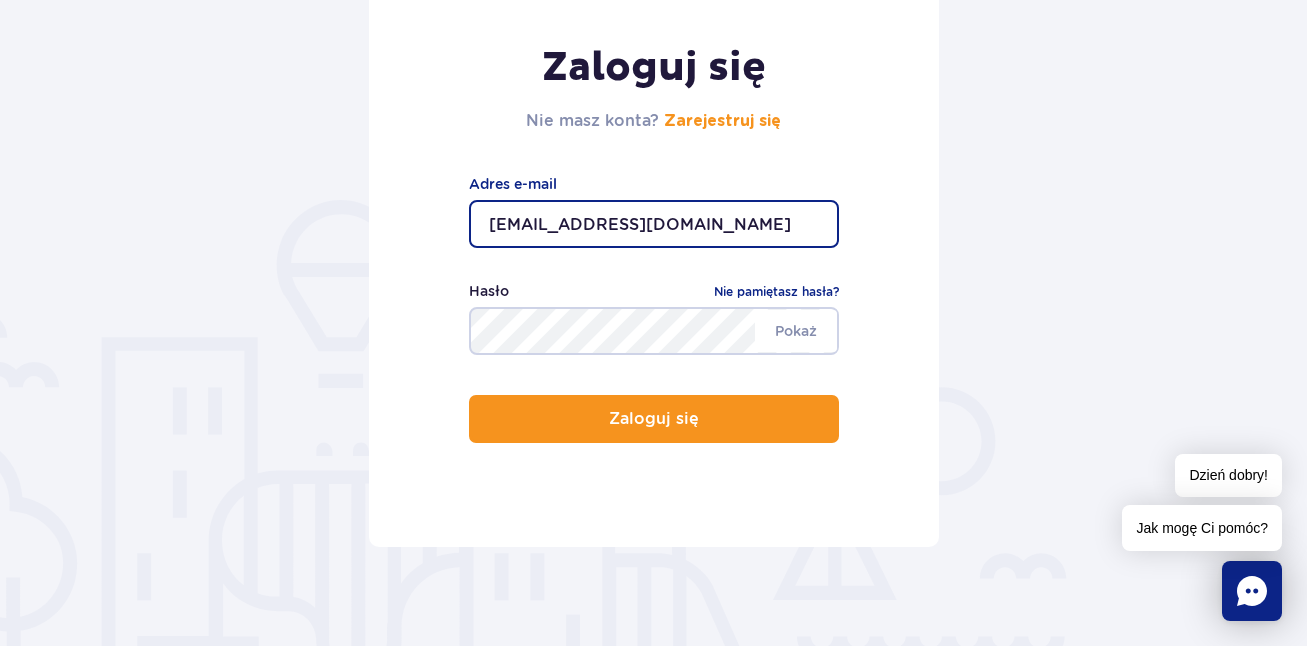 scroll, scrollTop: 363, scrollLeft: 0, axis: vertical 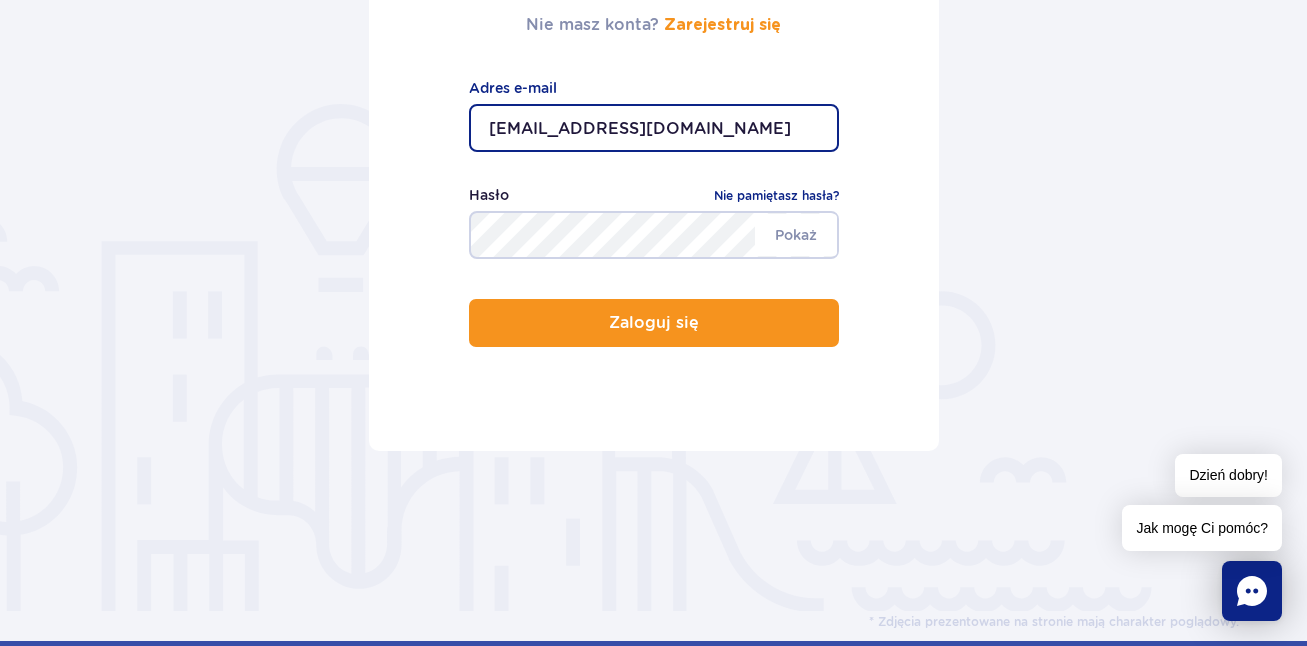 type on "[EMAIL_ADDRESS][DOMAIN_NAME]" 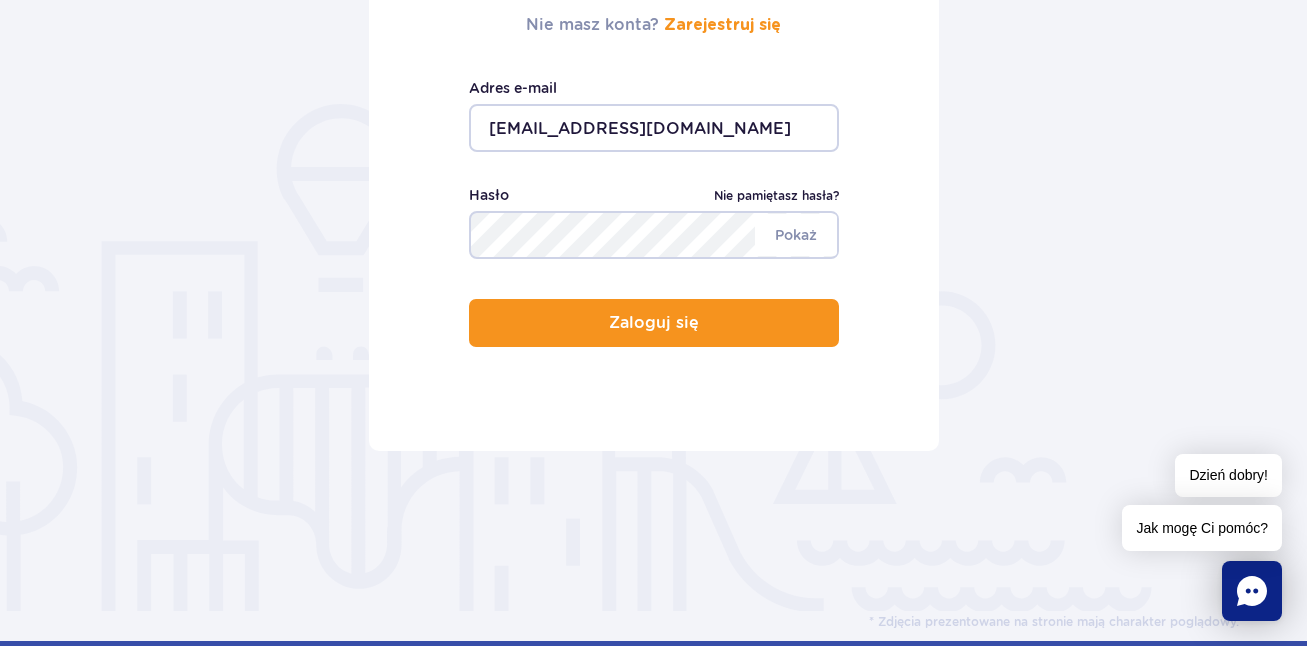 click on "Nie pamiętasz hasła?" at bounding box center [776, 196] 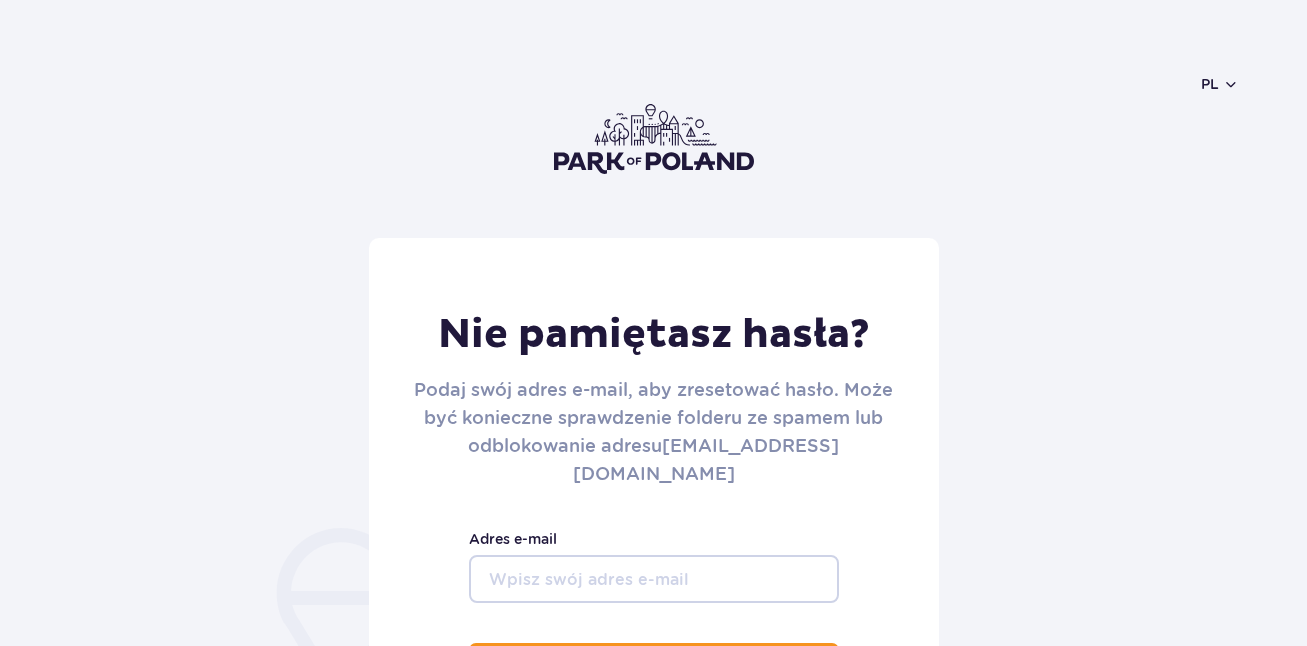 scroll, scrollTop: 0, scrollLeft: 0, axis: both 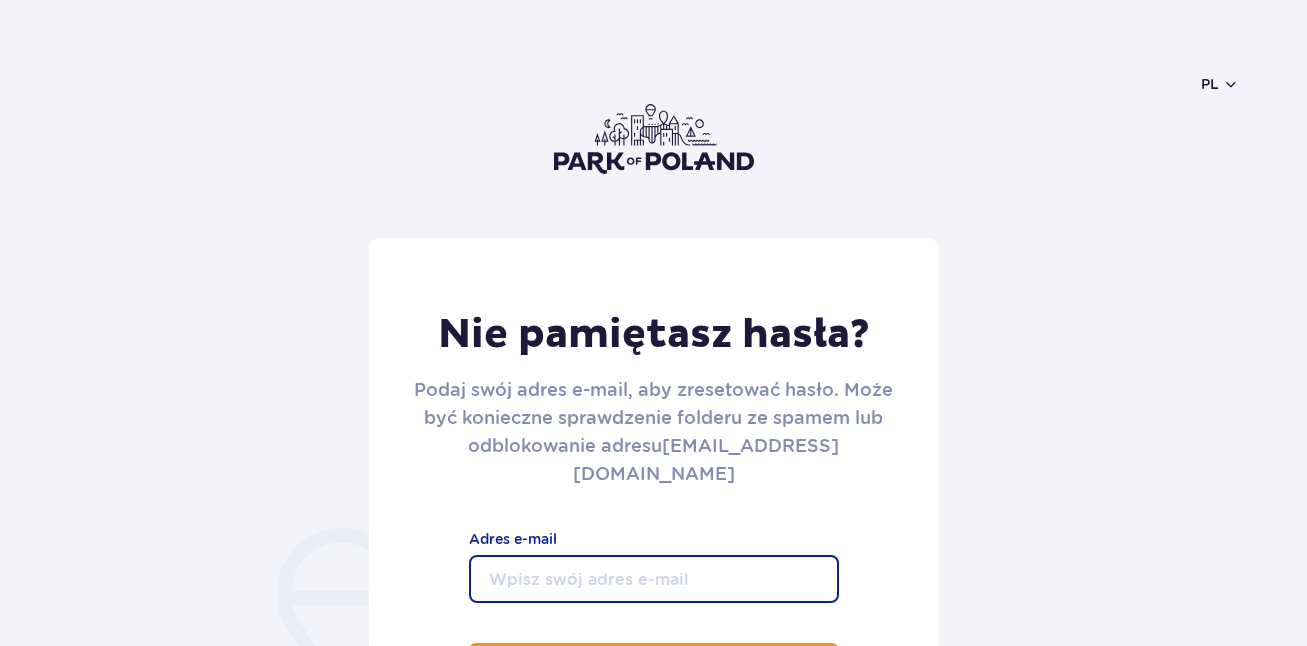 click on "Adres e-mail" at bounding box center (654, 579) 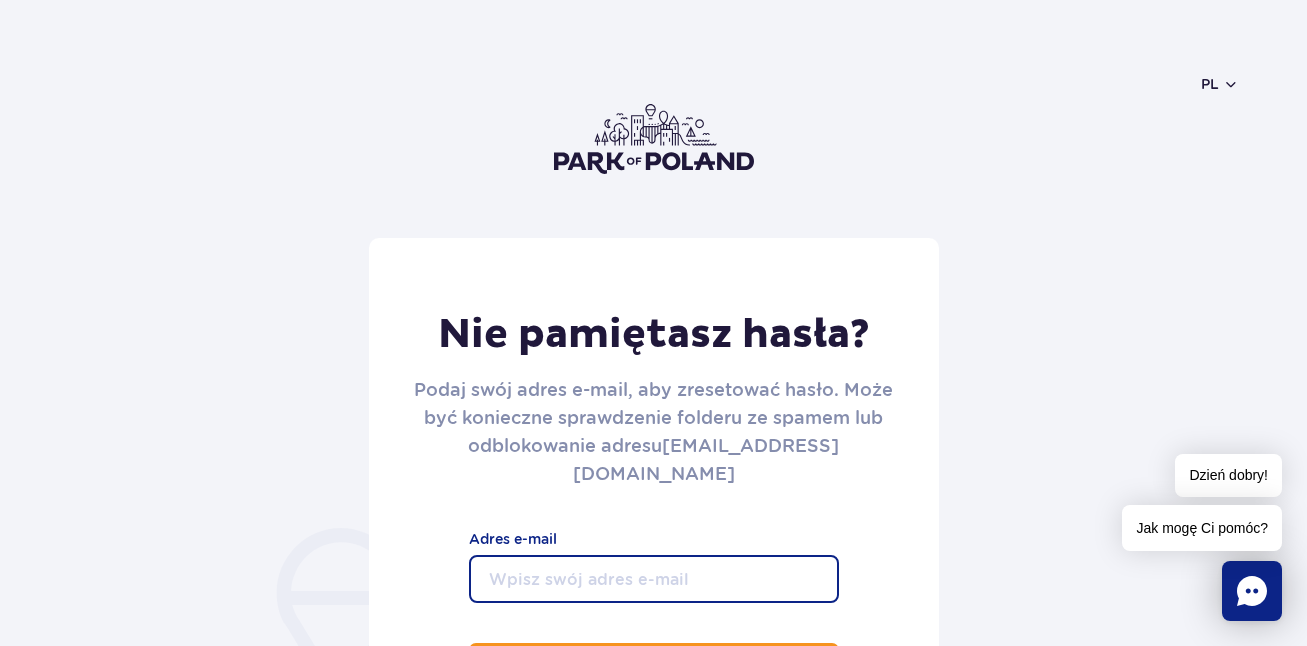 paste on "[EMAIL_ADDRESS][DOMAIN_NAME]" 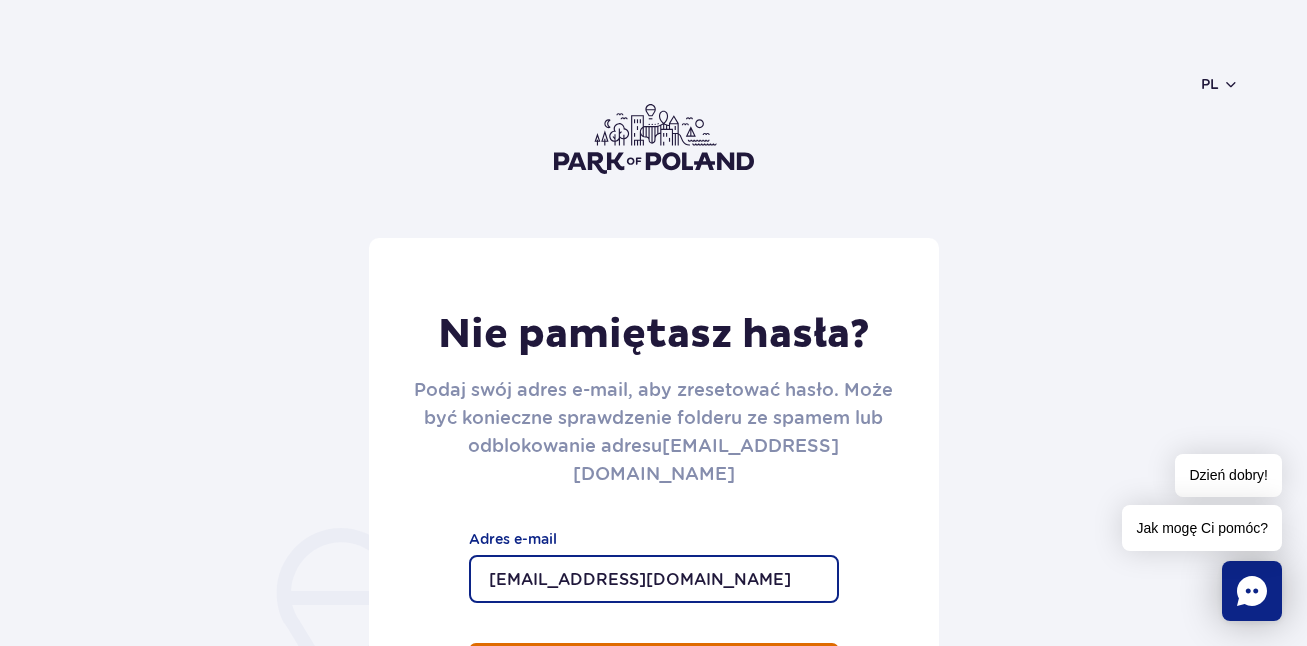 type on "[EMAIL_ADDRESS][DOMAIN_NAME]" 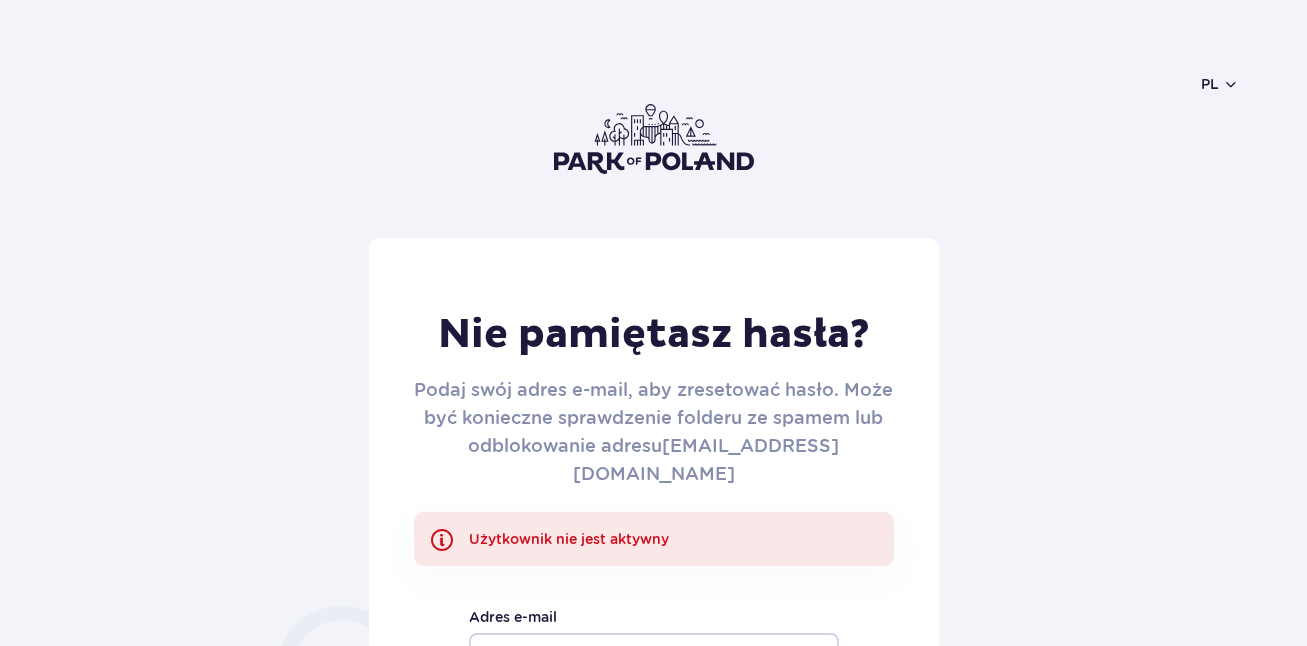 scroll, scrollTop: 0, scrollLeft: 0, axis: both 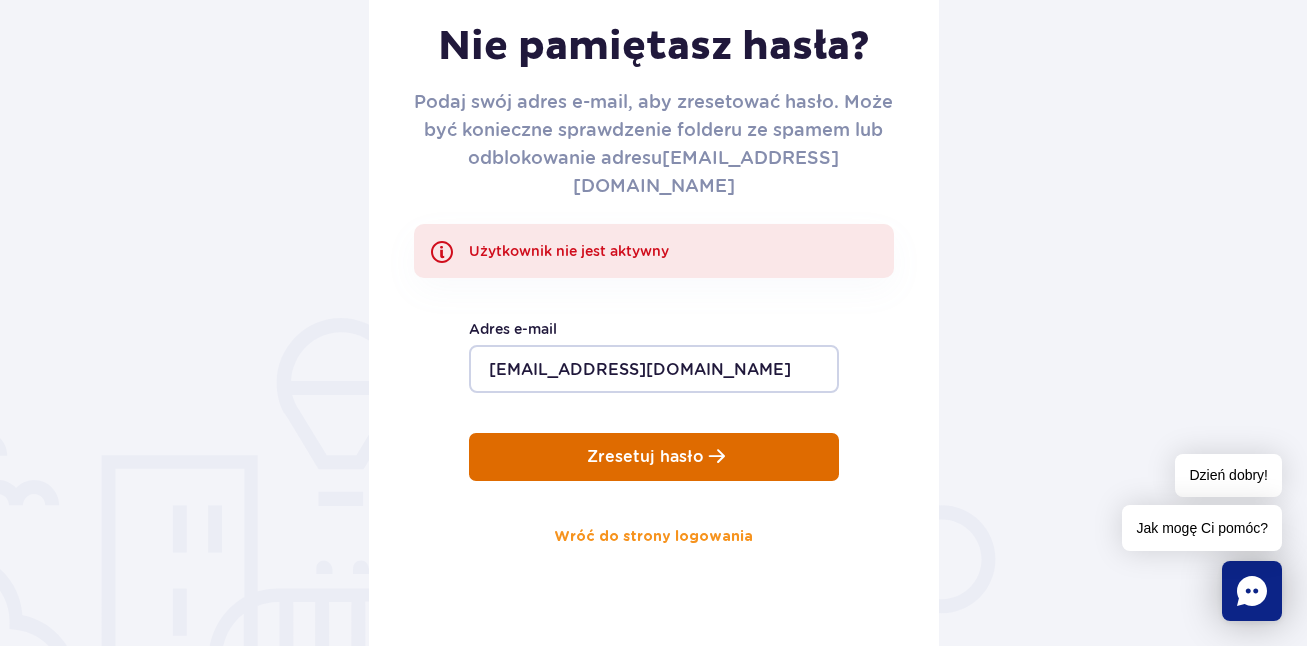 click on "Zresetuj hasło" at bounding box center [654, 457] 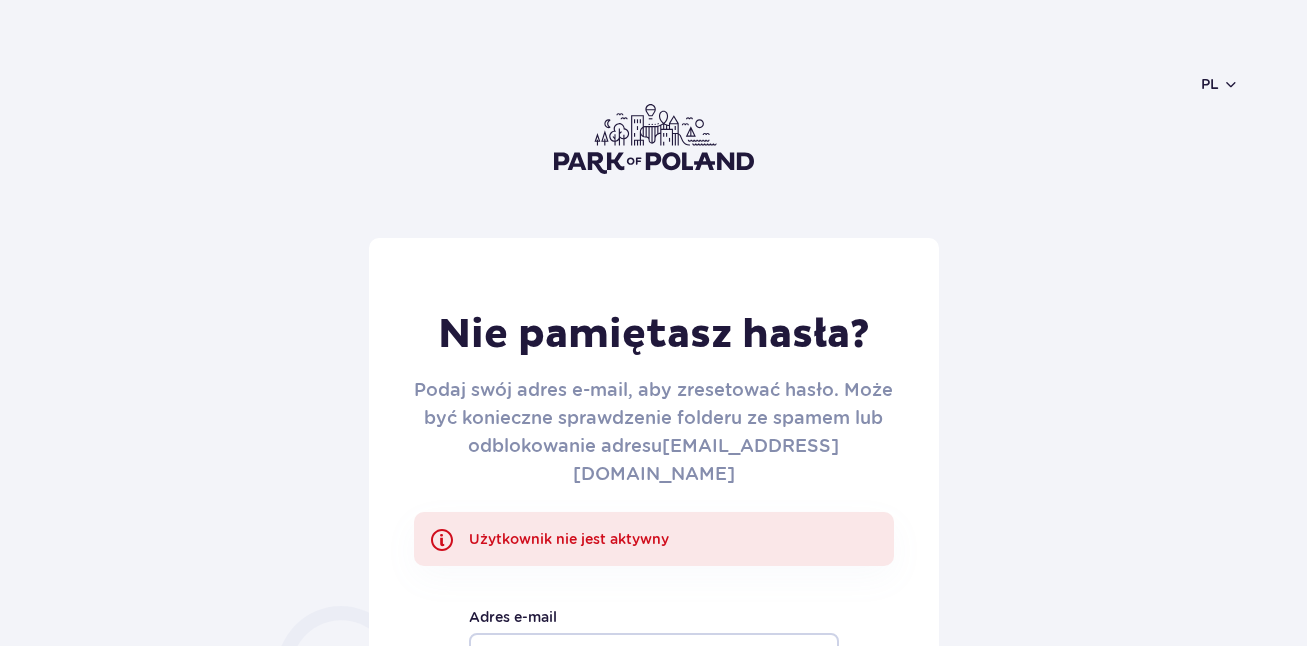 scroll, scrollTop: 0, scrollLeft: 0, axis: both 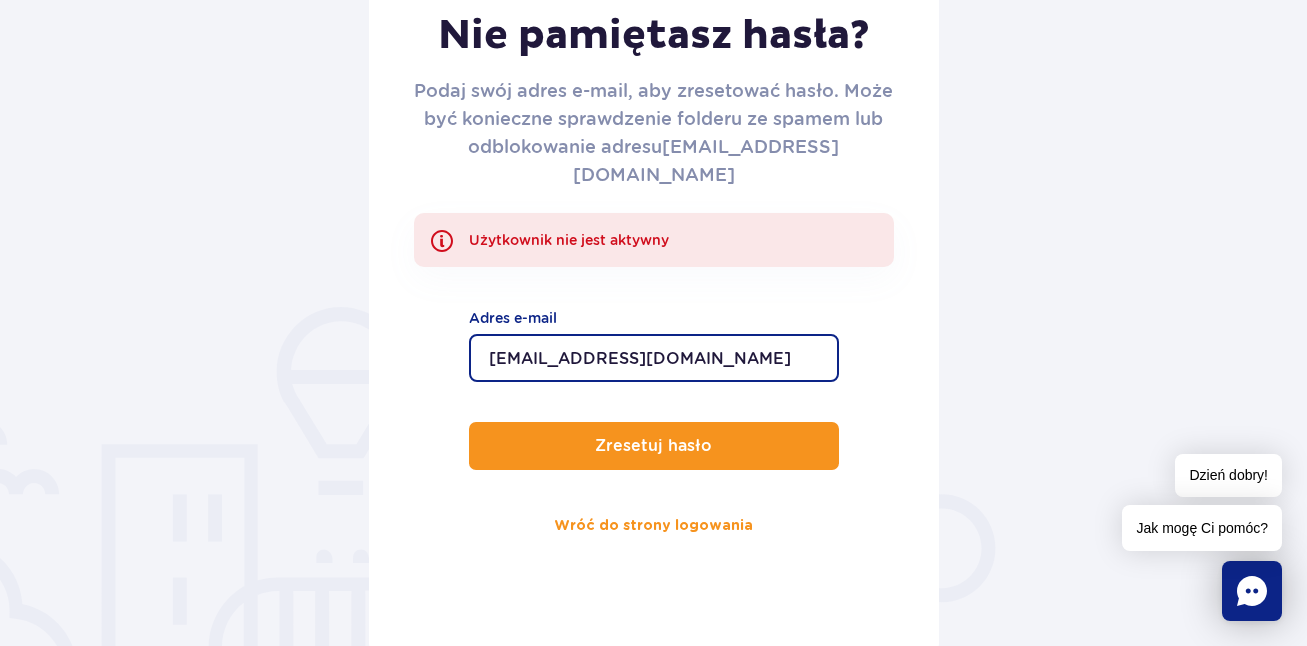 drag, startPoint x: 767, startPoint y: 337, endPoint x: 402, endPoint y: 355, distance: 365.44357 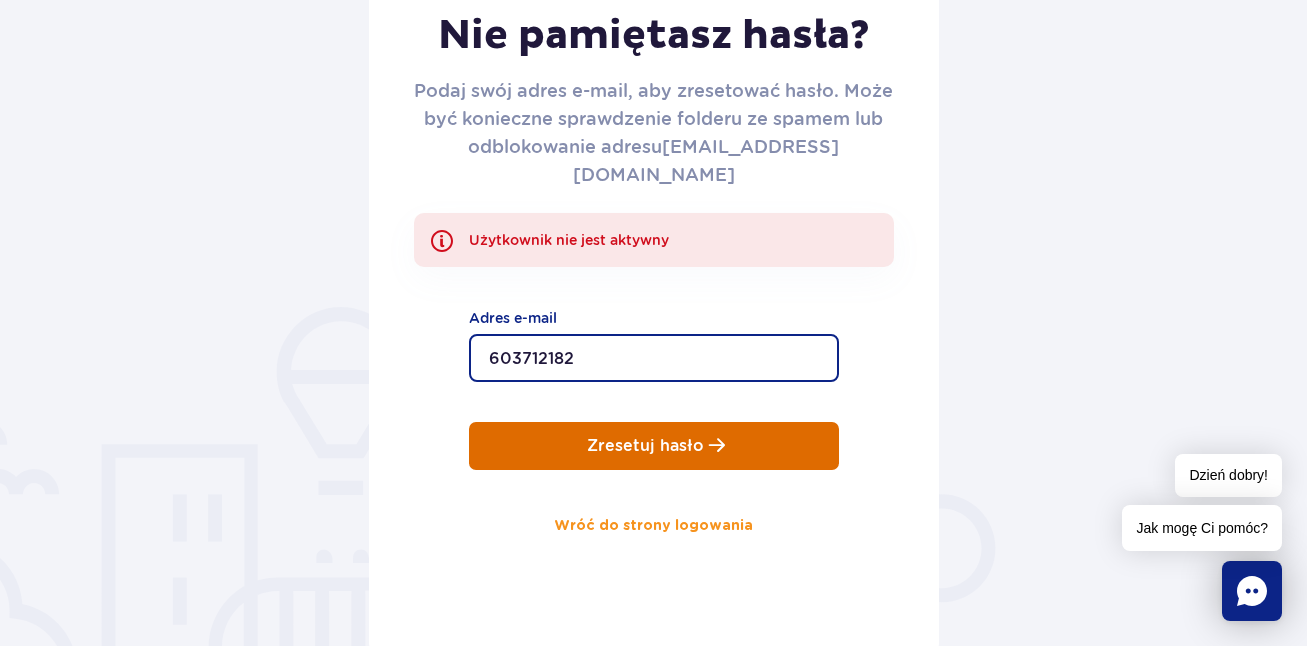 type on "603712182" 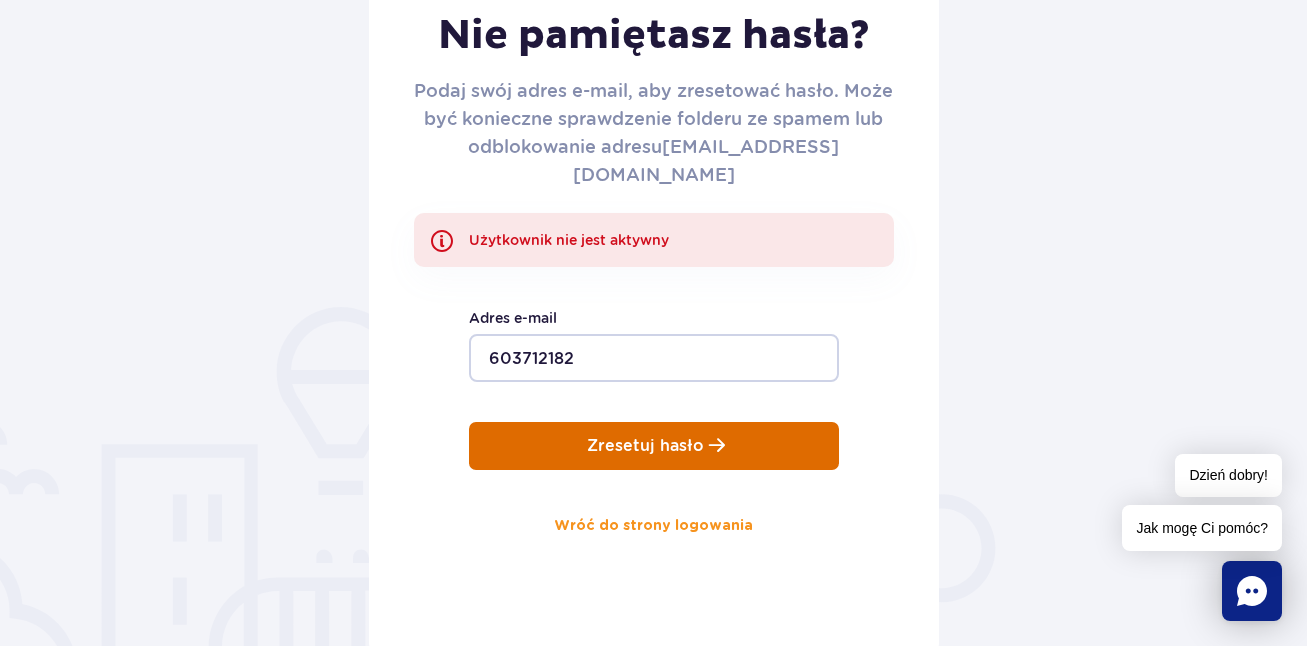 click on "Zresetuj hasło" at bounding box center (654, 446) 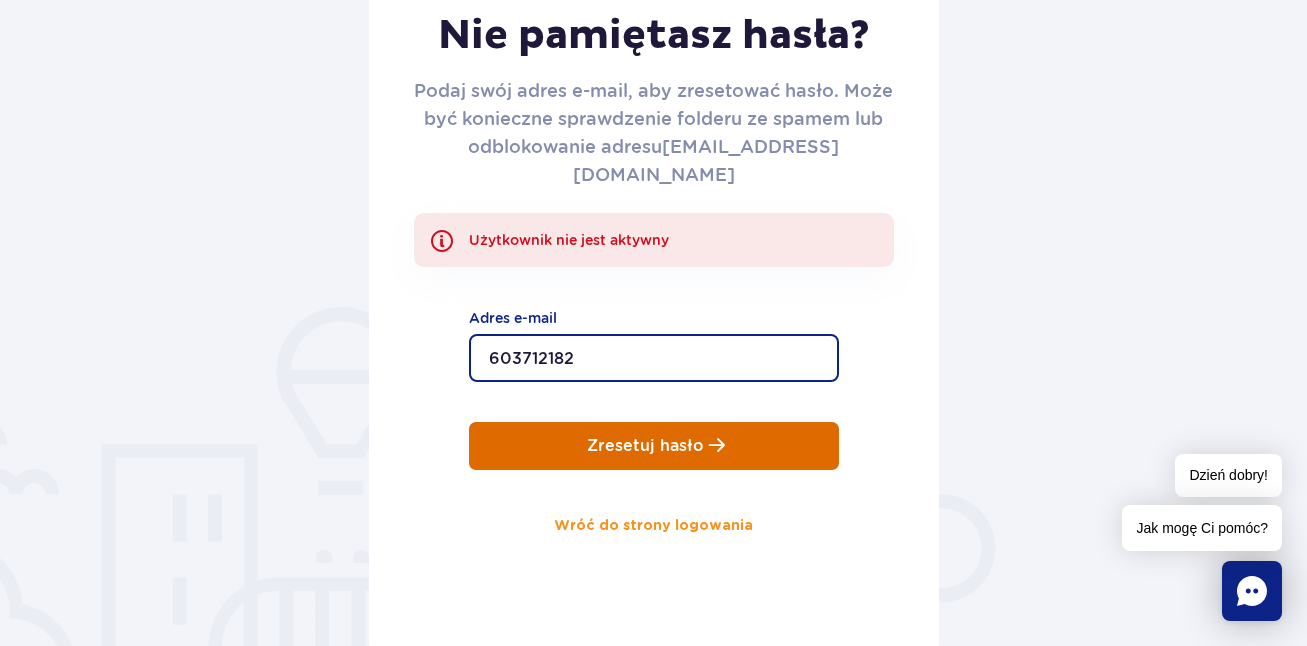 click on "Zresetuj hasło" at bounding box center (654, 446) 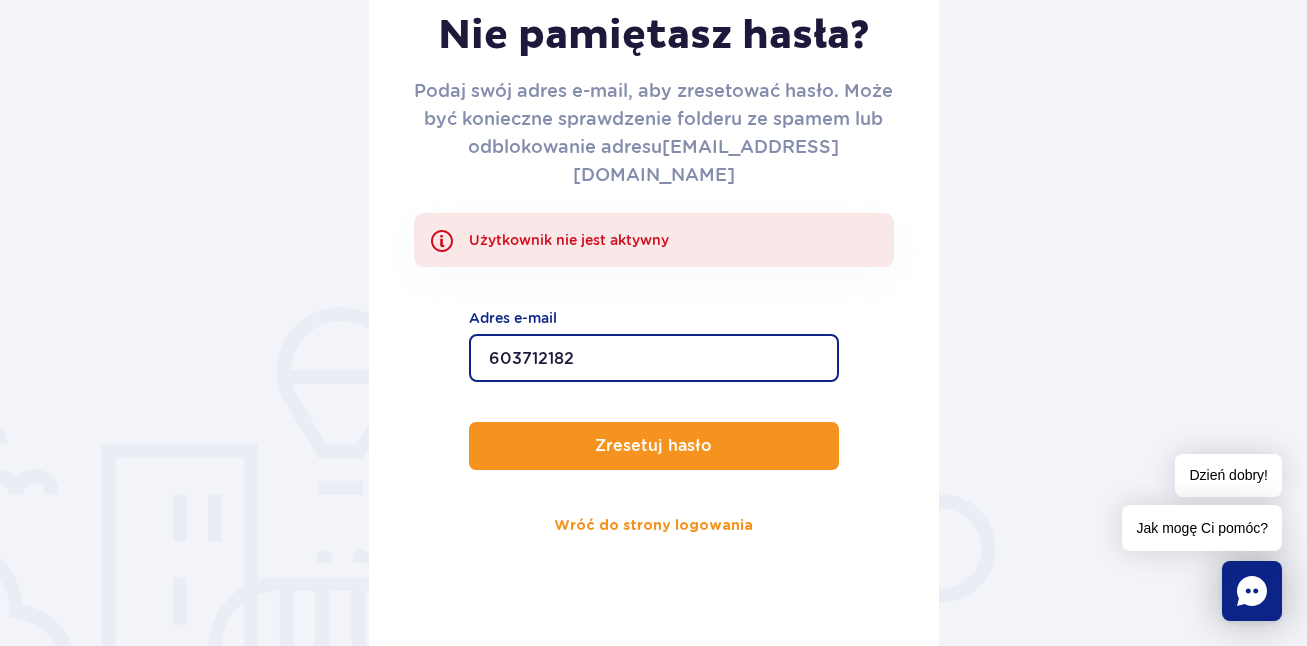 drag, startPoint x: 591, startPoint y: 318, endPoint x: 311, endPoint y: 301, distance: 280.5156 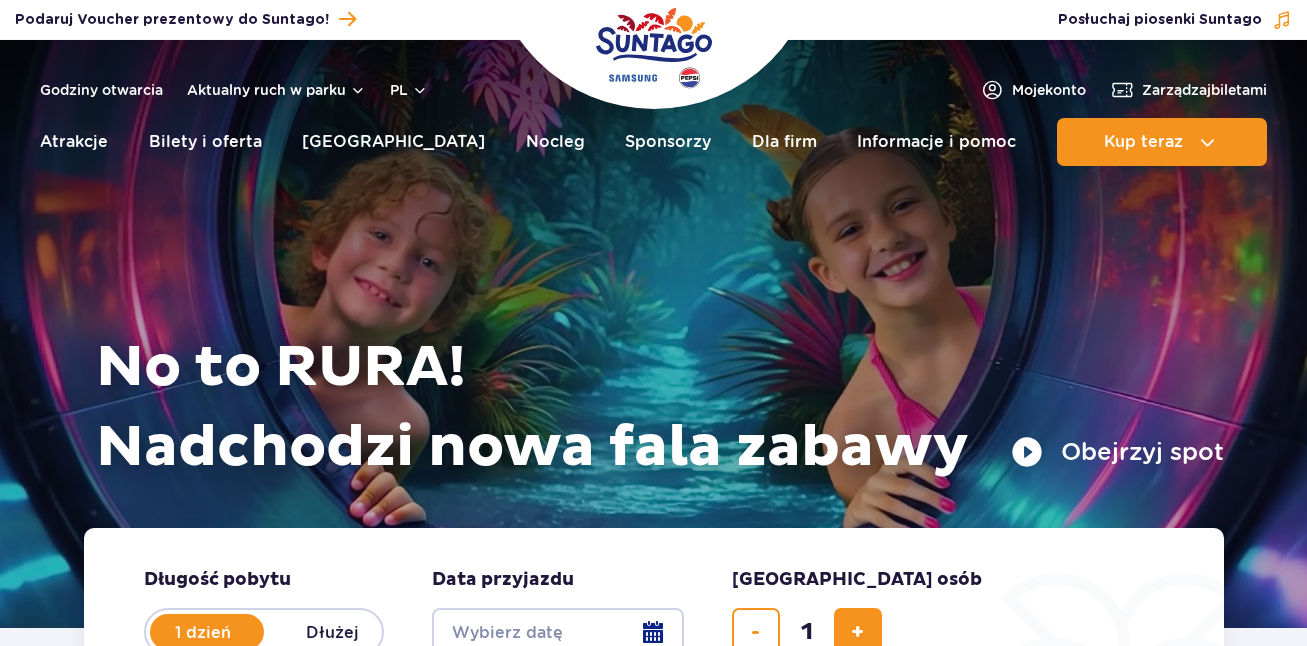 scroll, scrollTop: 0, scrollLeft: 0, axis: both 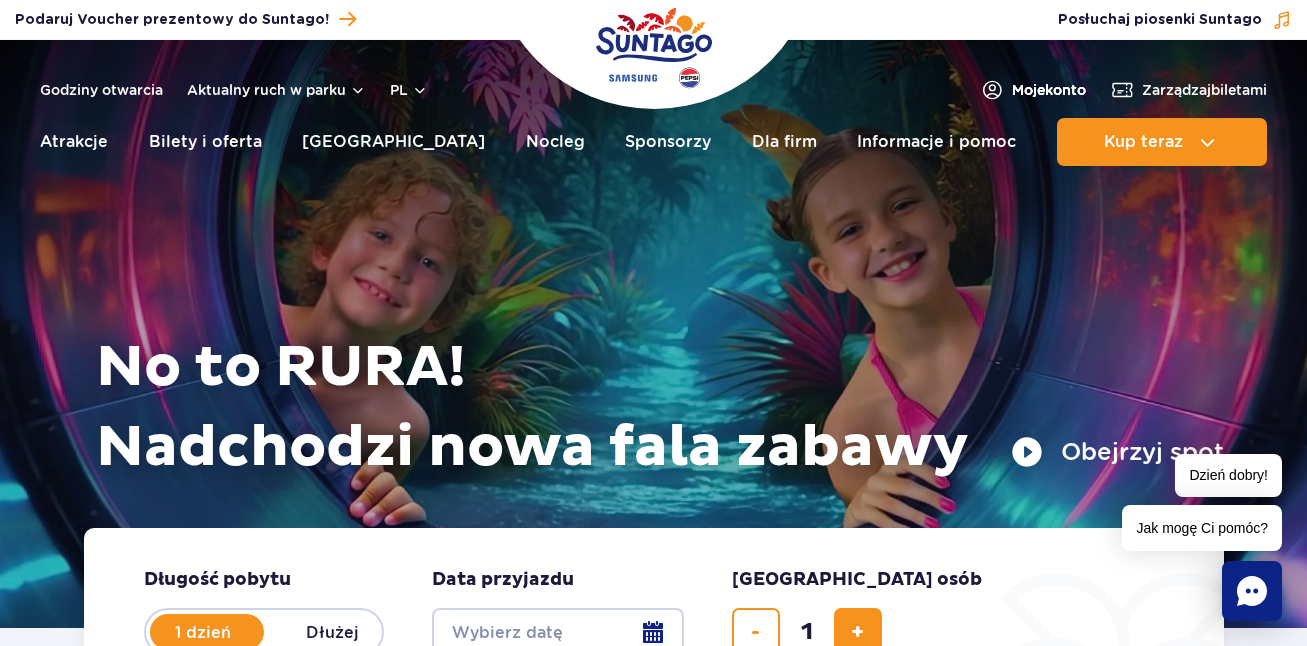 click on "Moje  konto" at bounding box center (1049, 90) 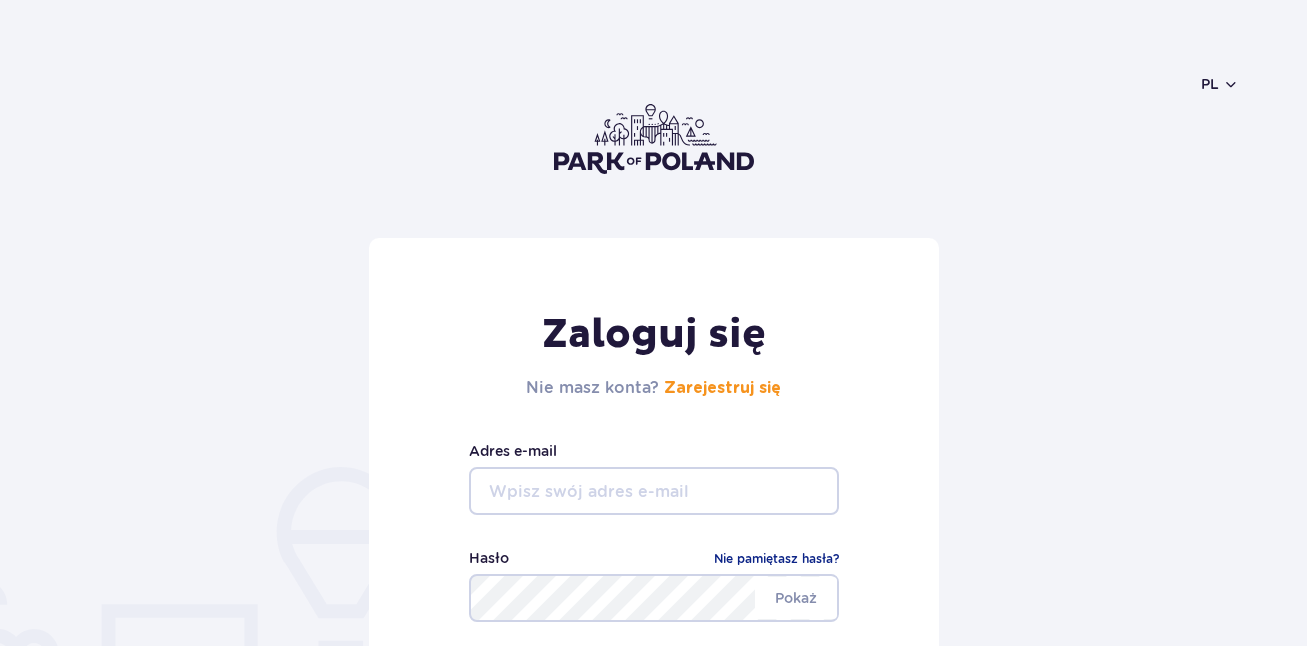 scroll, scrollTop: 0, scrollLeft: 0, axis: both 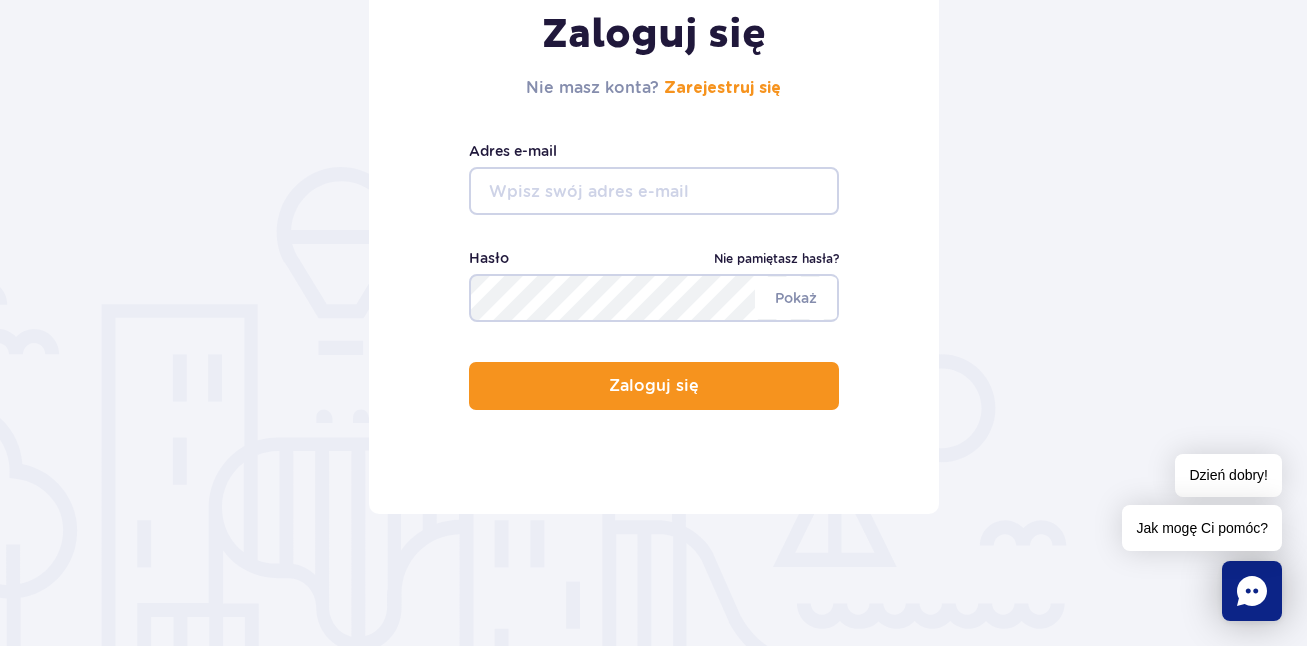 click on "Nie pamiętasz hasła?" at bounding box center [776, 259] 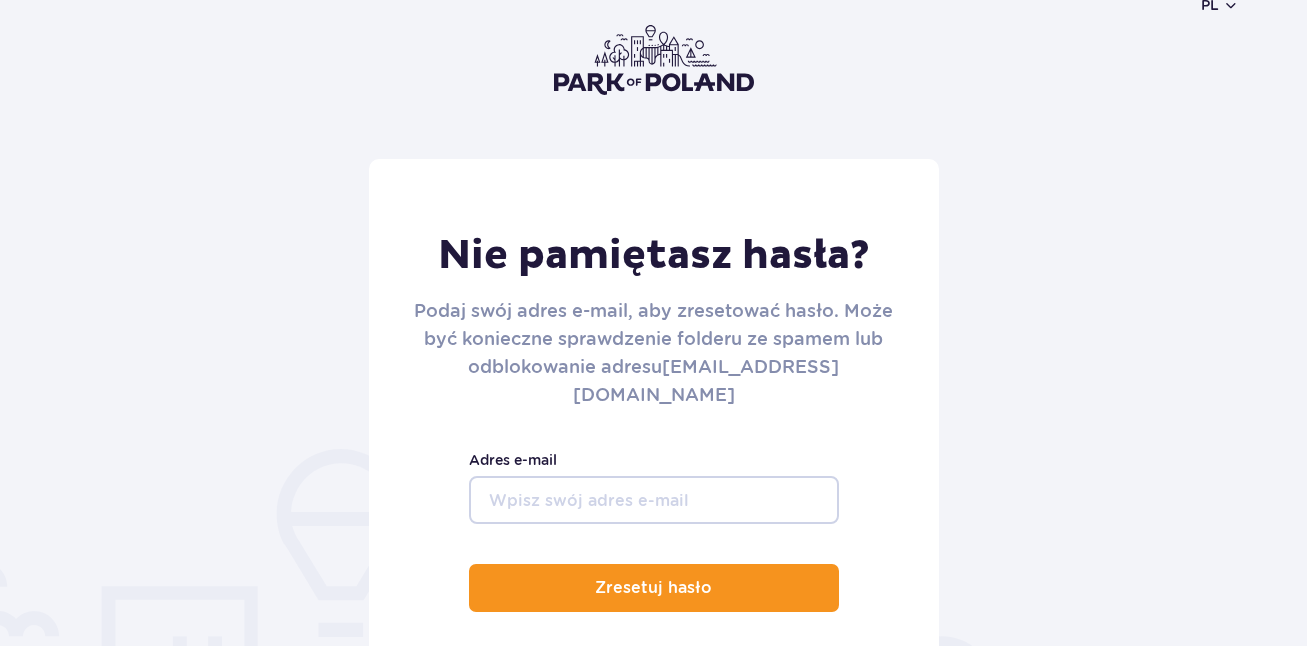 scroll, scrollTop: 0, scrollLeft: 0, axis: both 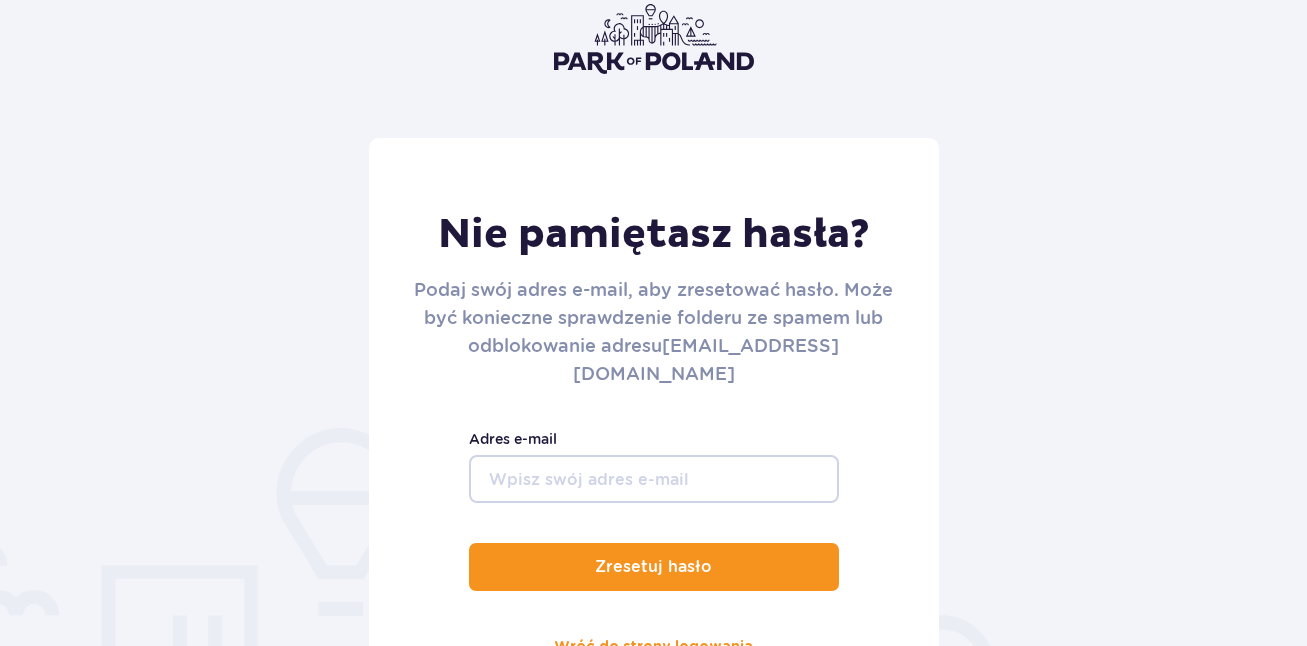 click on "Adres e-mail" at bounding box center [654, 479] 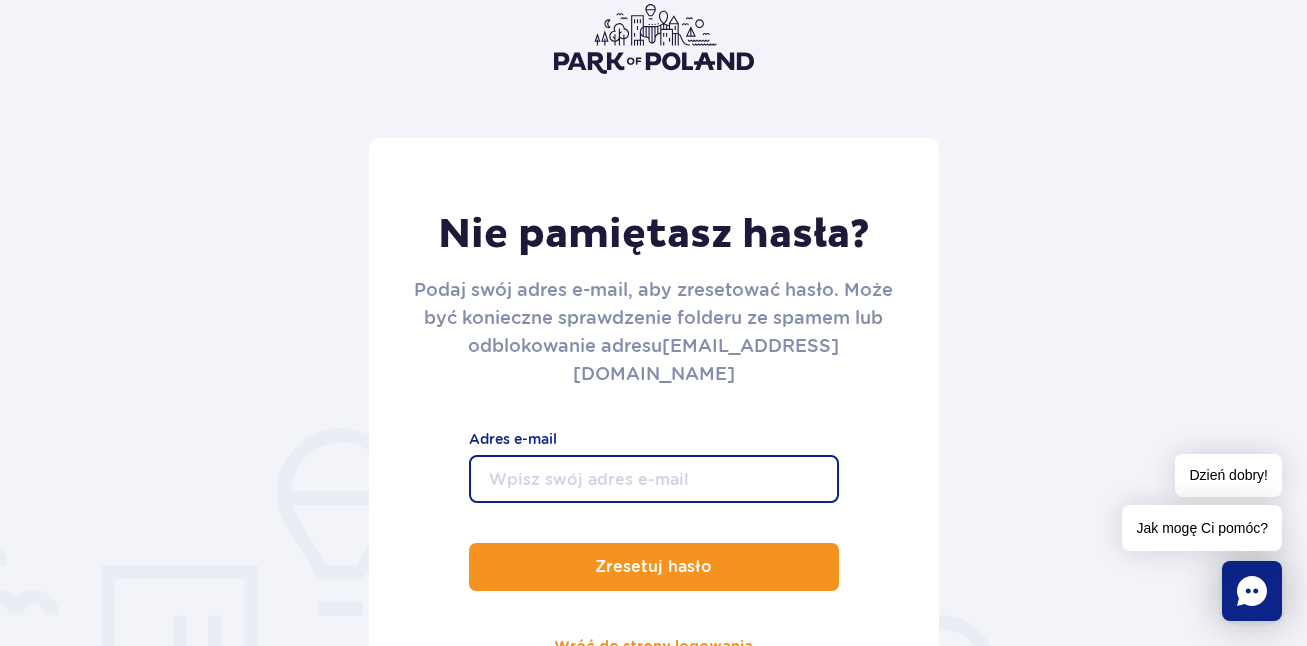 type on "[EMAIL_ADDRESS][DOMAIN_NAME]" 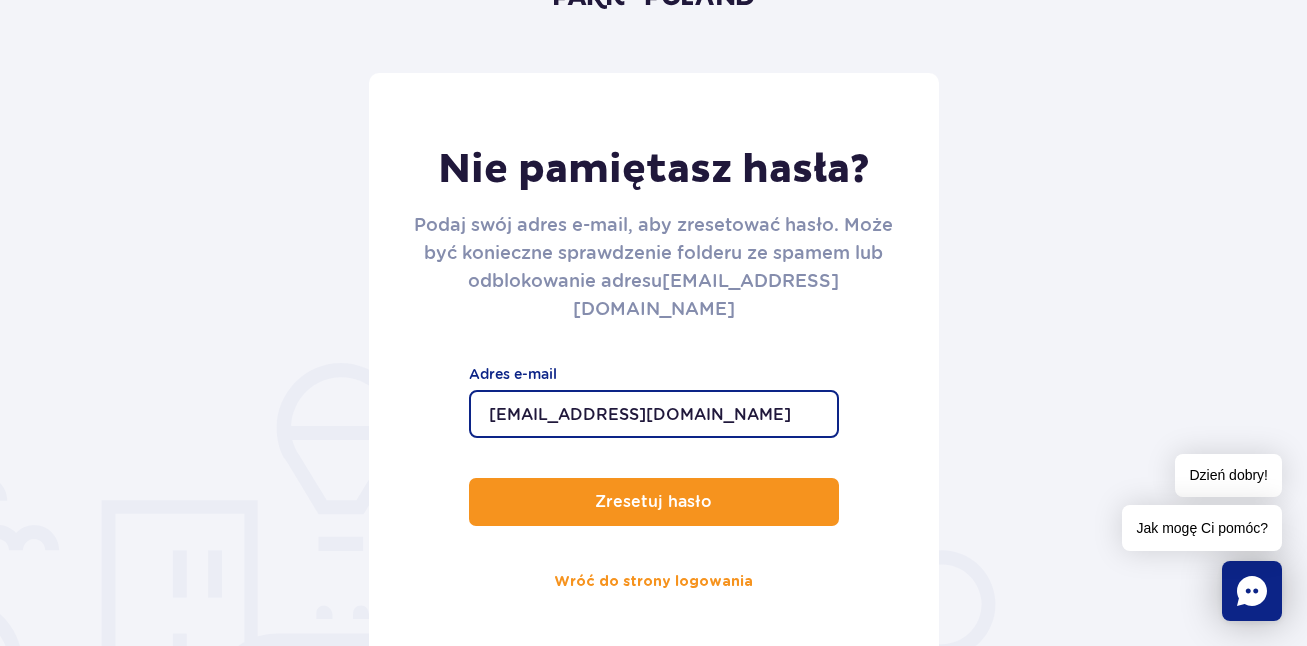 scroll, scrollTop: 200, scrollLeft: 0, axis: vertical 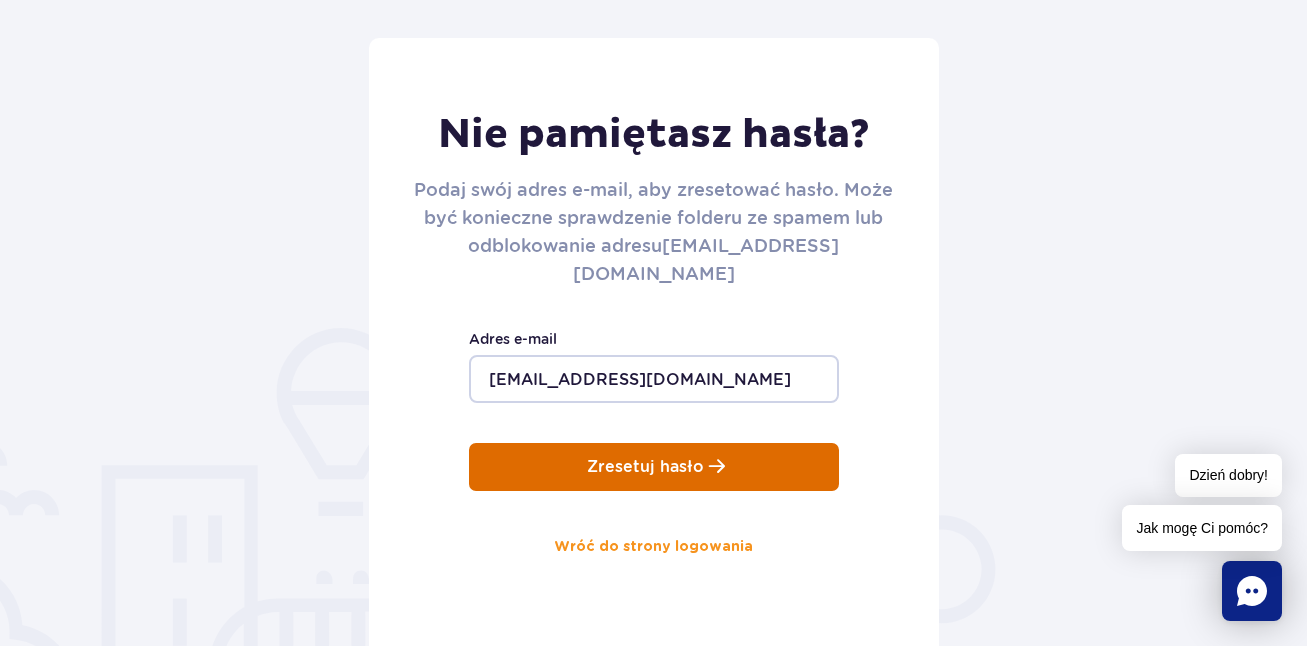 click on "Zresetuj hasło" at bounding box center [645, 467] 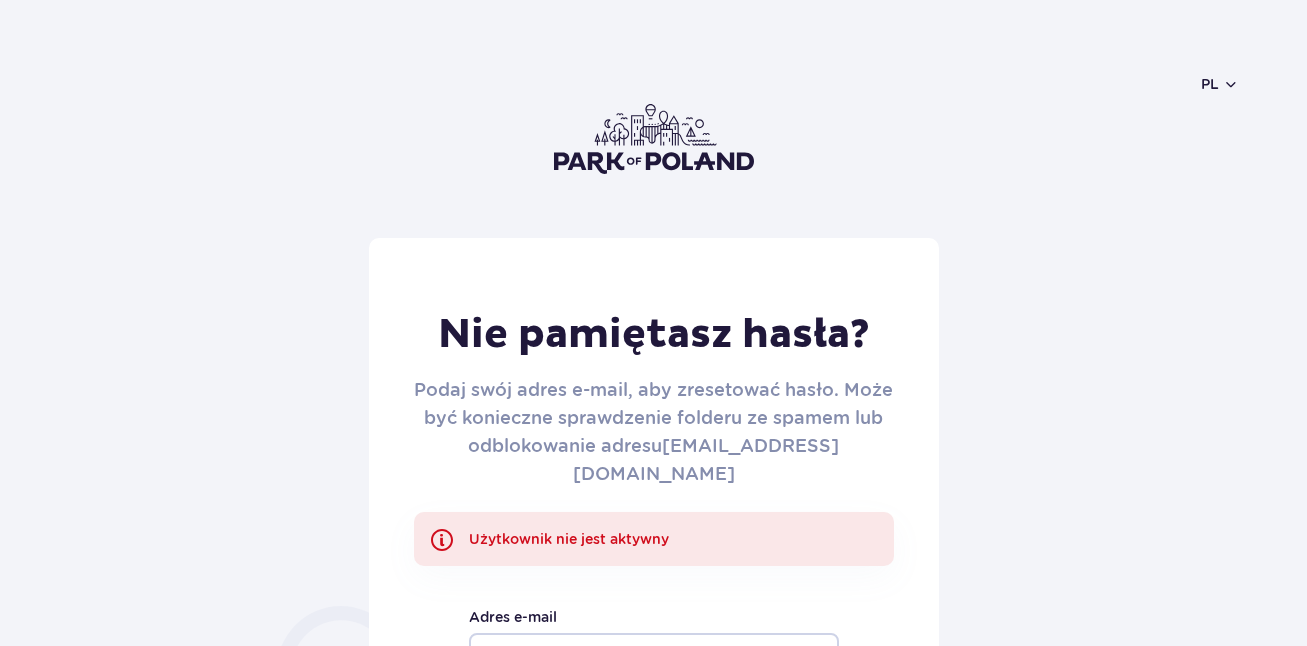 scroll, scrollTop: 170, scrollLeft: 0, axis: vertical 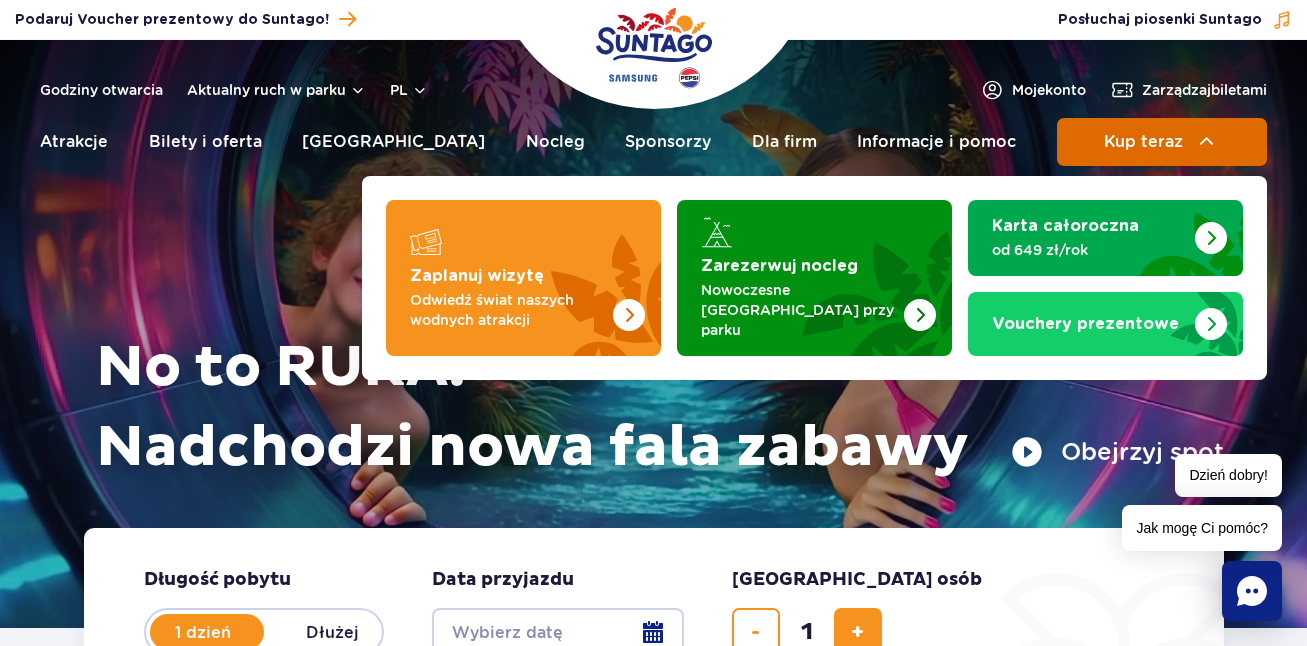 click on "Kup teraz" at bounding box center (1162, 142) 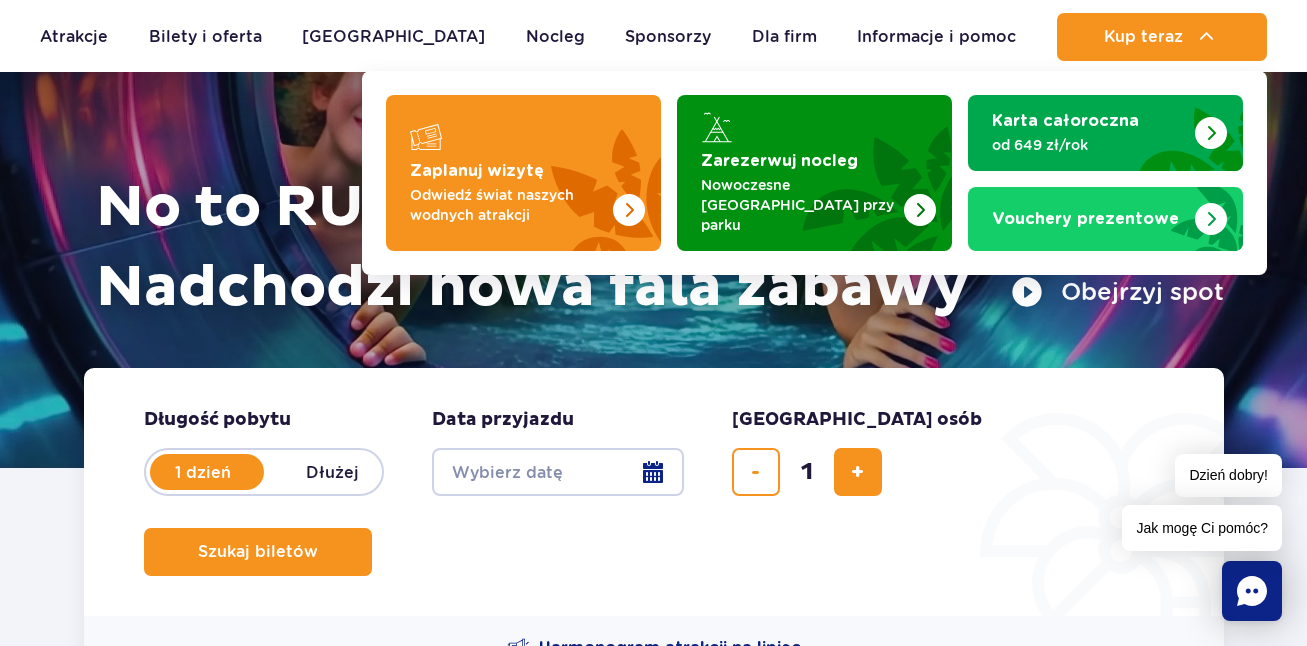 scroll, scrollTop: 200, scrollLeft: 0, axis: vertical 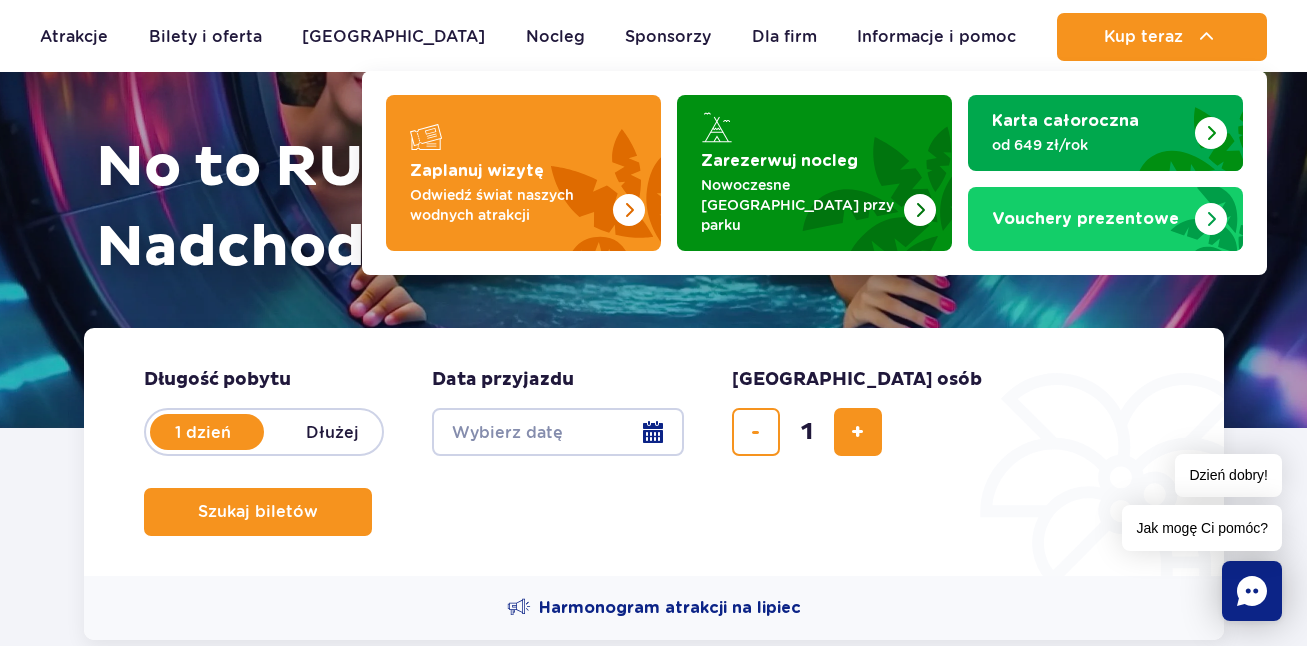 click on "Date from" at bounding box center [558, 432] 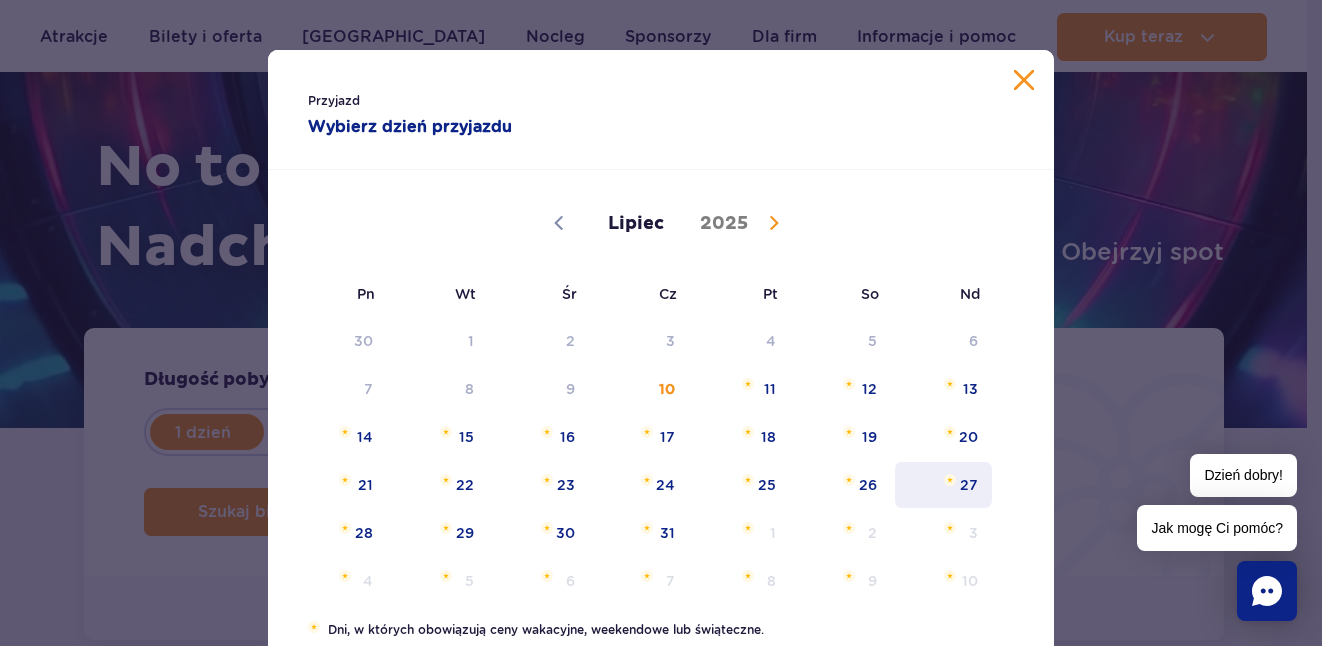 click on "27" at bounding box center (943, 485) 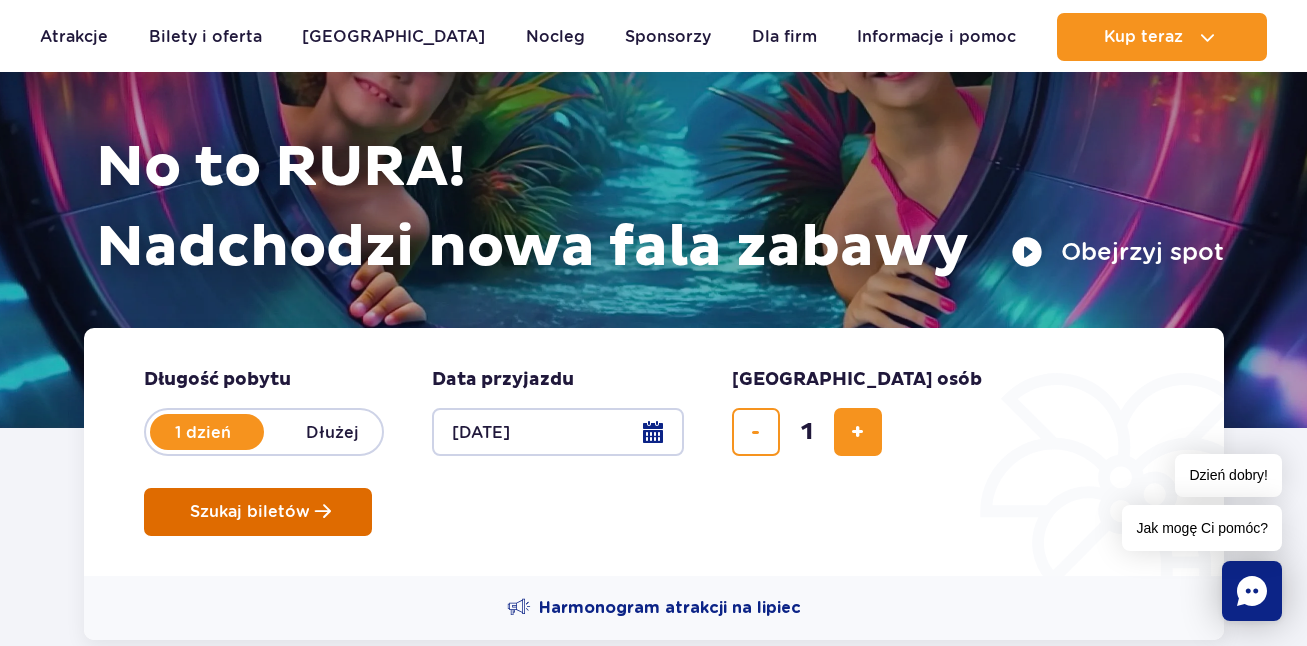 click on "Szukaj biletów" at bounding box center (250, 512) 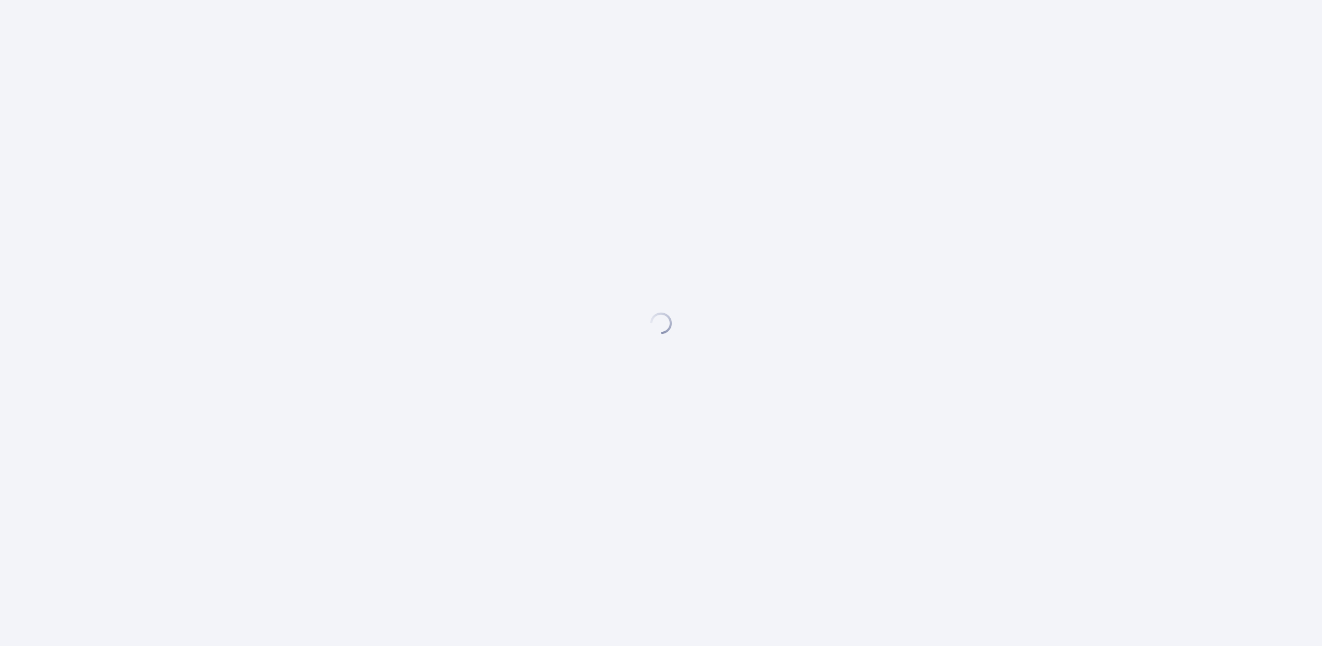 scroll, scrollTop: 0, scrollLeft: 0, axis: both 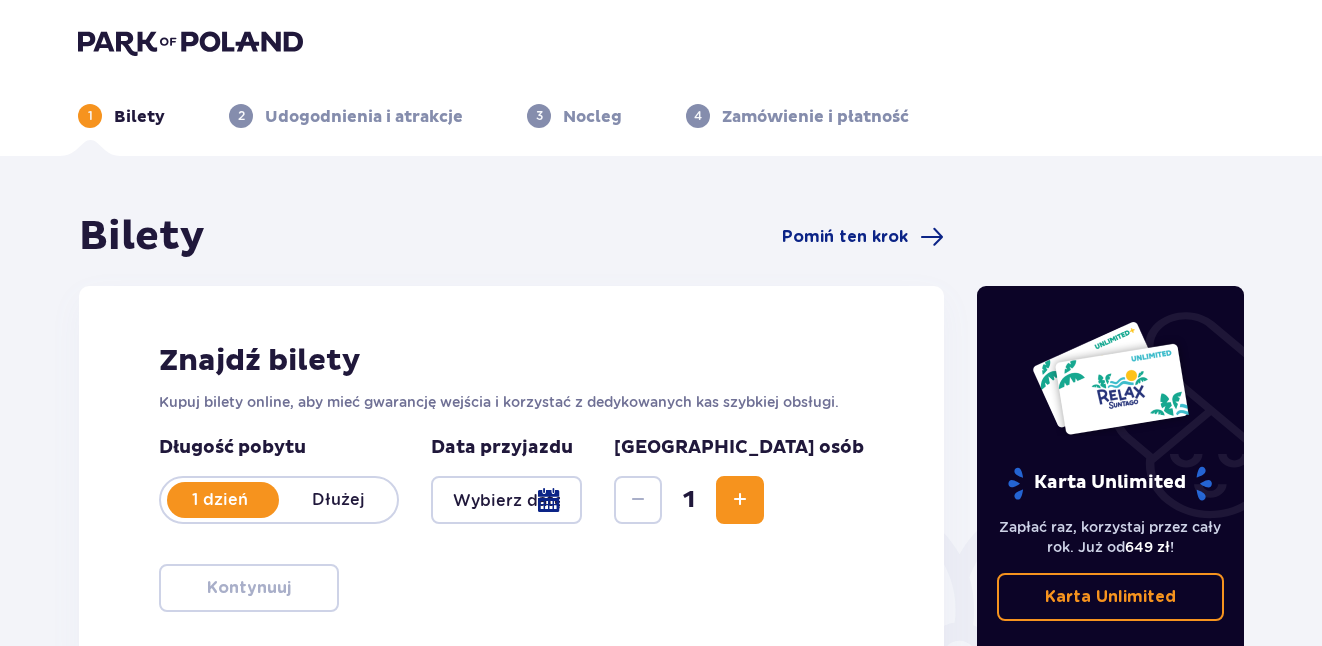 type on "[DATE]" 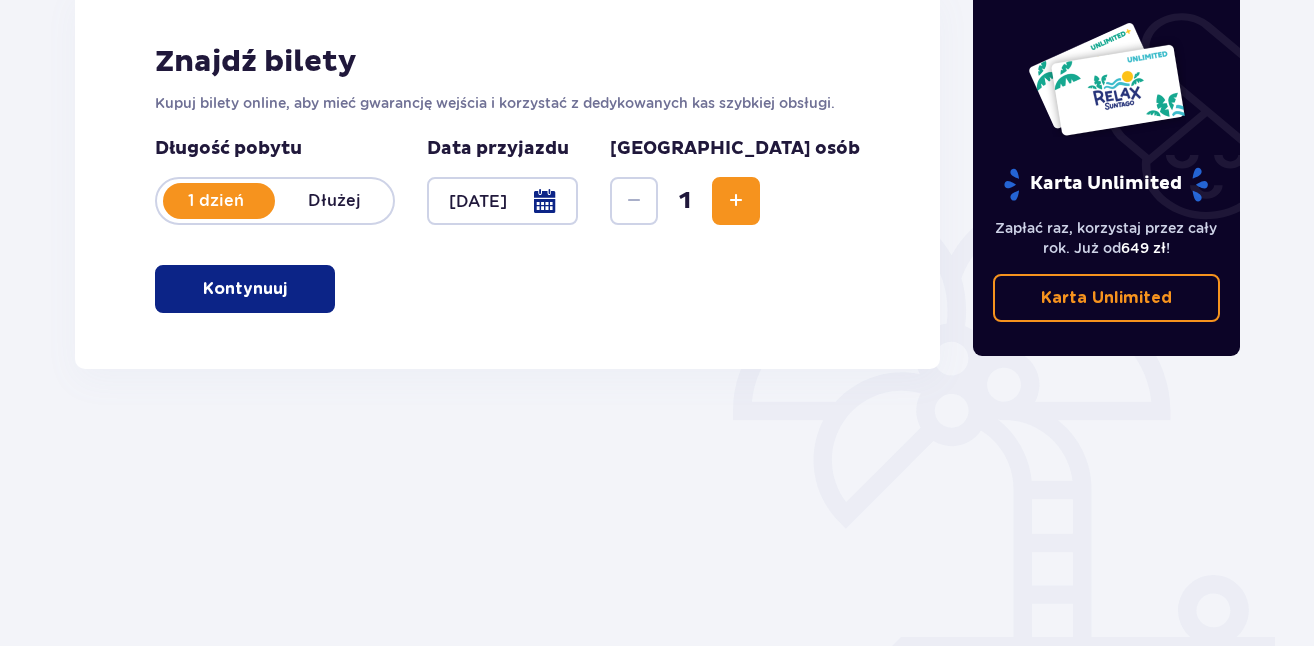 scroll, scrollTop: 300, scrollLeft: 0, axis: vertical 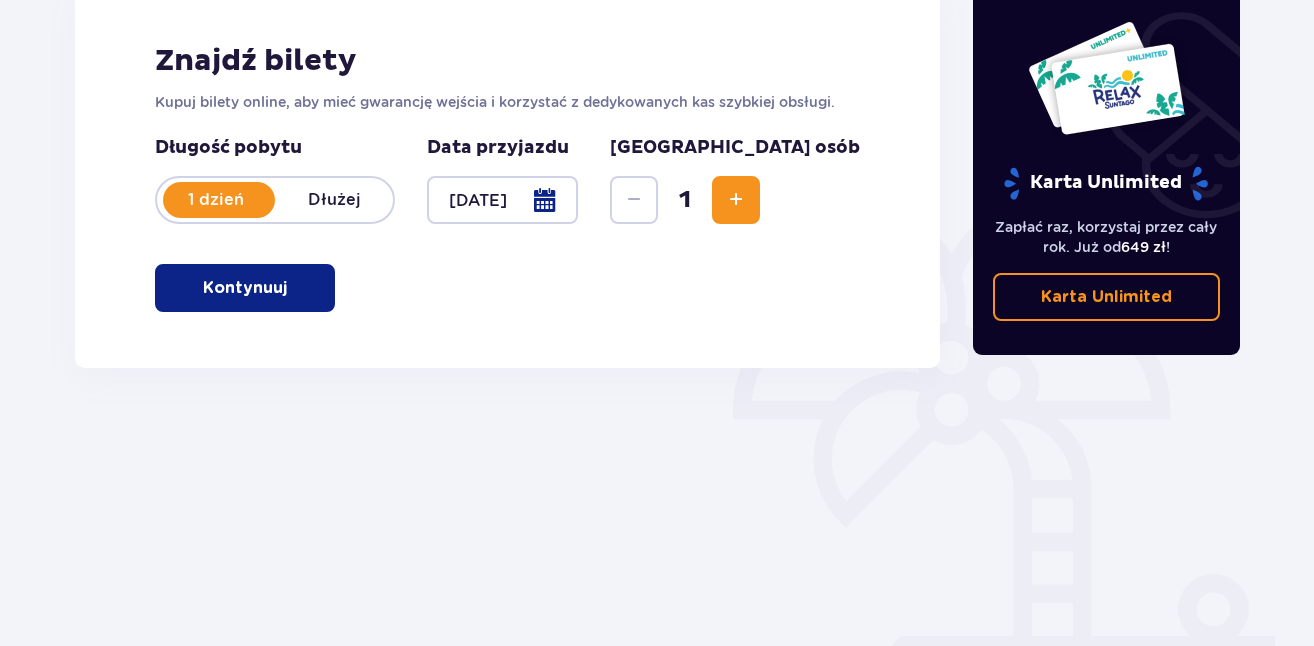 click on "Kontynuuj" at bounding box center [245, 288] 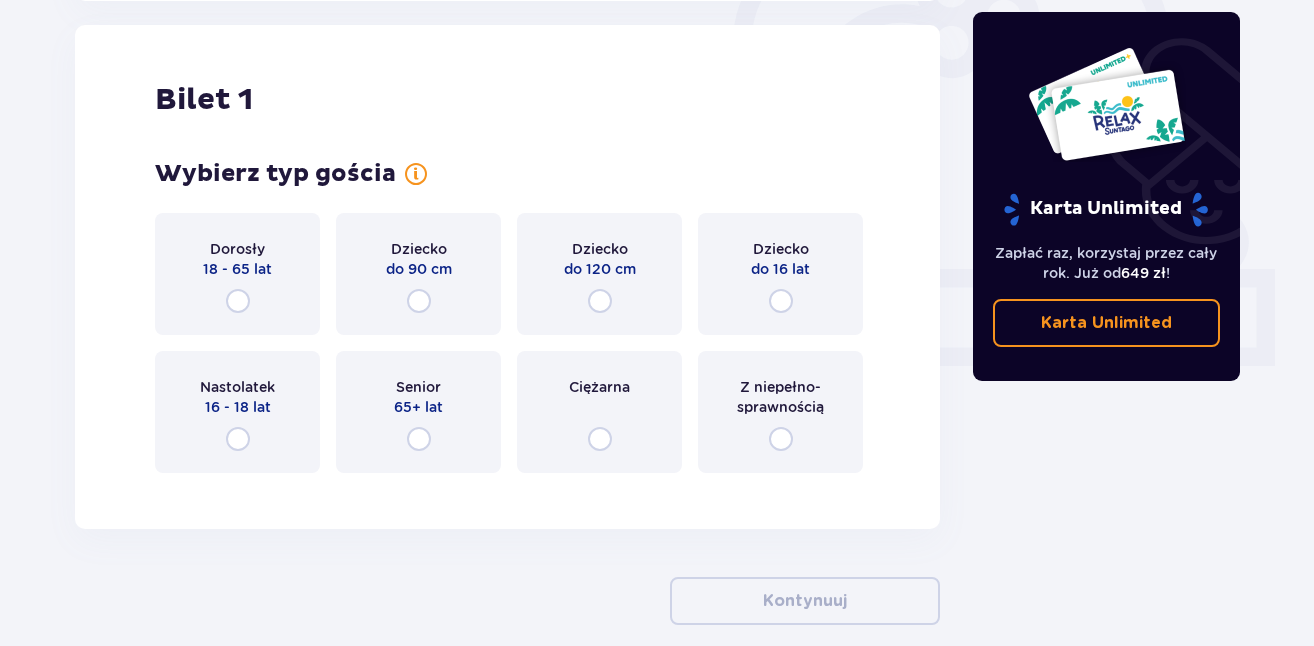 scroll, scrollTop: 668, scrollLeft: 0, axis: vertical 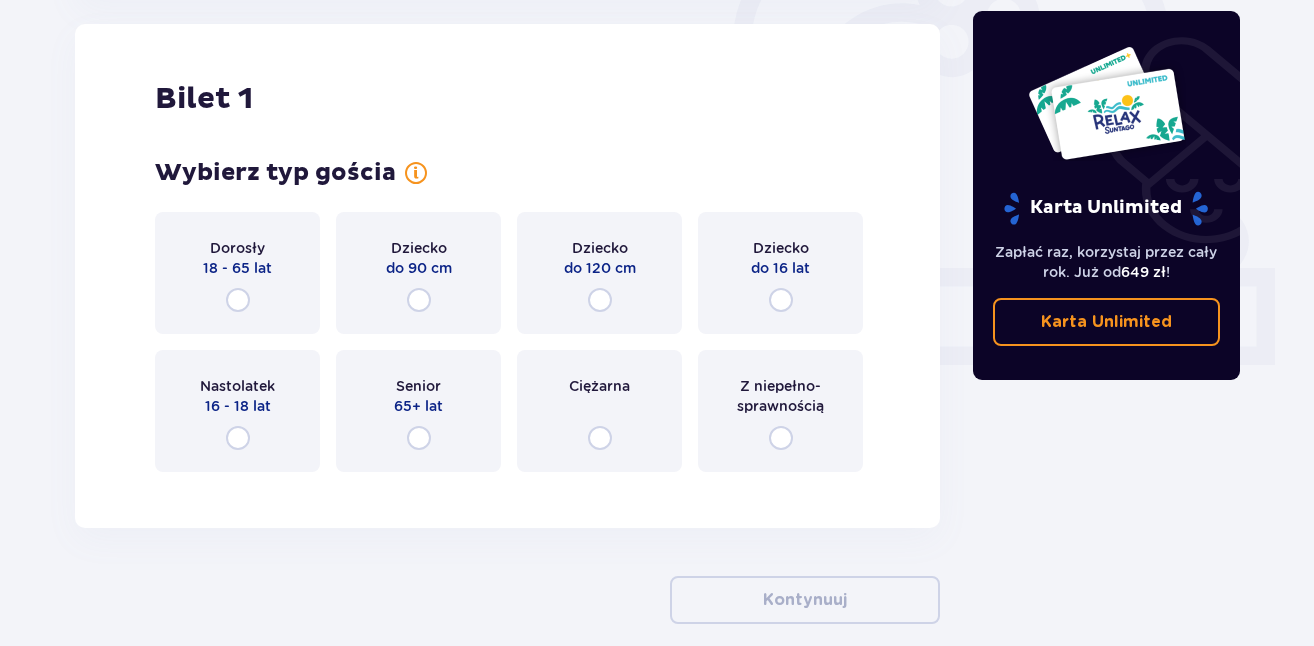 click on "Dorosły 18 - 65 lat" at bounding box center [237, 273] 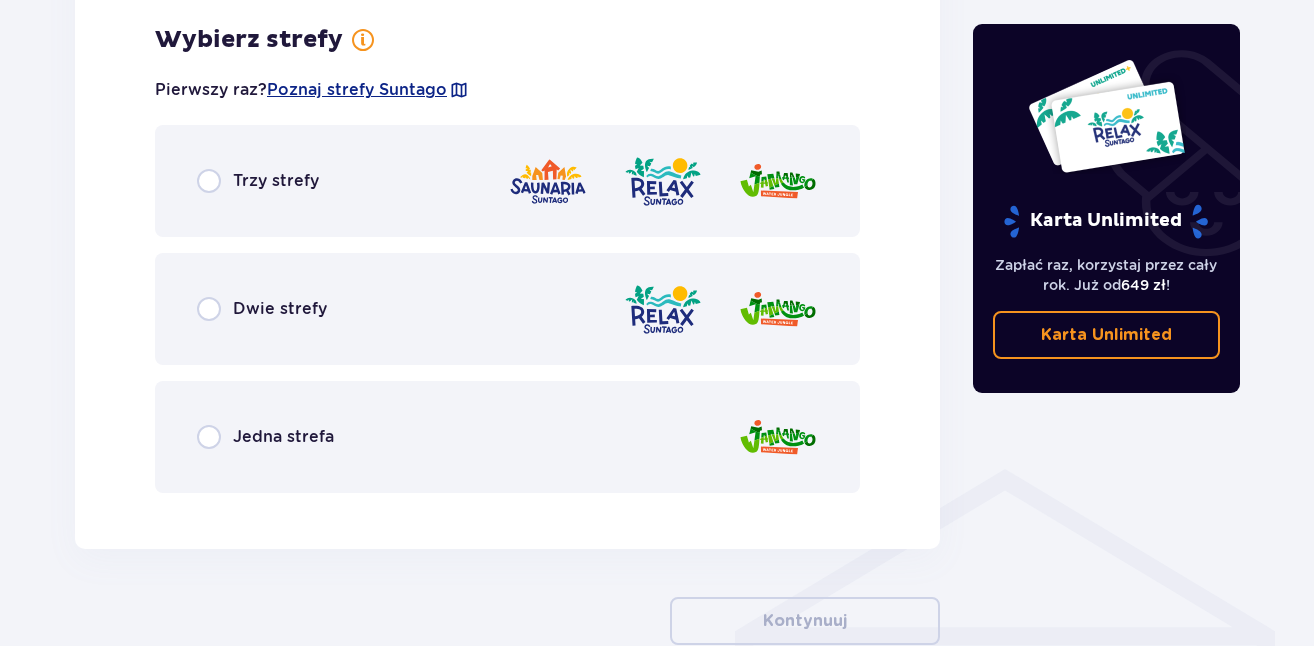 scroll, scrollTop: 1156, scrollLeft: 0, axis: vertical 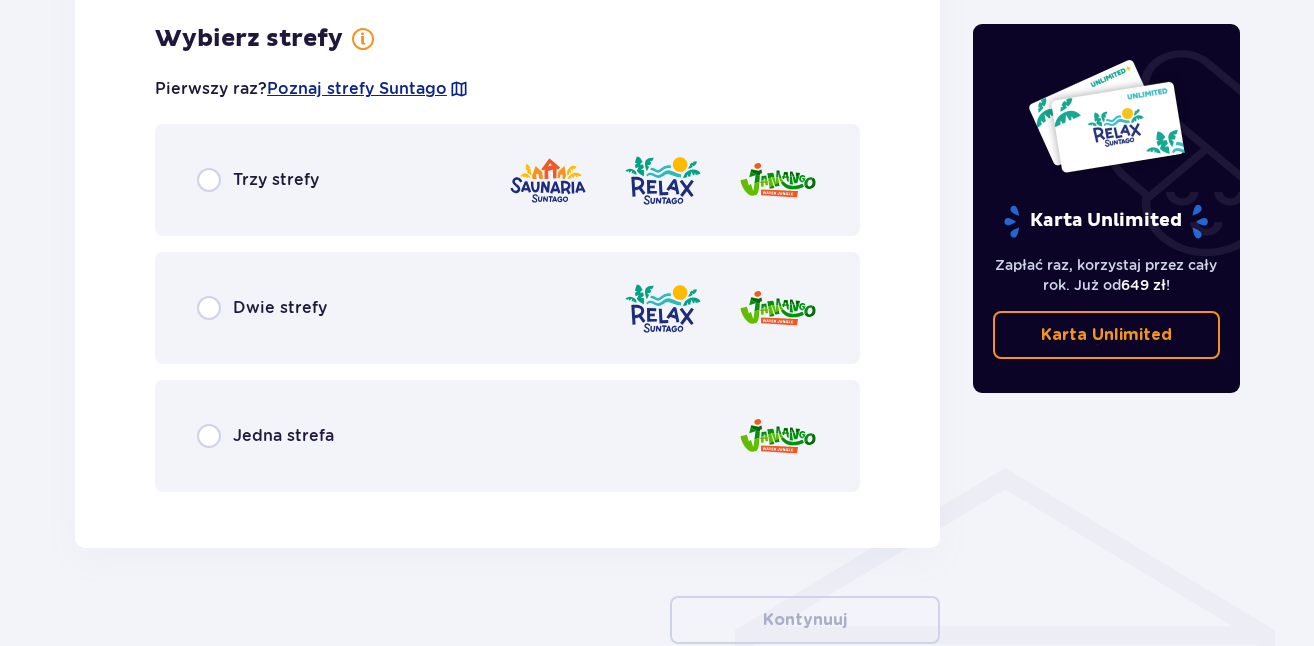 click on "Dwie strefy" at bounding box center (262, 308) 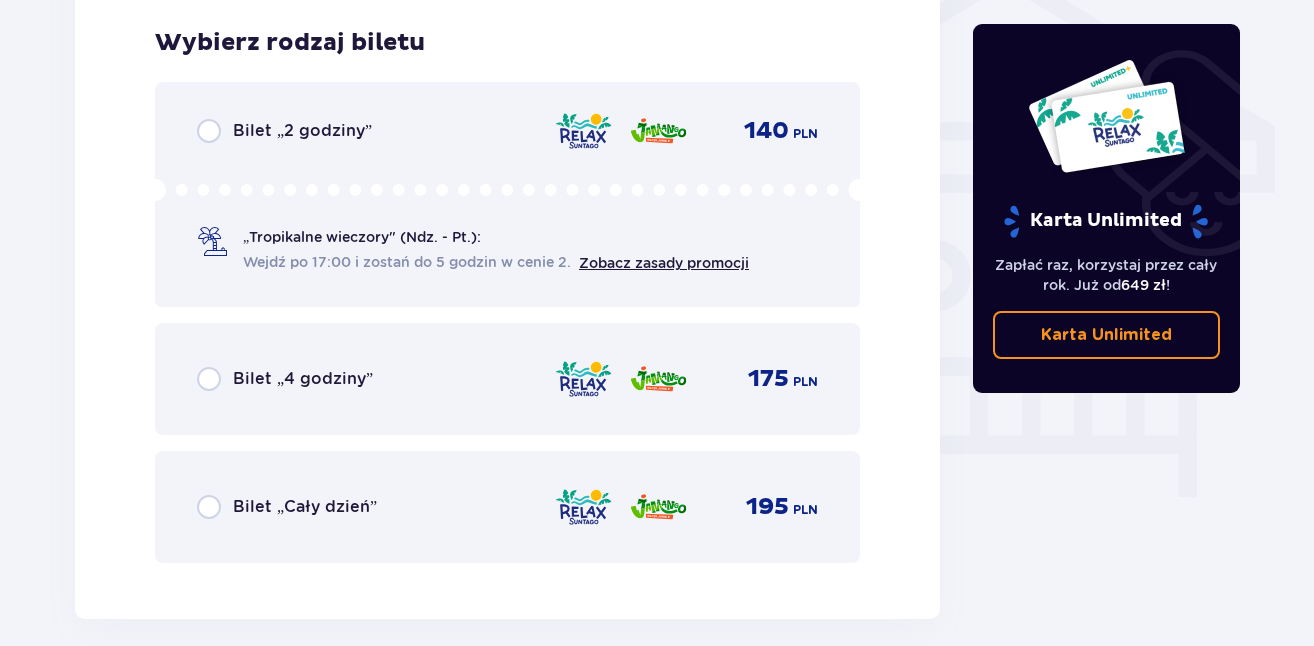 scroll, scrollTop: 1664, scrollLeft: 0, axis: vertical 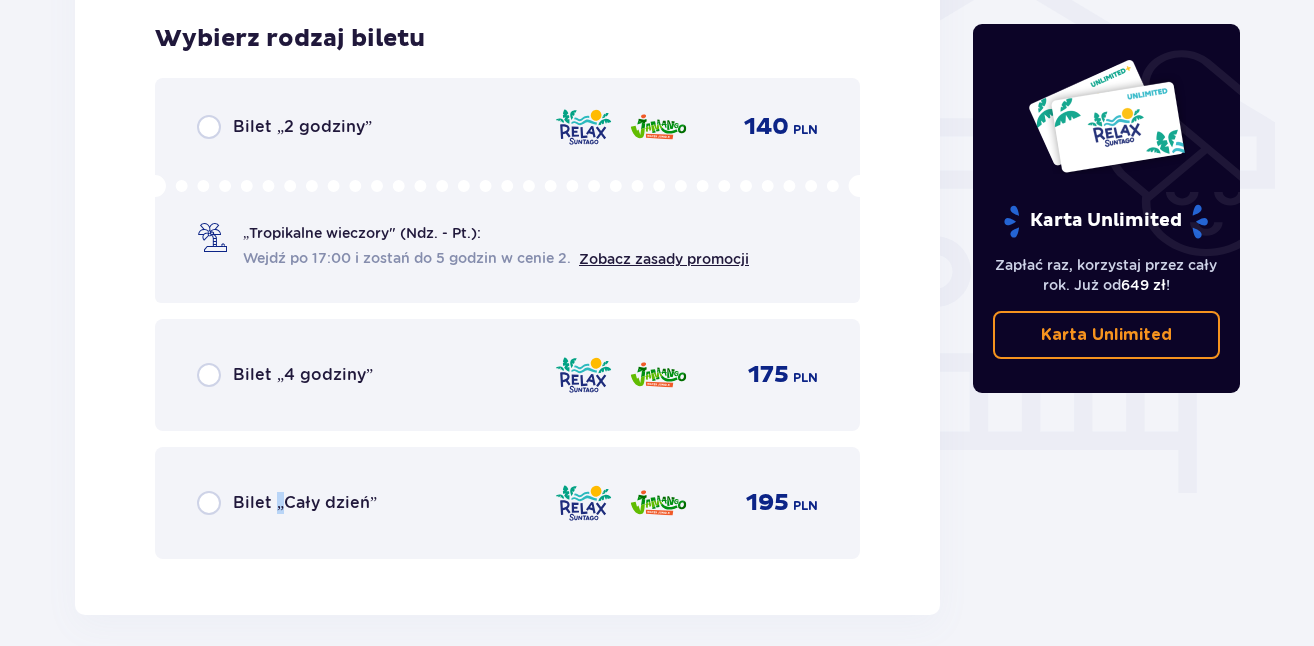 click on "Bilet „Cały dzień”" at bounding box center [305, 503] 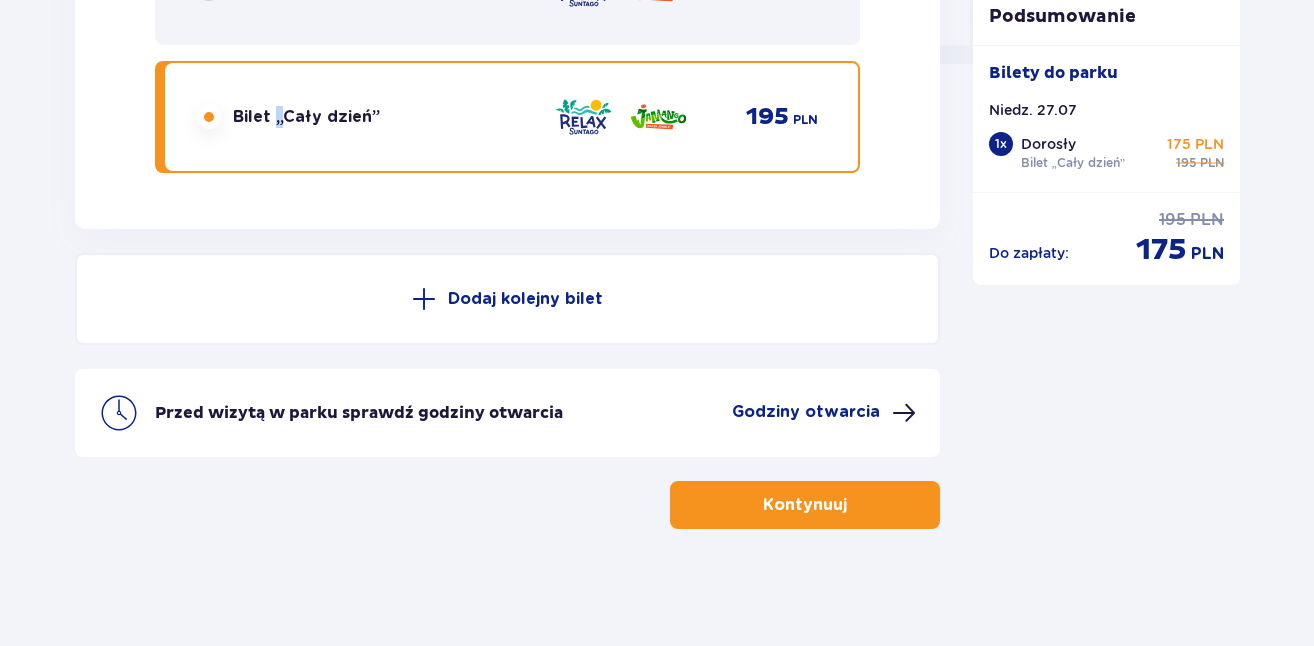 scroll, scrollTop: 2053, scrollLeft: 0, axis: vertical 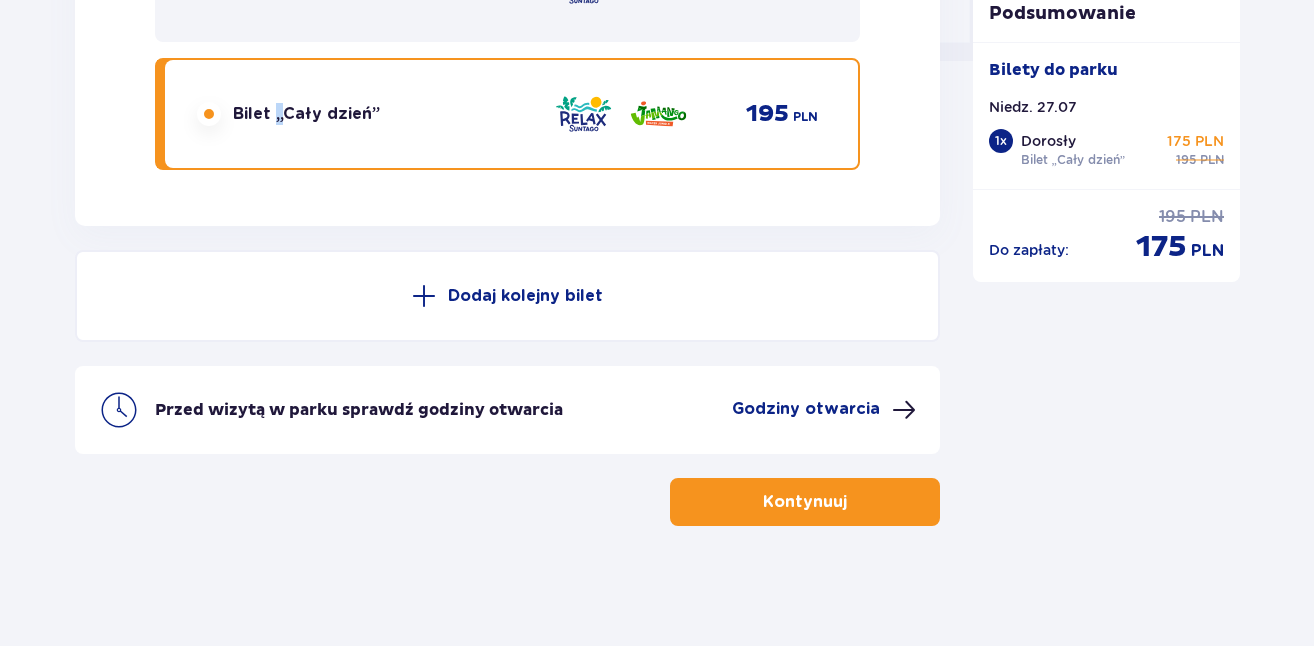 click on "Kontynuuj" at bounding box center (805, 502) 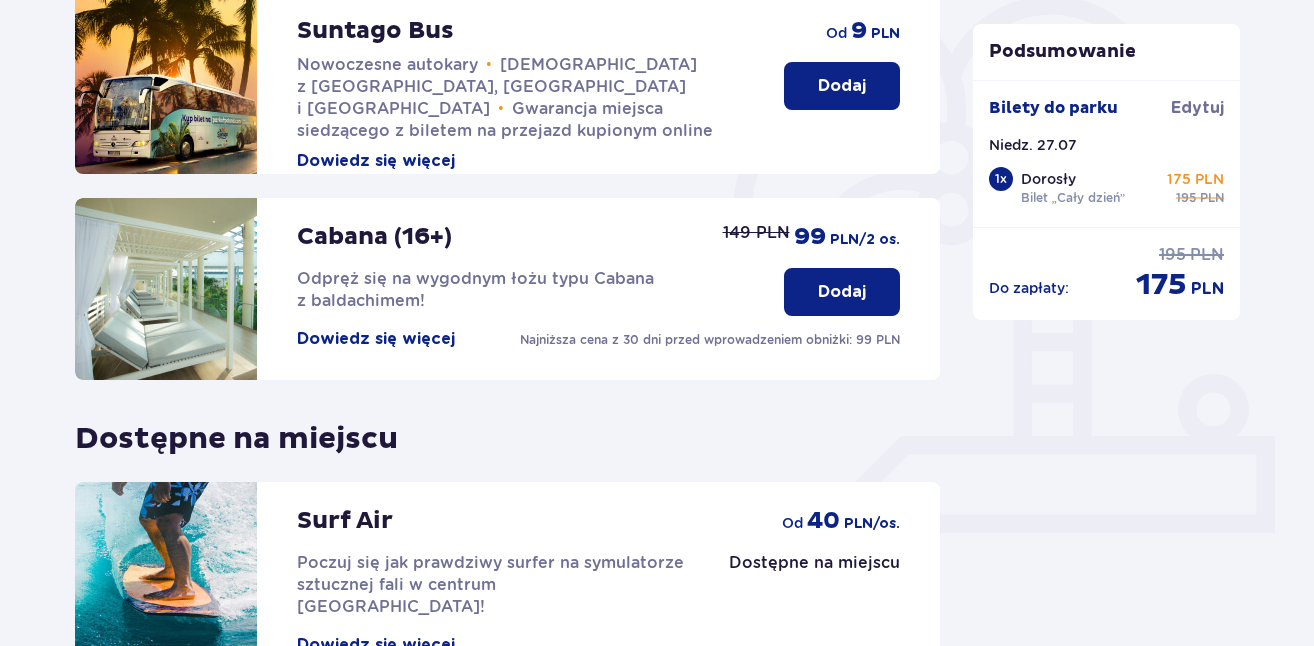 scroll, scrollTop: 710, scrollLeft: 0, axis: vertical 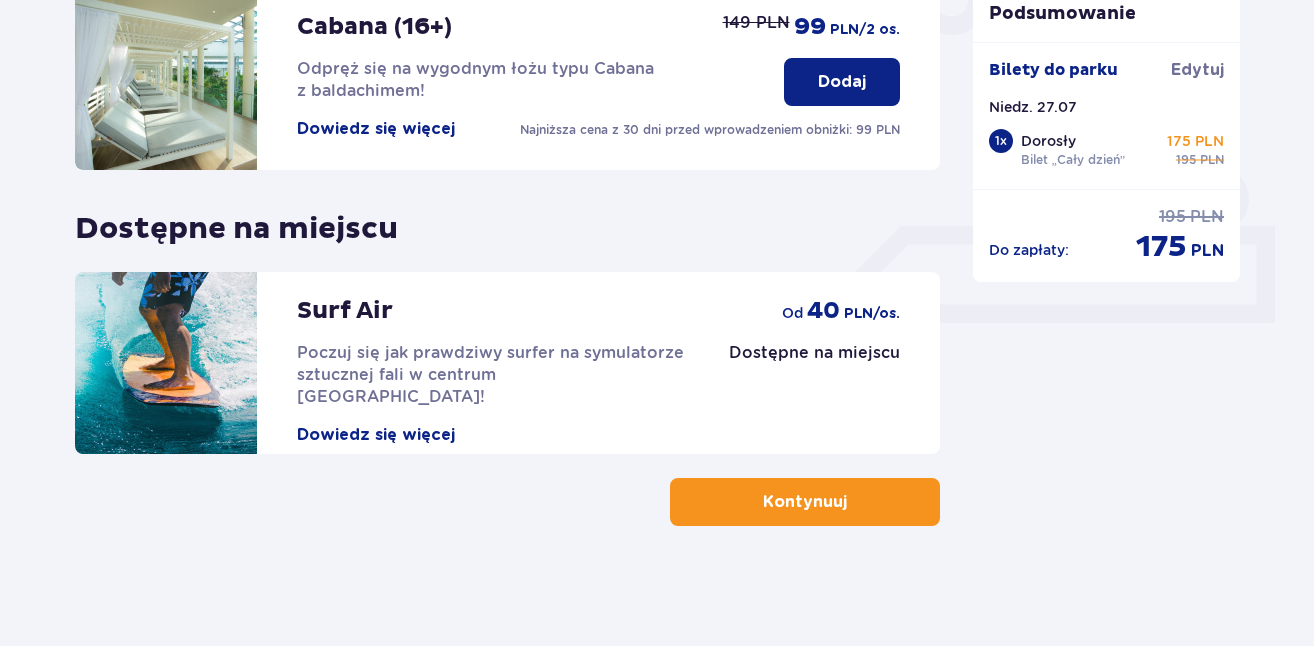 click on "Kontynuuj" at bounding box center (805, 502) 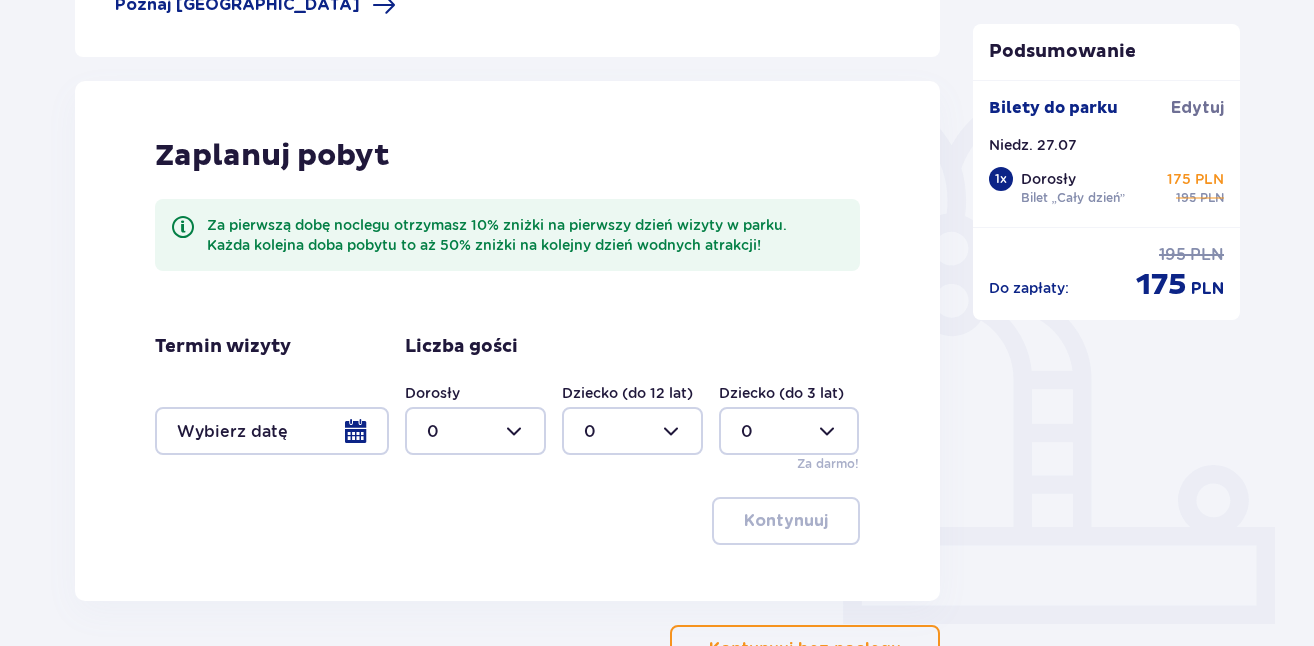 scroll, scrollTop: 556, scrollLeft: 0, axis: vertical 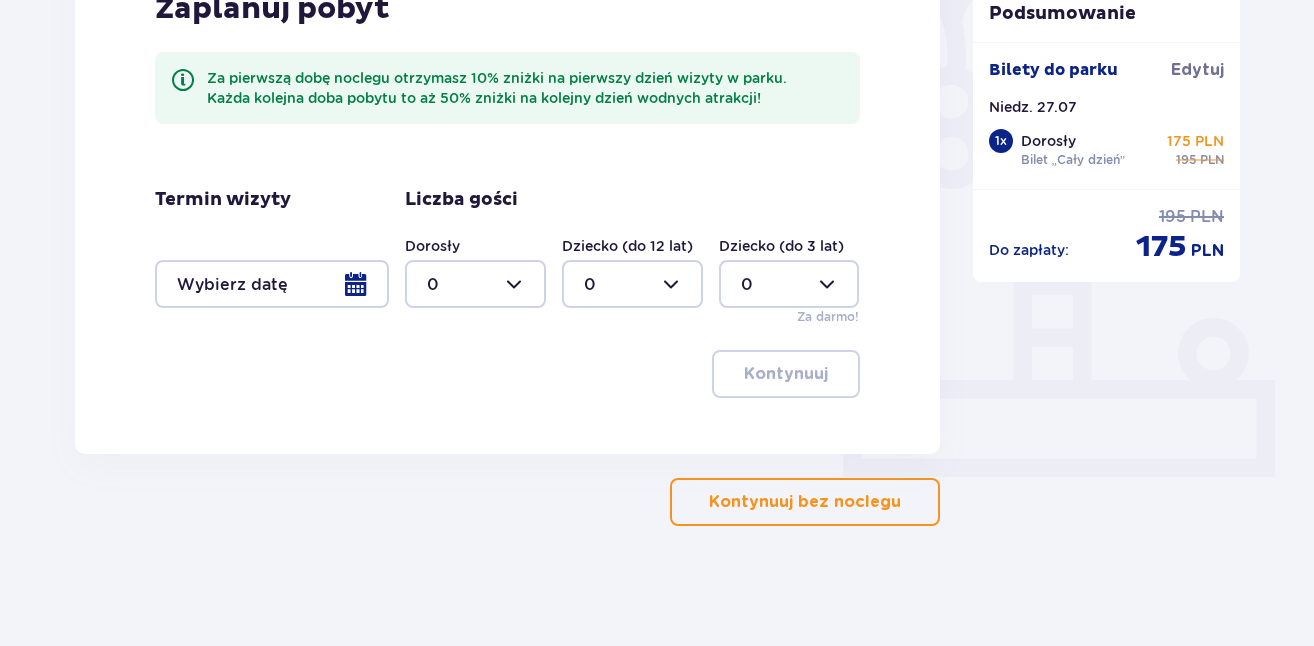 click on "Kontynuuj bez noclegu" at bounding box center [805, 502] 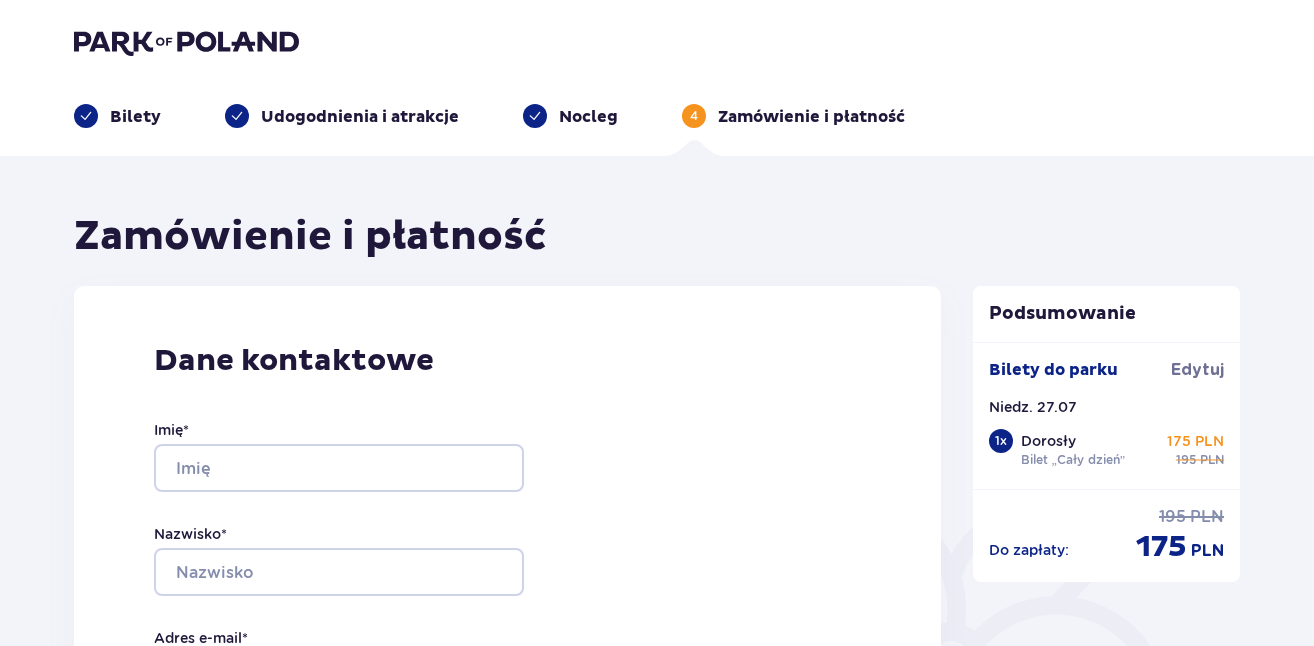 scroll, scrollTop: 200, scrollLeft: 0, axis: vertical 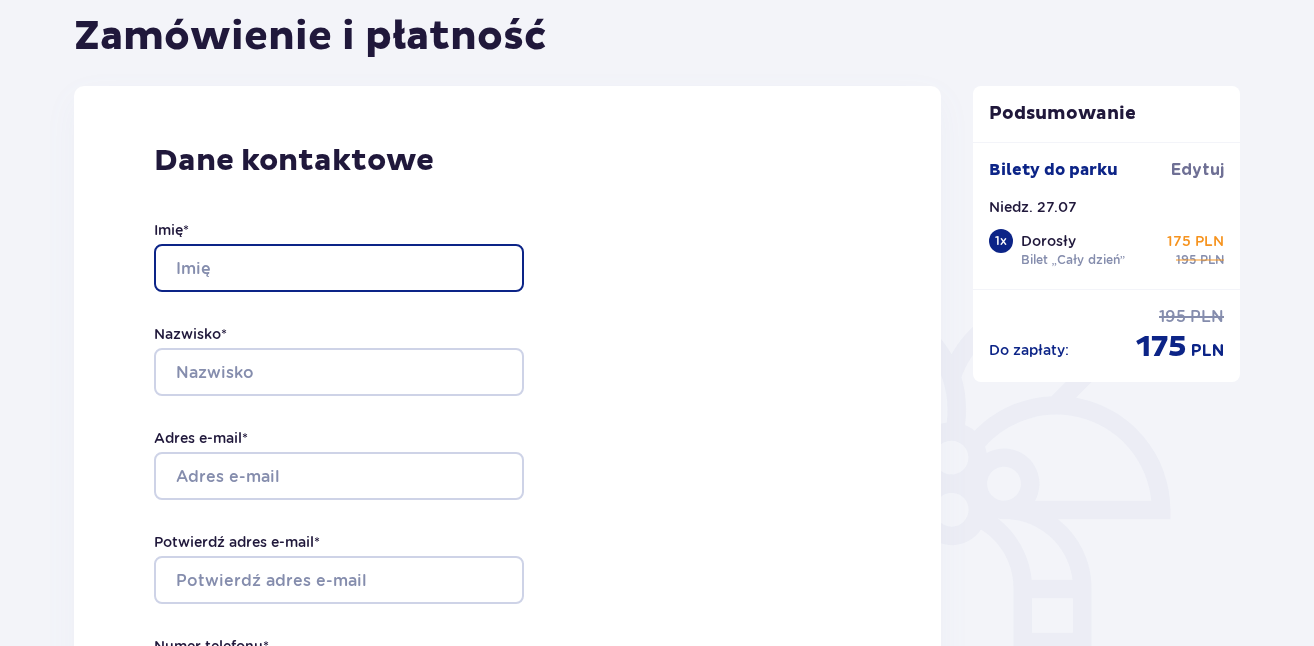 click on "Imię *" at bounding box center (339, 268) 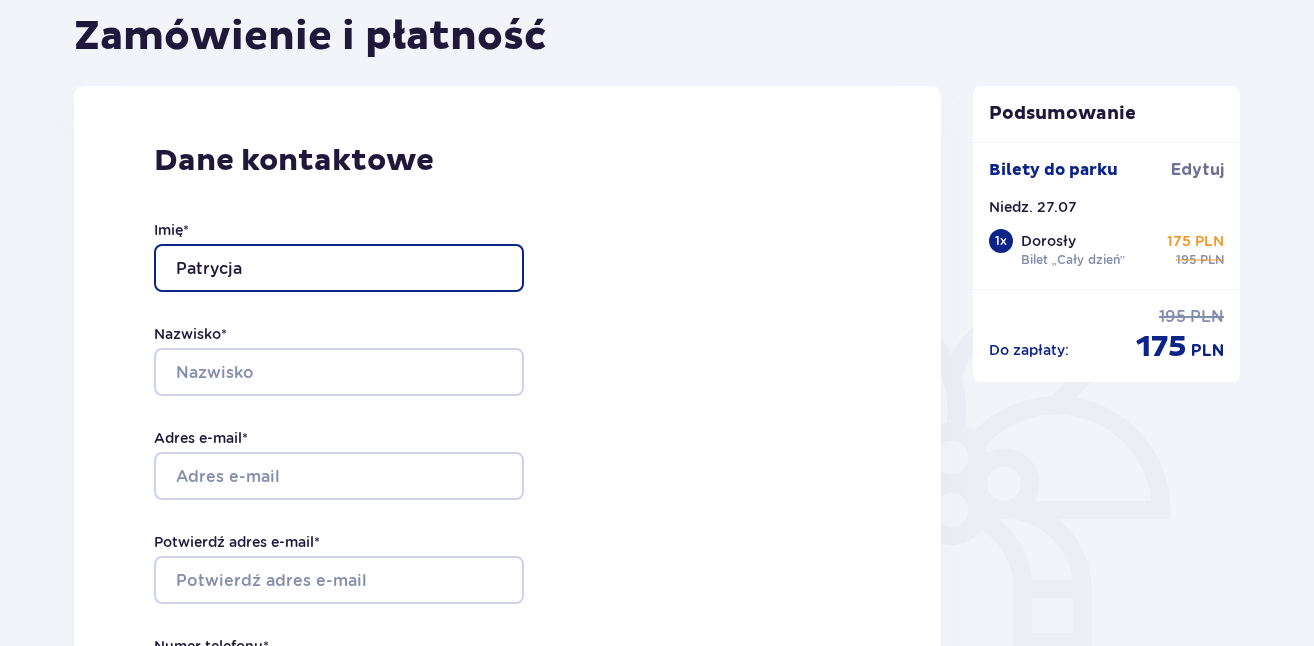 type on "Patrycja" 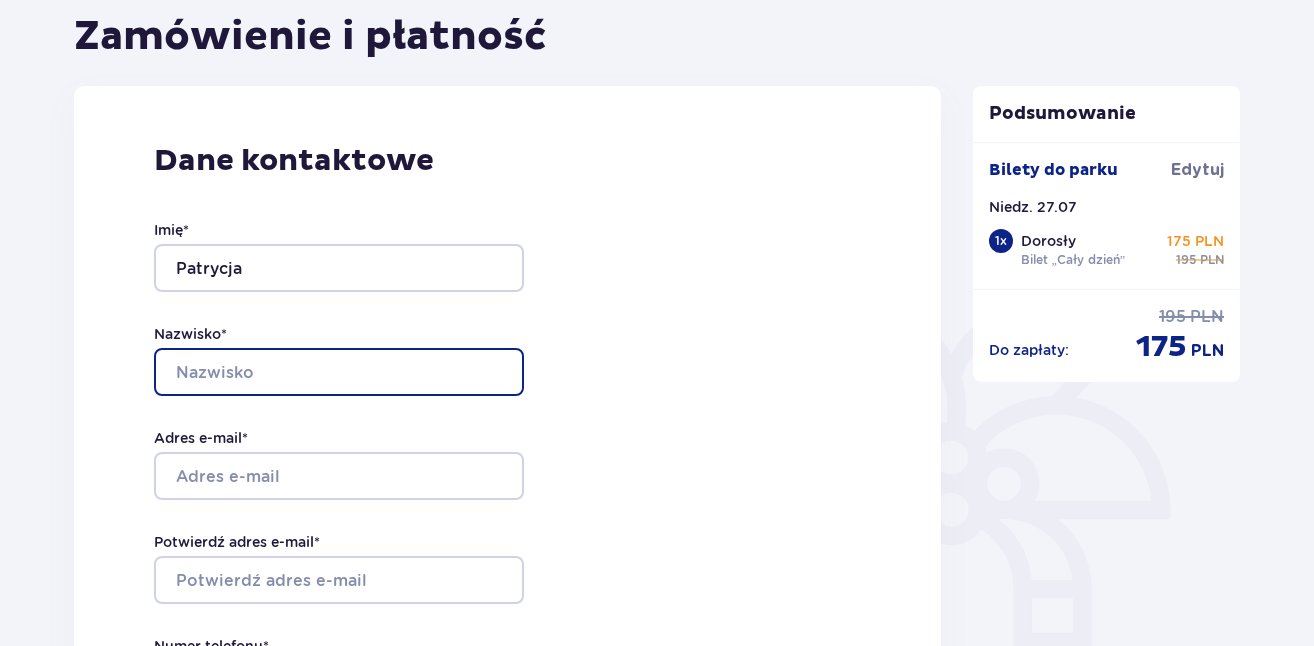 click on "Nazwisko *" at bounding box center [339, 372] 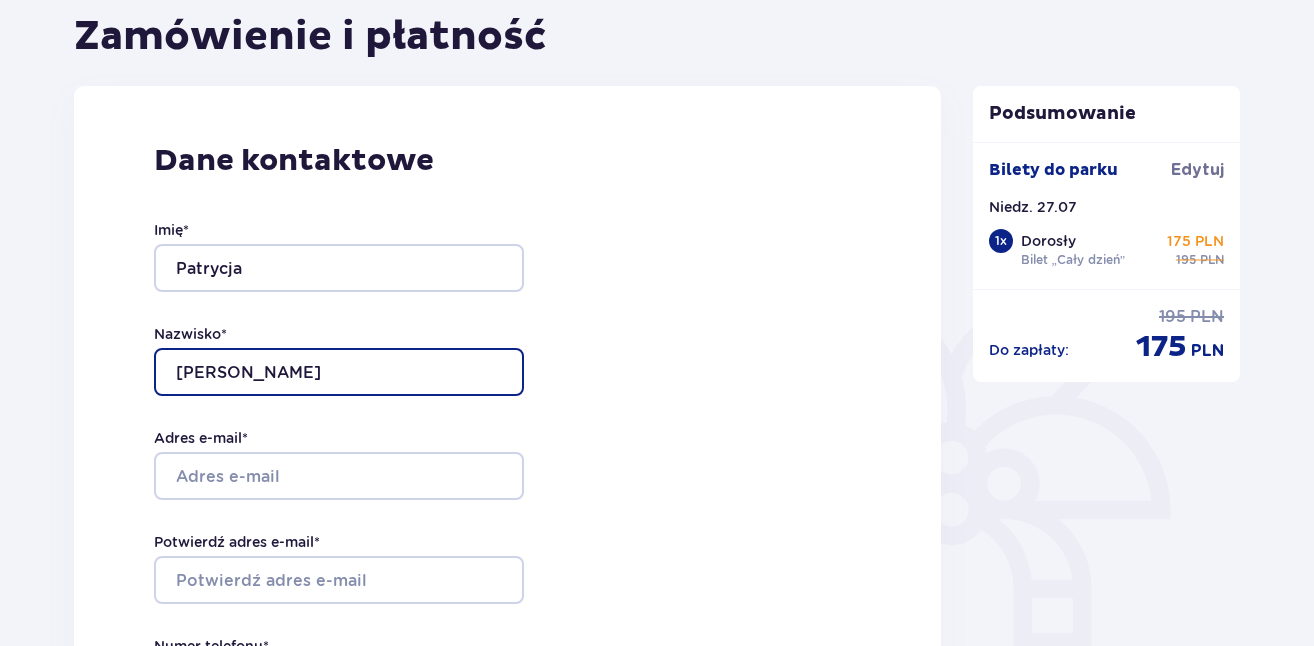 type on "Maliszewska" 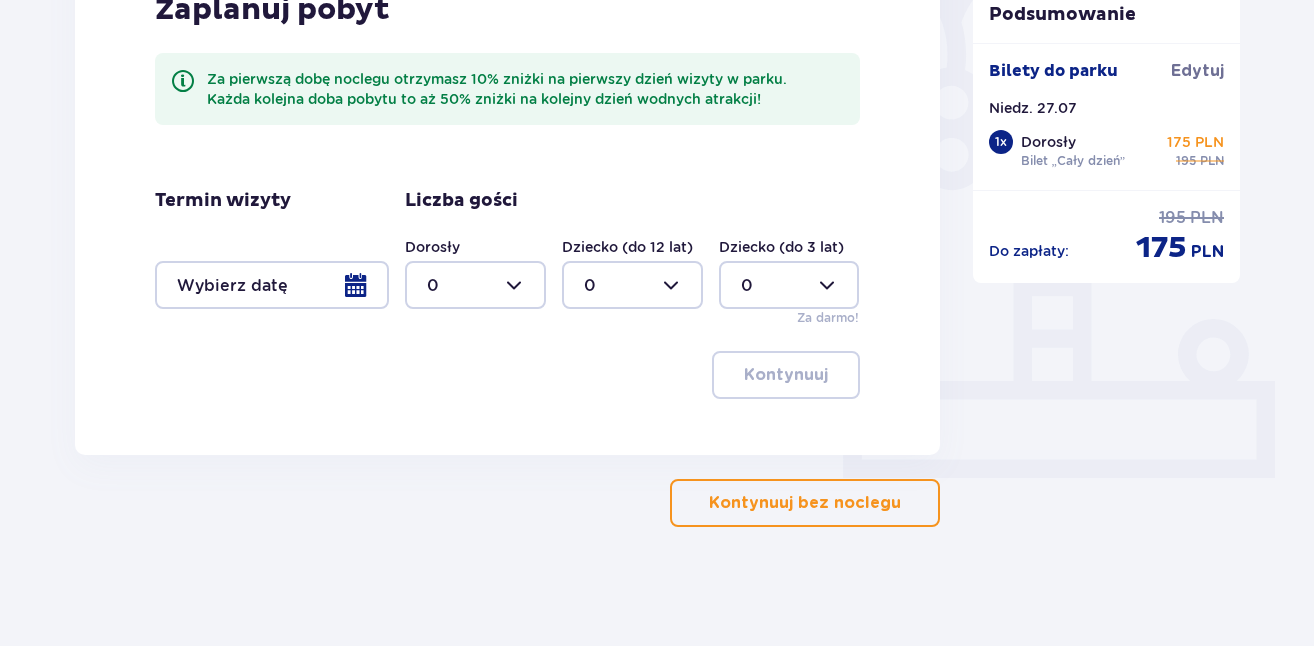 scroll, scrollTop: 556, scrollLeft: 0, axis: vertical 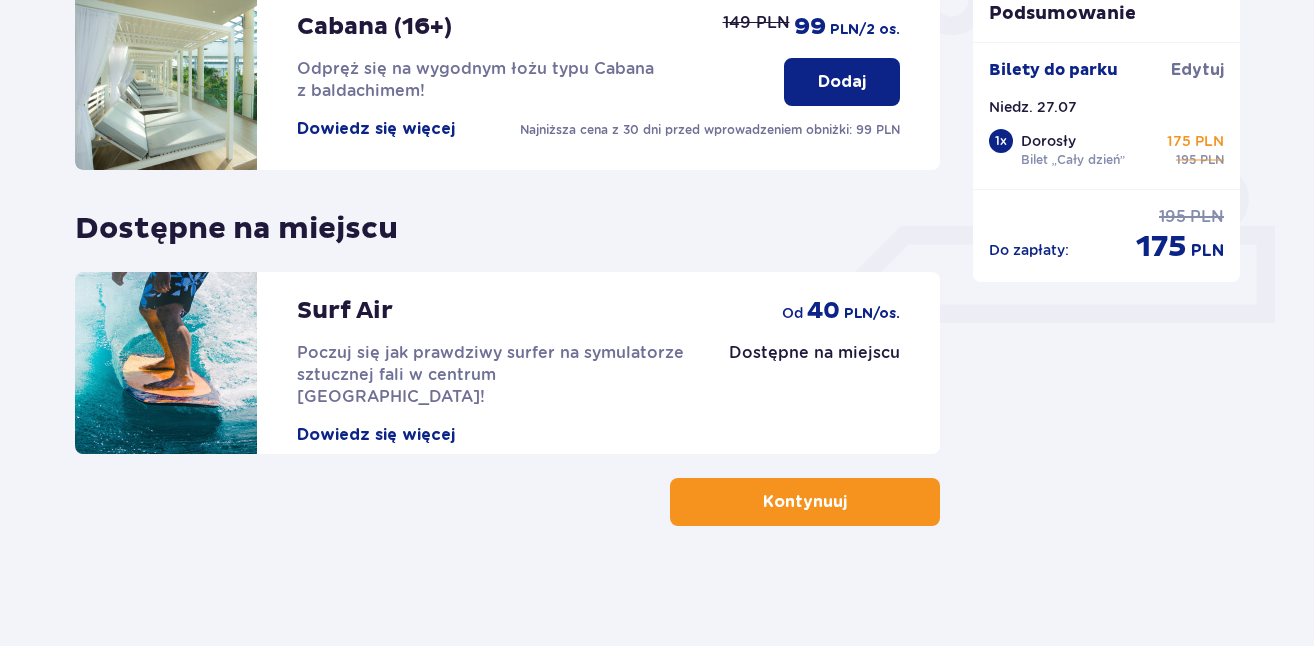 click on "Kontynuuj" at bounding box center [805, 502] 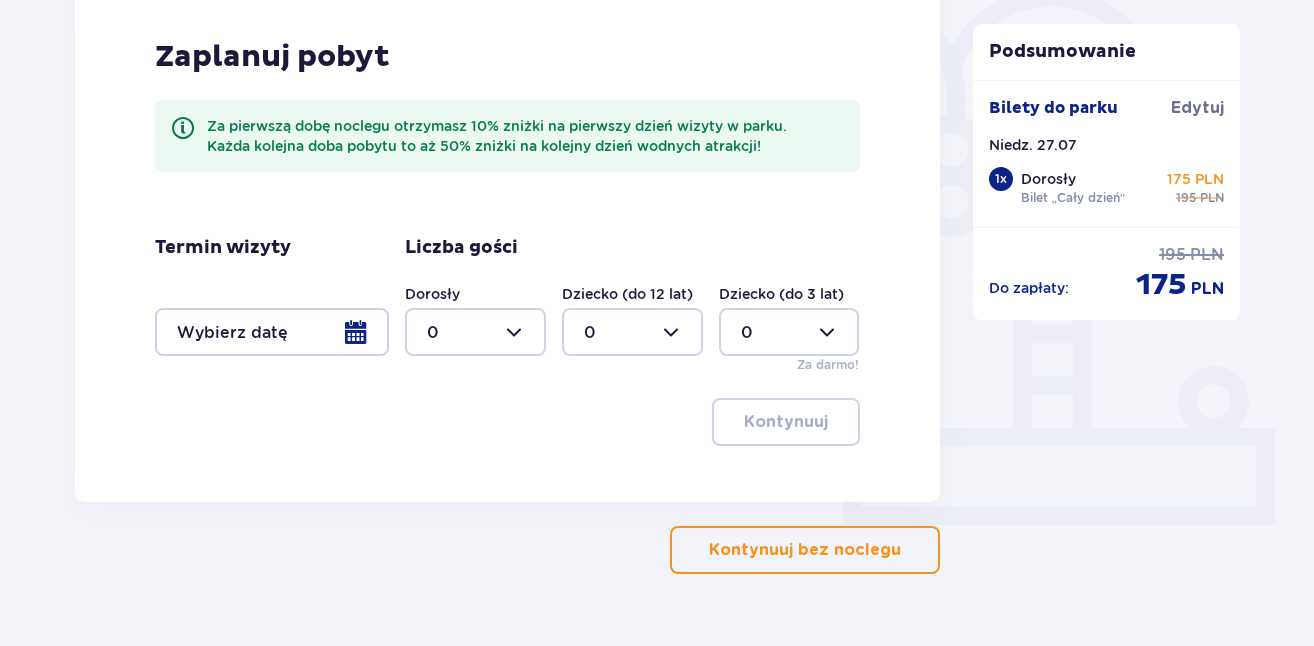 scroll, scrollTop: 556, scrollLeft: 0, axis: vertical 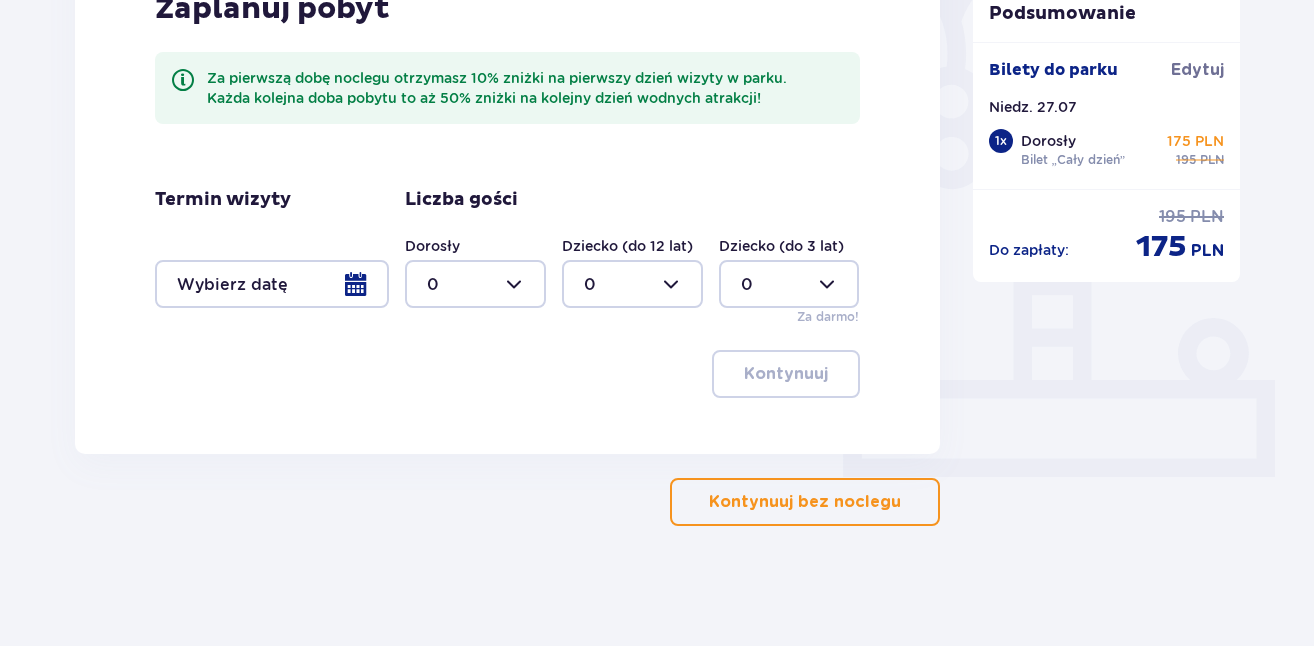 click on "Kontynuuj bez noclegu" at bounding box center (805, 502) 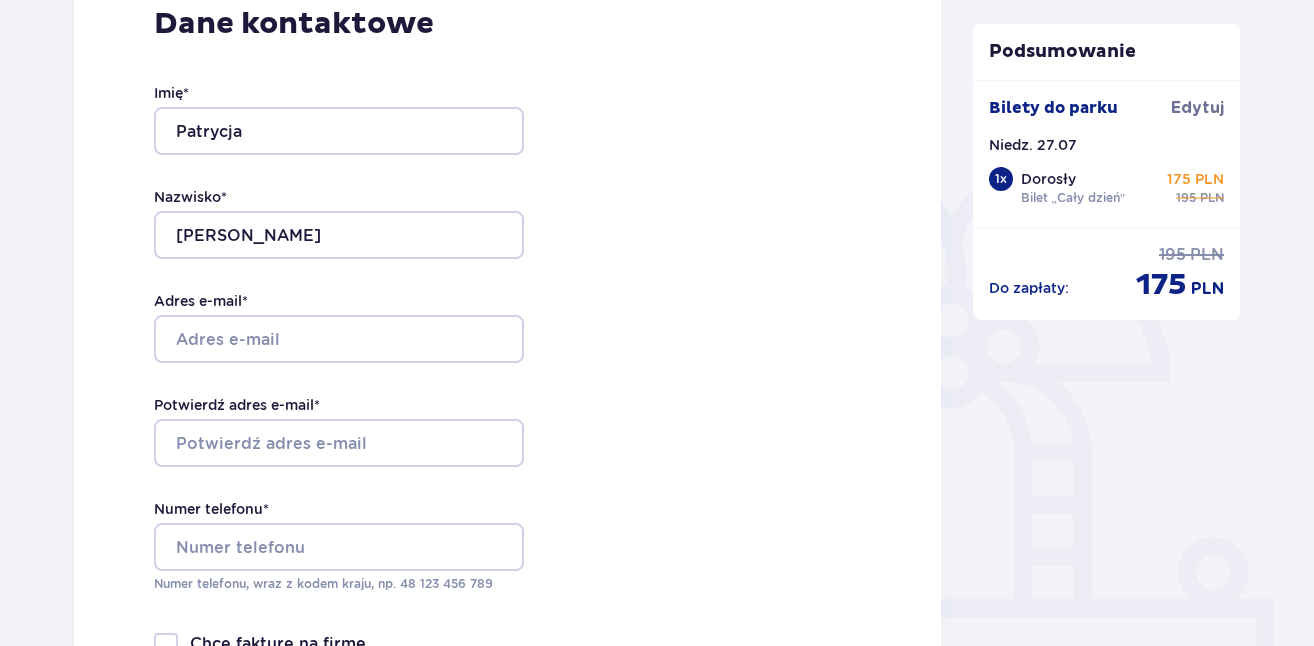 scroll, scrollTop: 348, scrollLeft: 0, axis: vertical 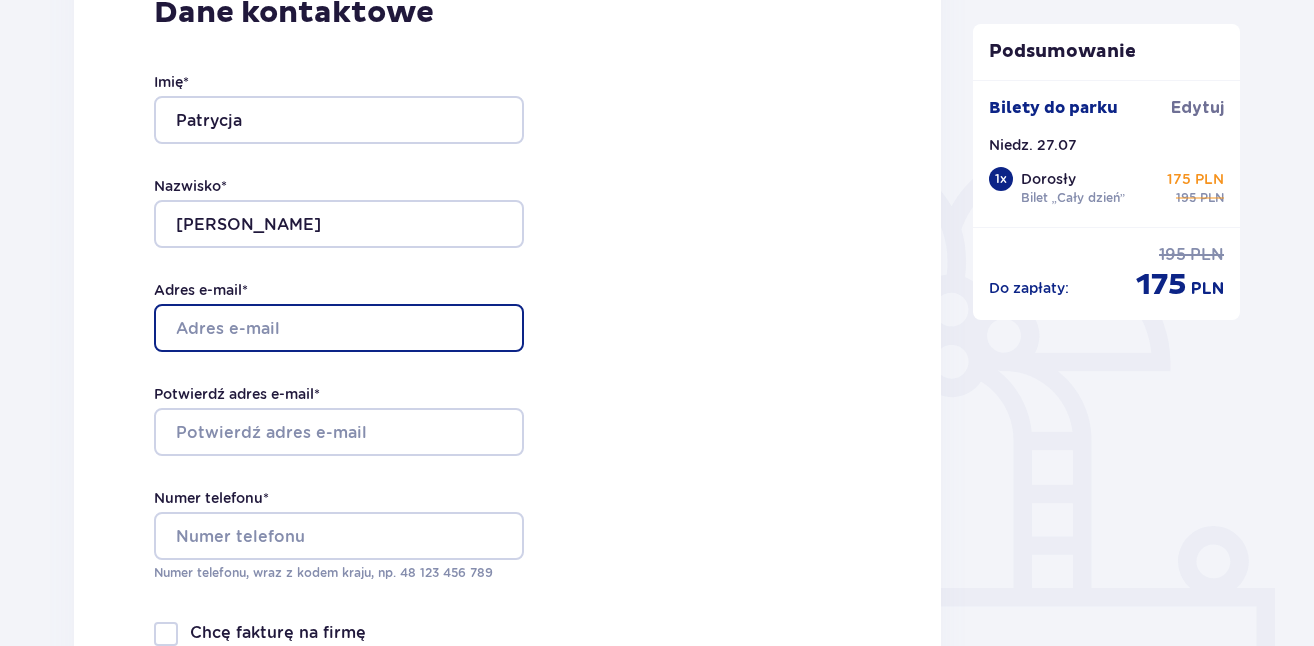 click on "Adres e-mail *" at bounding box center (339, 328) 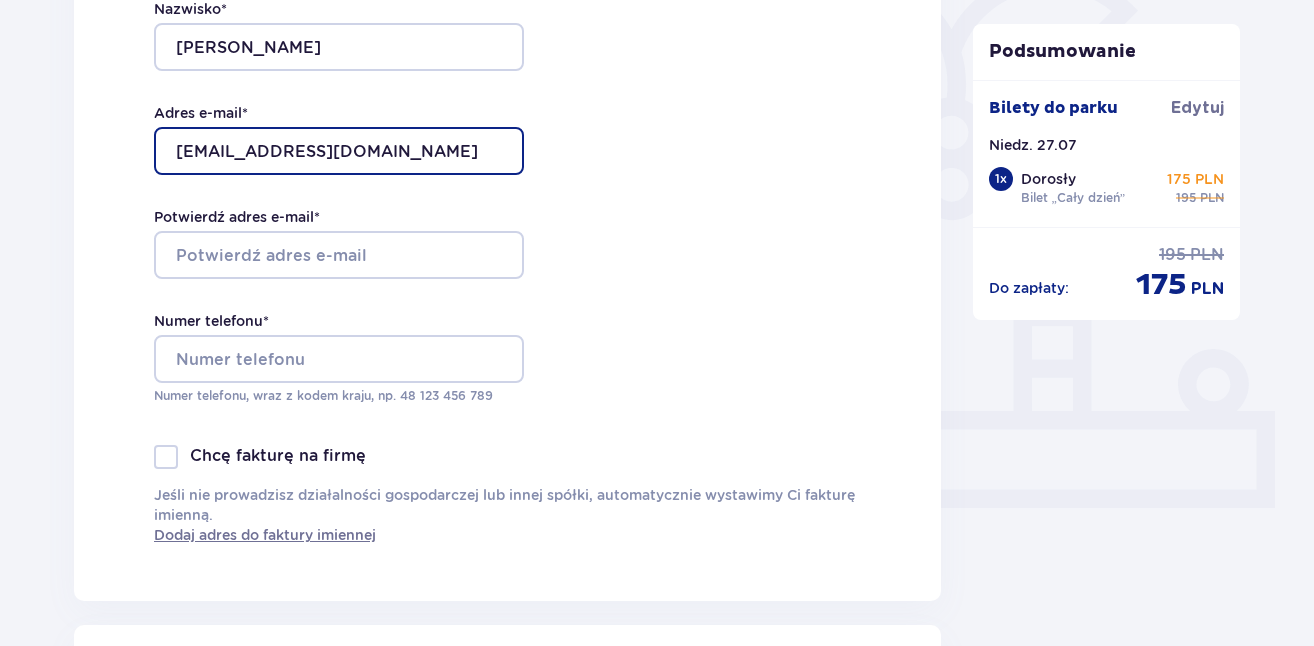 scroll, scrollTop: 548, scrollLeft: 0, axis: vertical 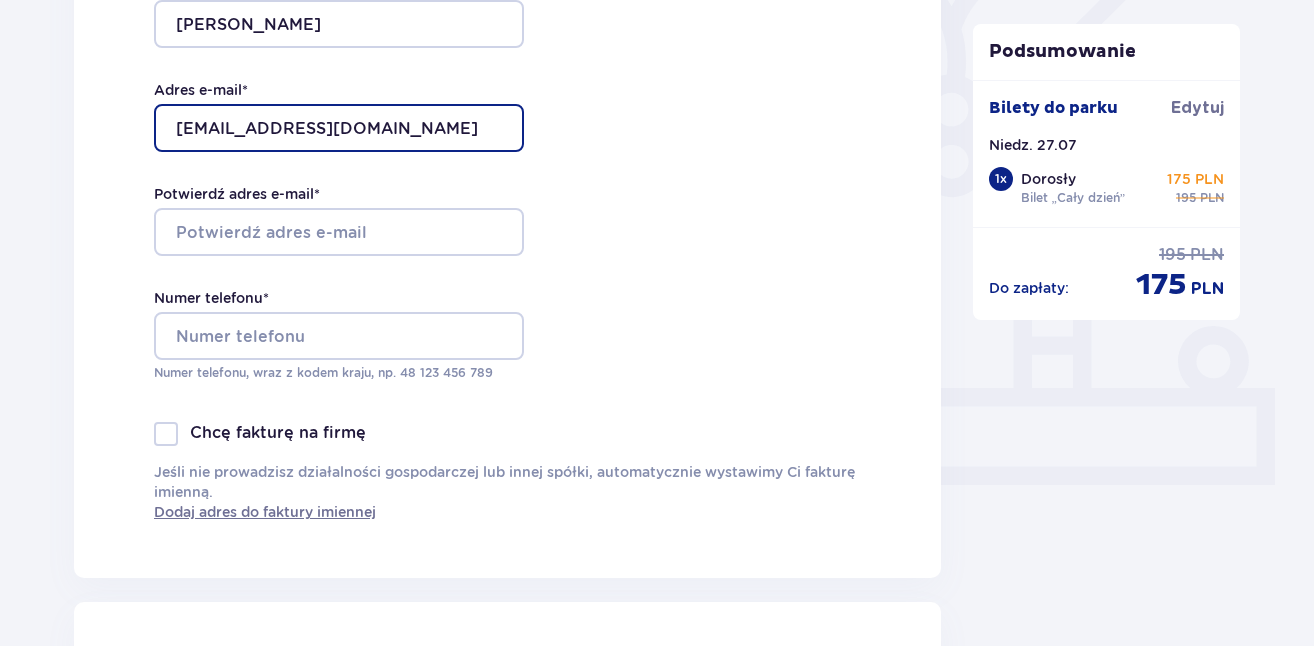 type on "pmaliszewska00@gmail.com" 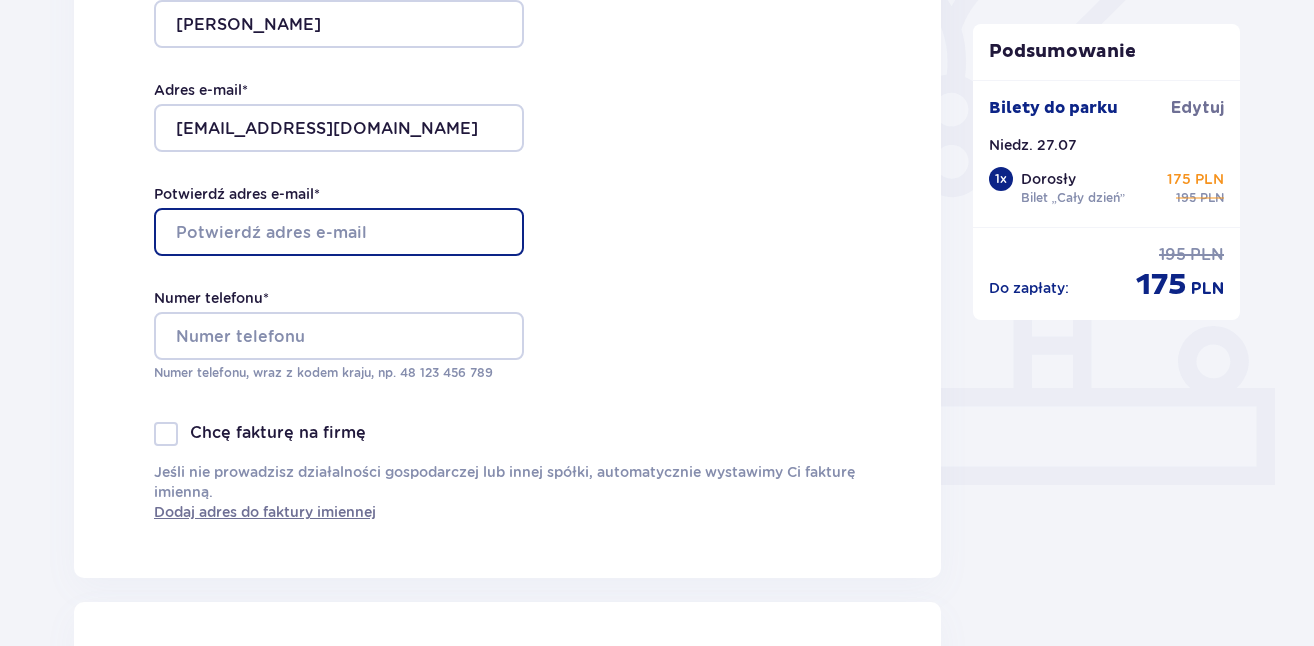 click on "Potwierdź adres e-mail *" at bounding box center [339, 232] 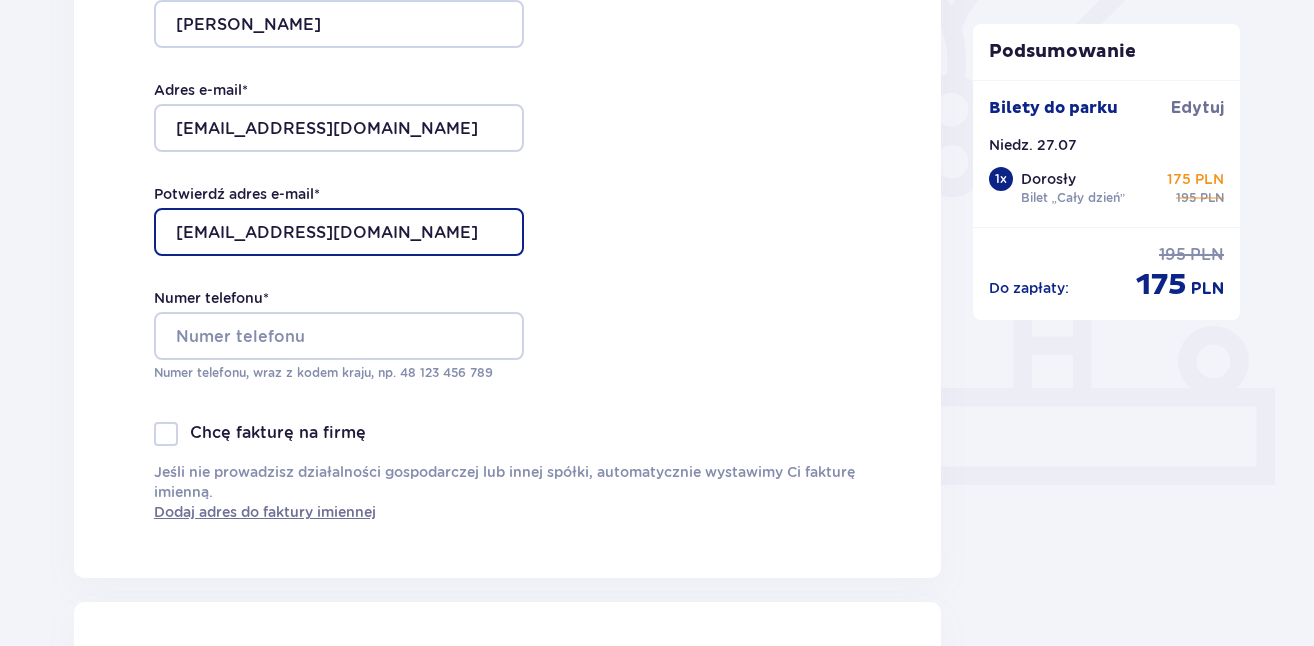 type on "pmaliszewska00@gmail.com" 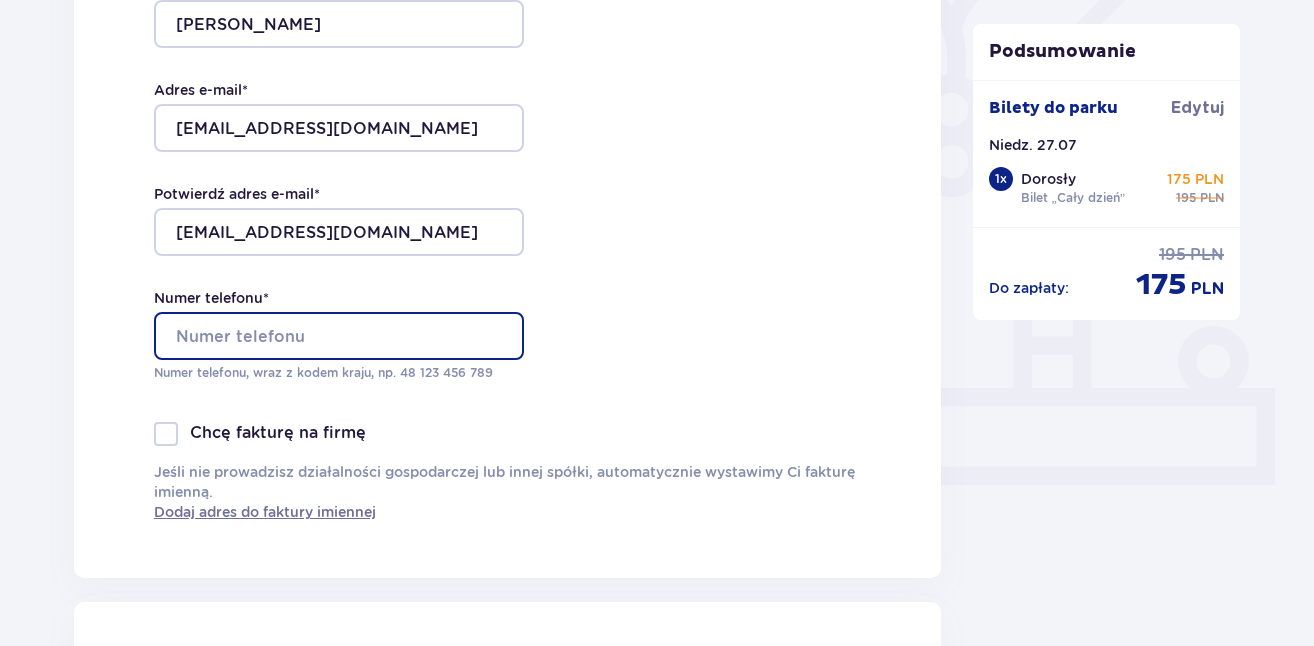 click on "Numer telefonu *" at bounding box center (339, 336) 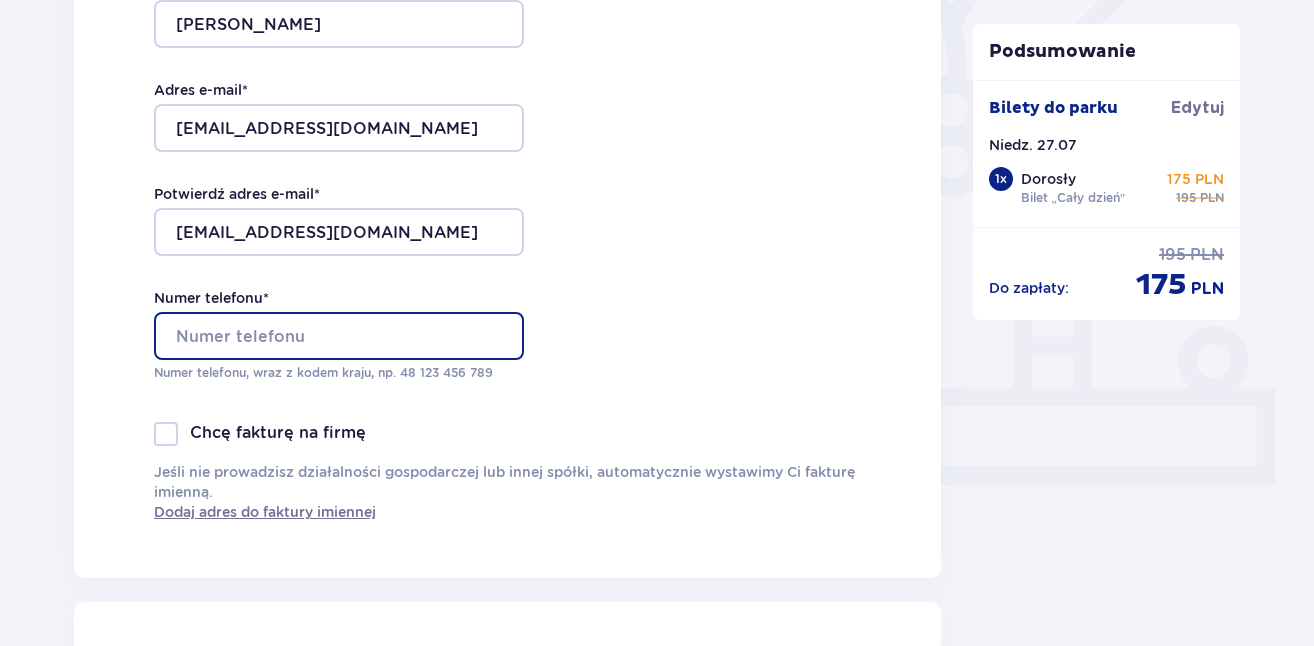 type on "5" 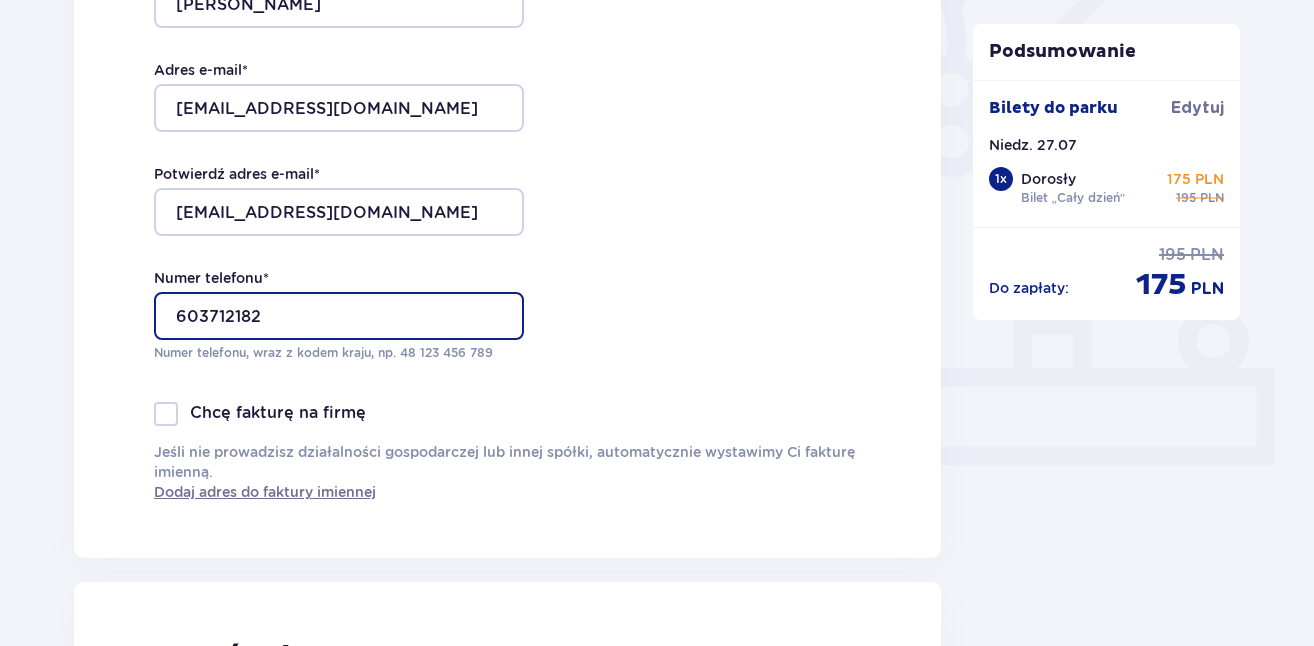 scroll, scrollTop: 548, scrollLeft: 0, axis: vertical 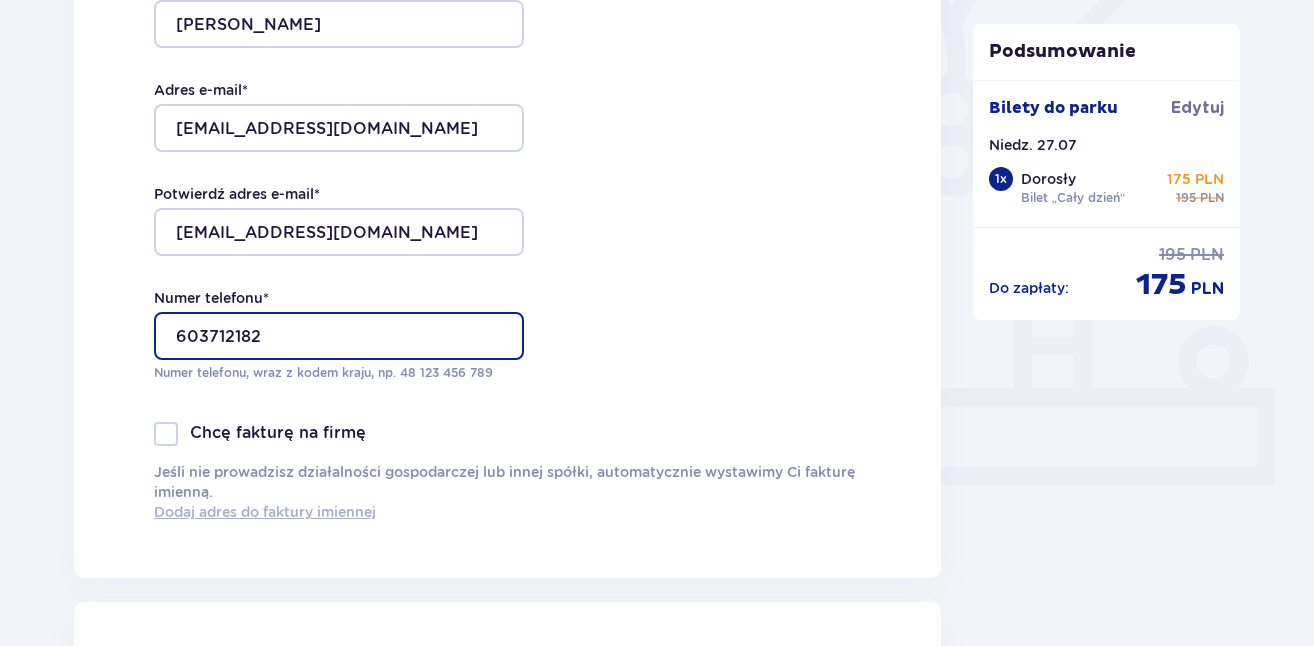 type on "603712182" 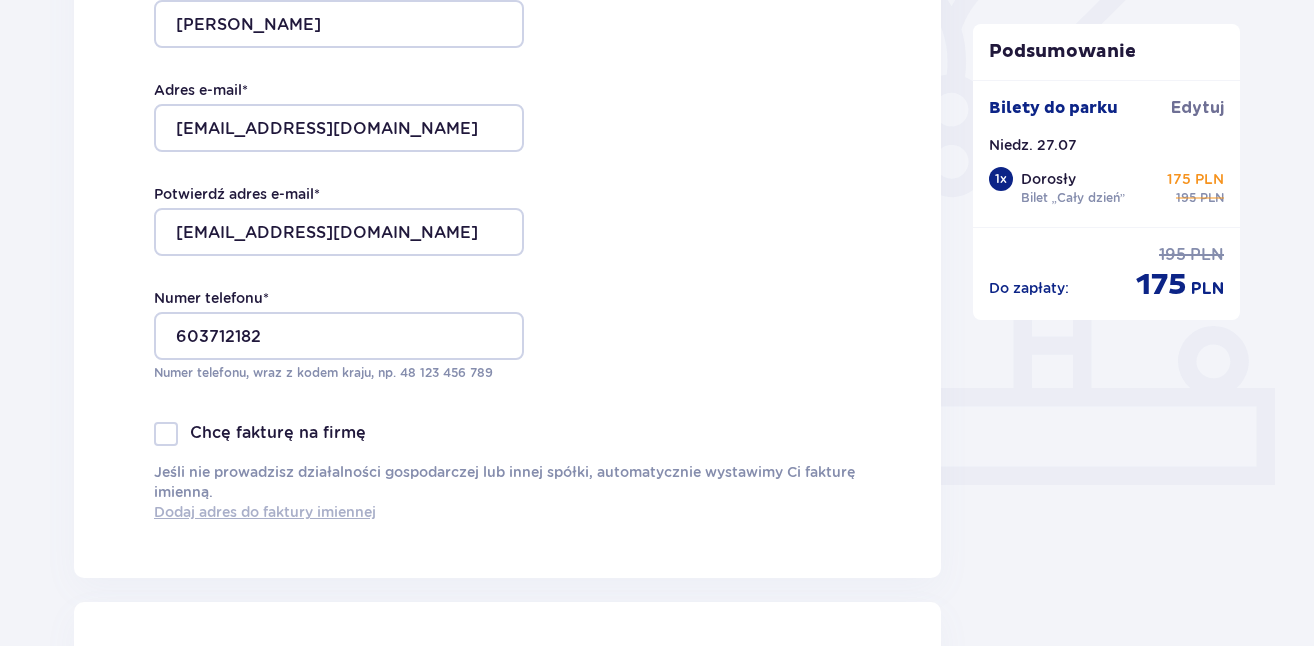 click on "Dodaj adres do faktury imiennej" at bounding box center [265, 512] 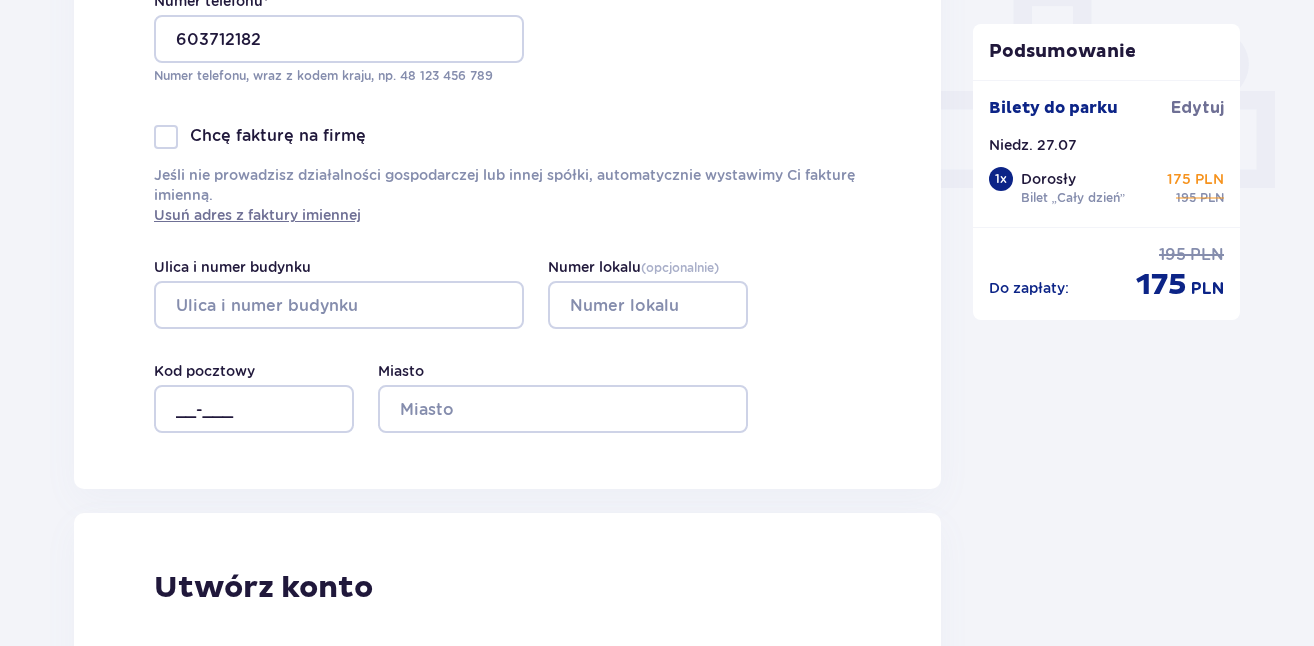 scroll, scrollTop: 848, scrollLeft: 0, axis: vertical 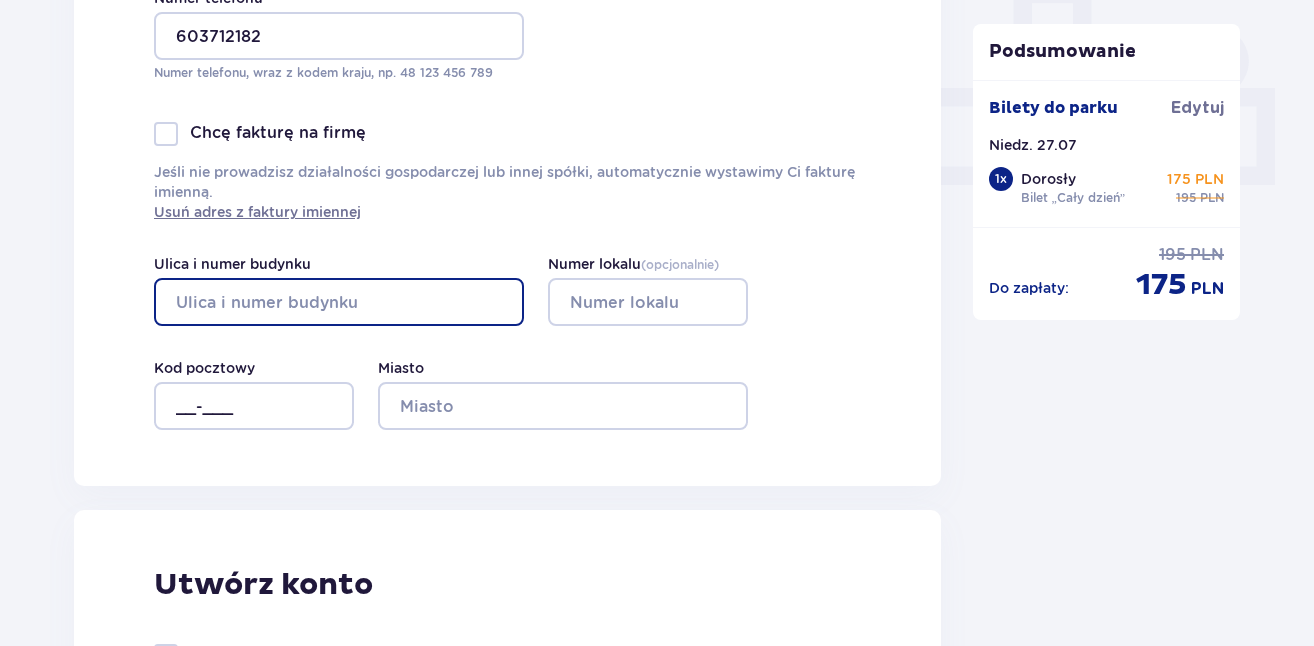 click on "Ulica i numer budynku" at bounding box center [339, 302] 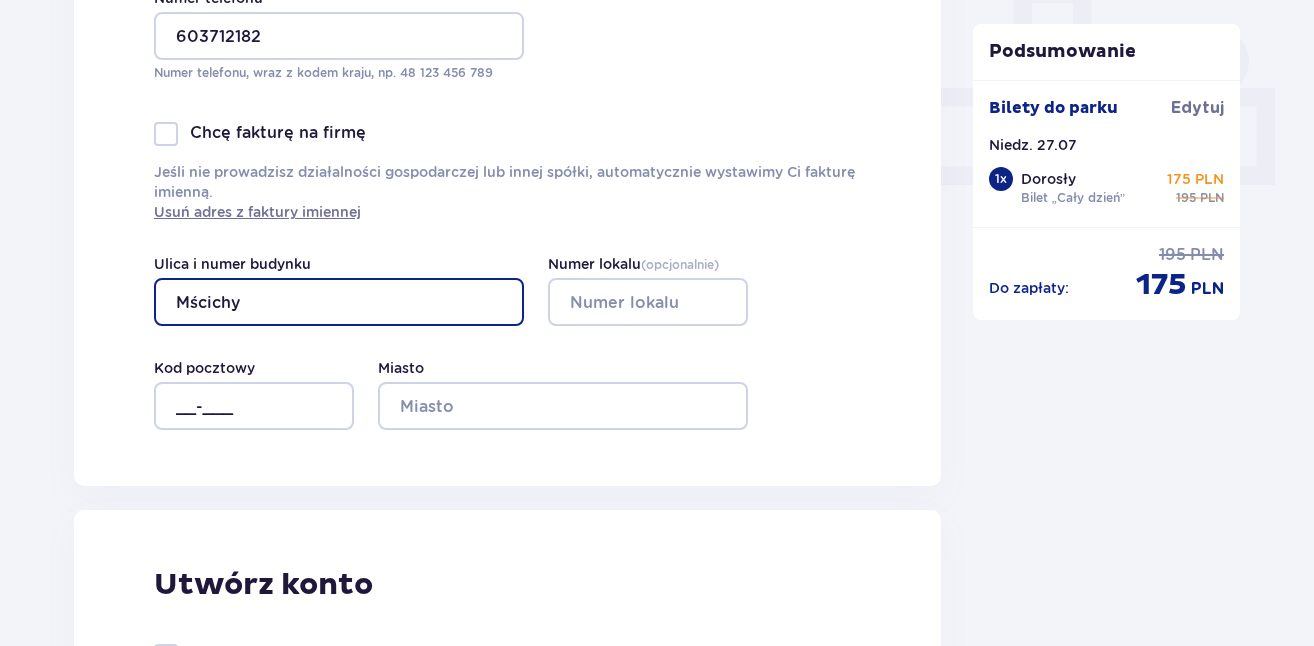 type on "Mścichy" 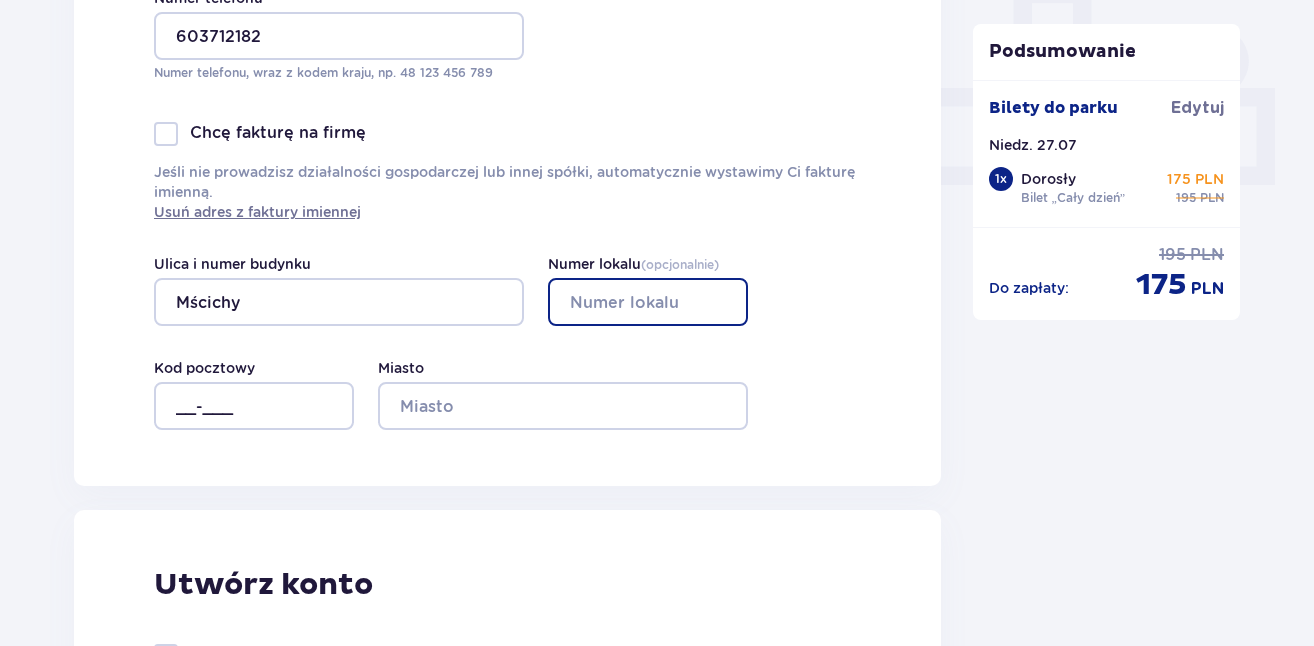 click on "Numer lokalu  ( opcjonalnie )" at bounding box center [648, 302] 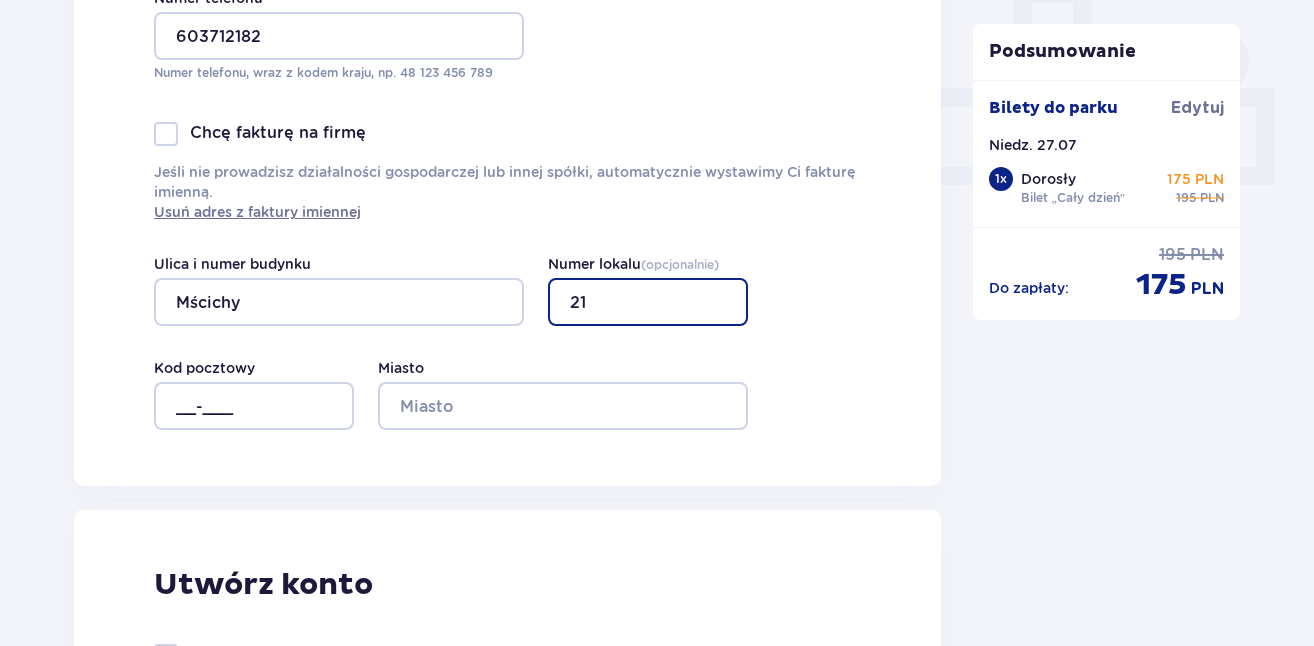 type on "21" 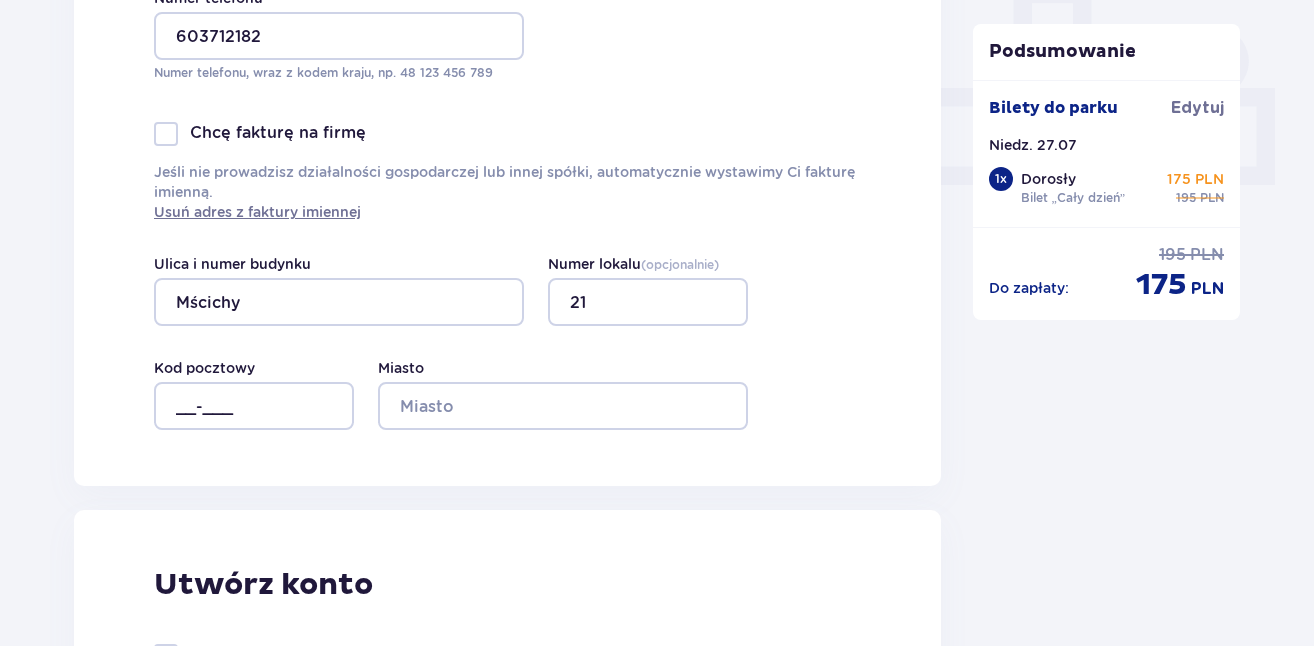 click on "Kod pocztowy __-___" at bounding box center [254, 394] 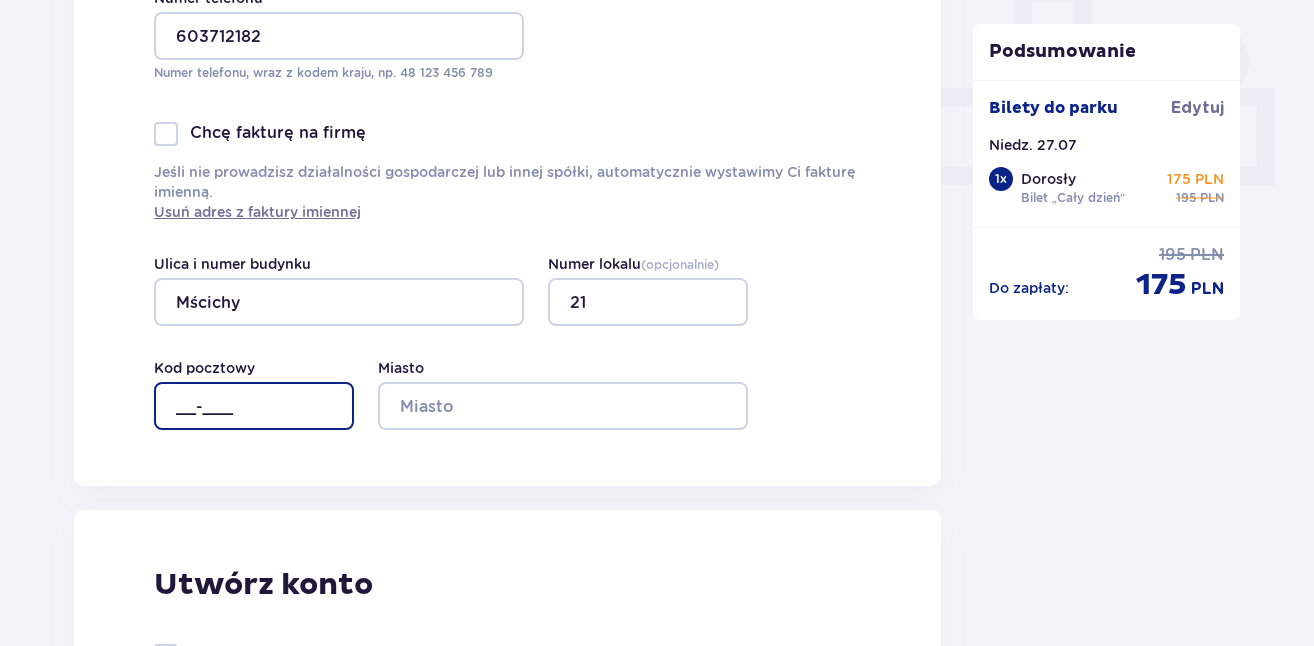 click on "__-___" at bounding box center (254, 406) 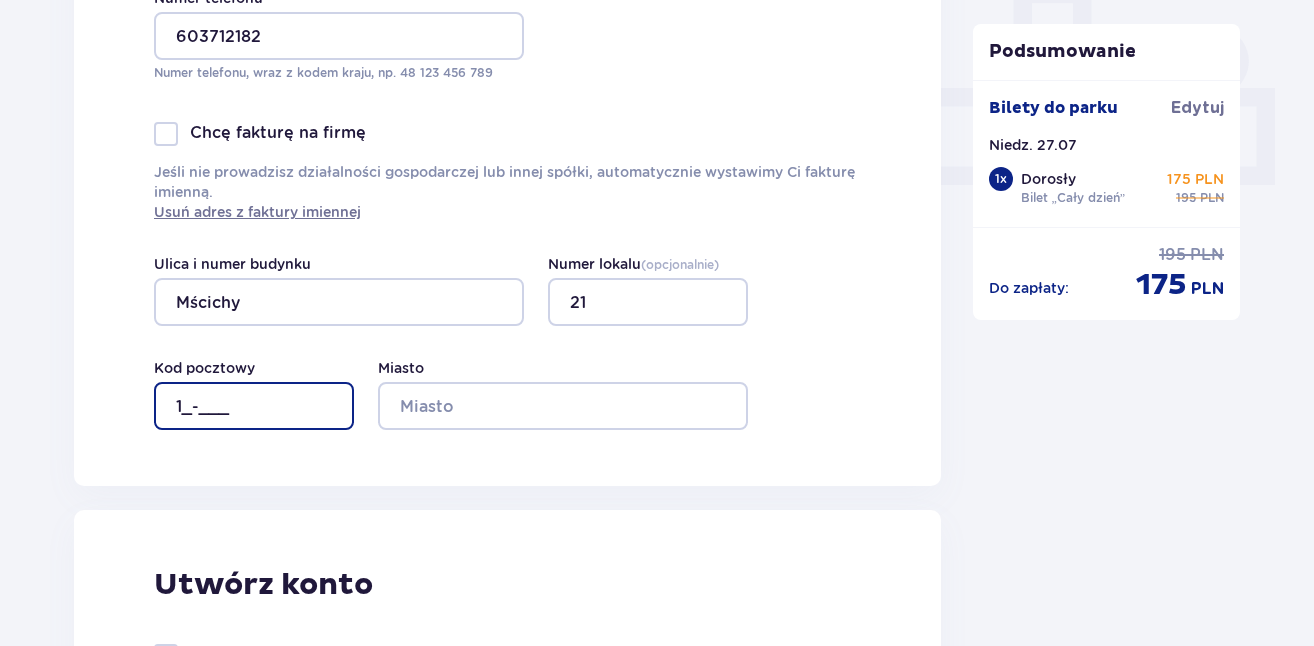 type on "16-___" 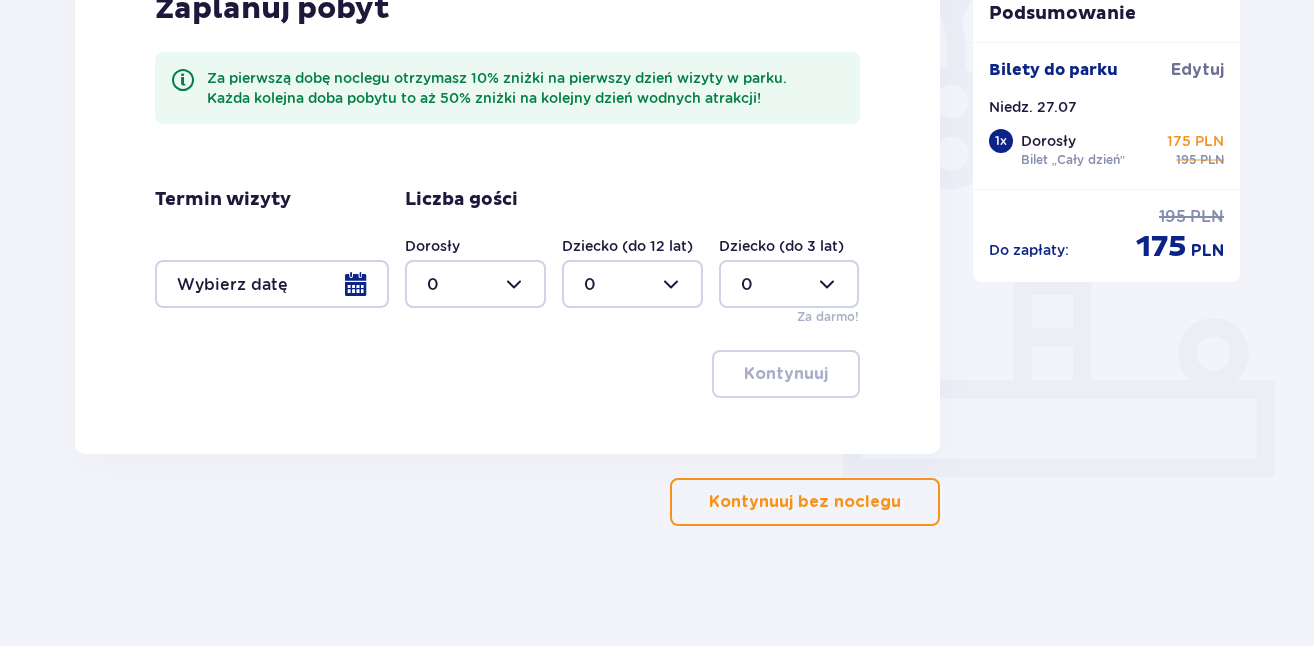 scroll, scrollTop: 556, scrollLeft: 0, axis: vertical 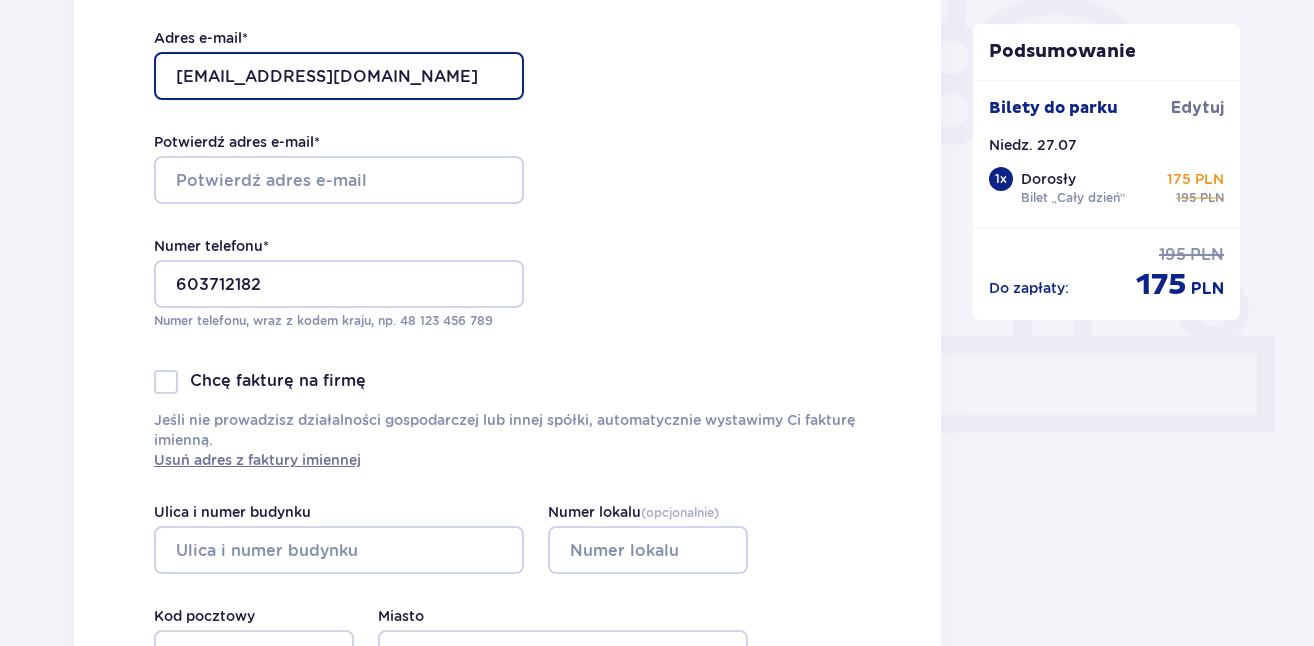 drag, startPoint x: 428, startPoint y: 65, endPoint x: 150, endPoint y: 66, distance: 278.0018 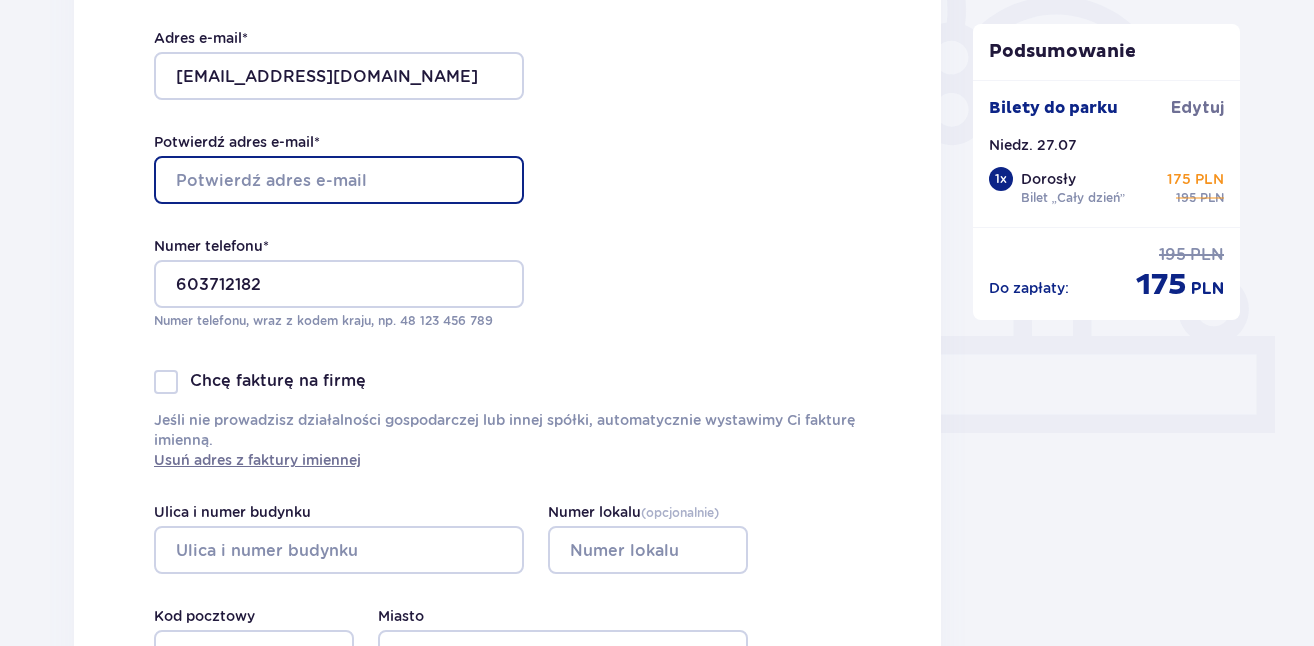 click on "Potwierdź adres e-mail *" at bounding box center (339, 180) 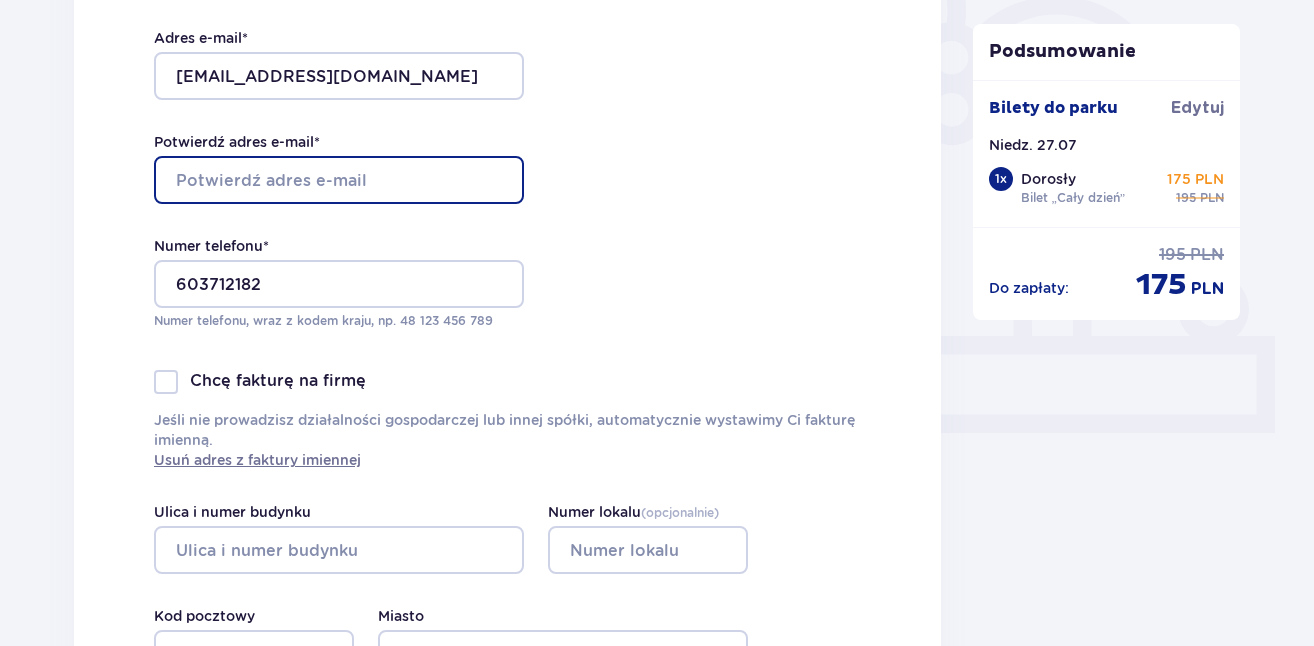paste on "pmaliszewska00@gmail.com" 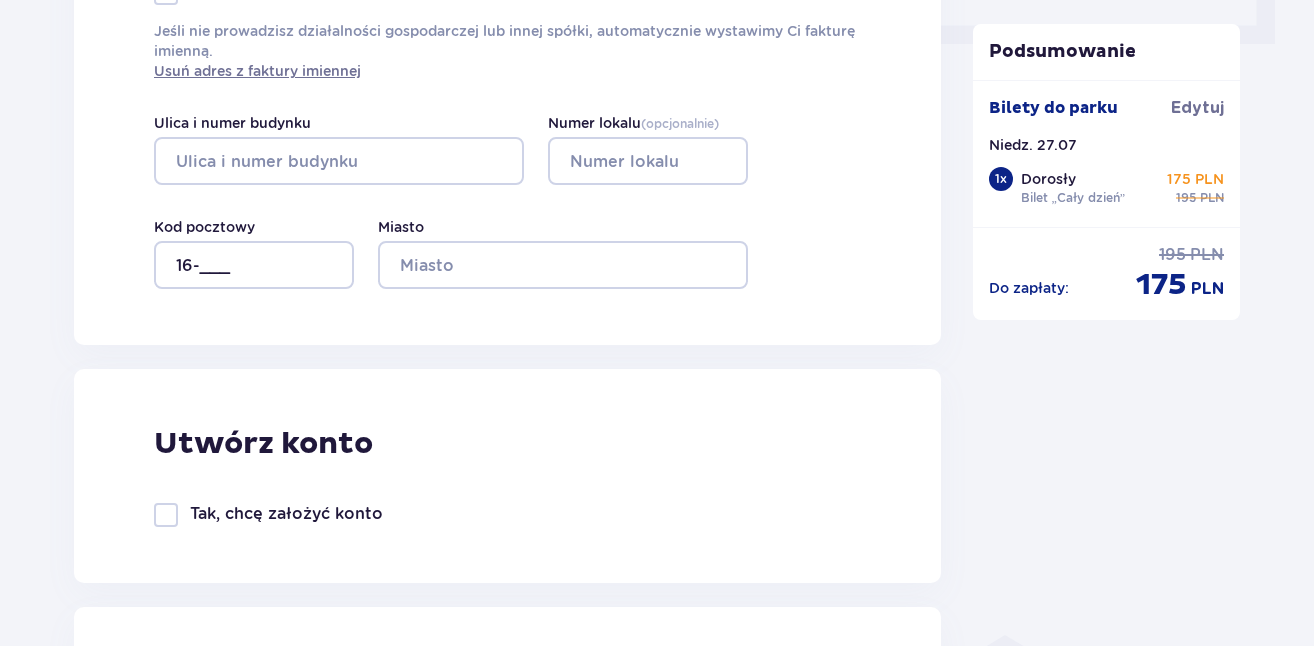 scroll, scrollTop: 1000, scrollLeft: 0, axis: vertical 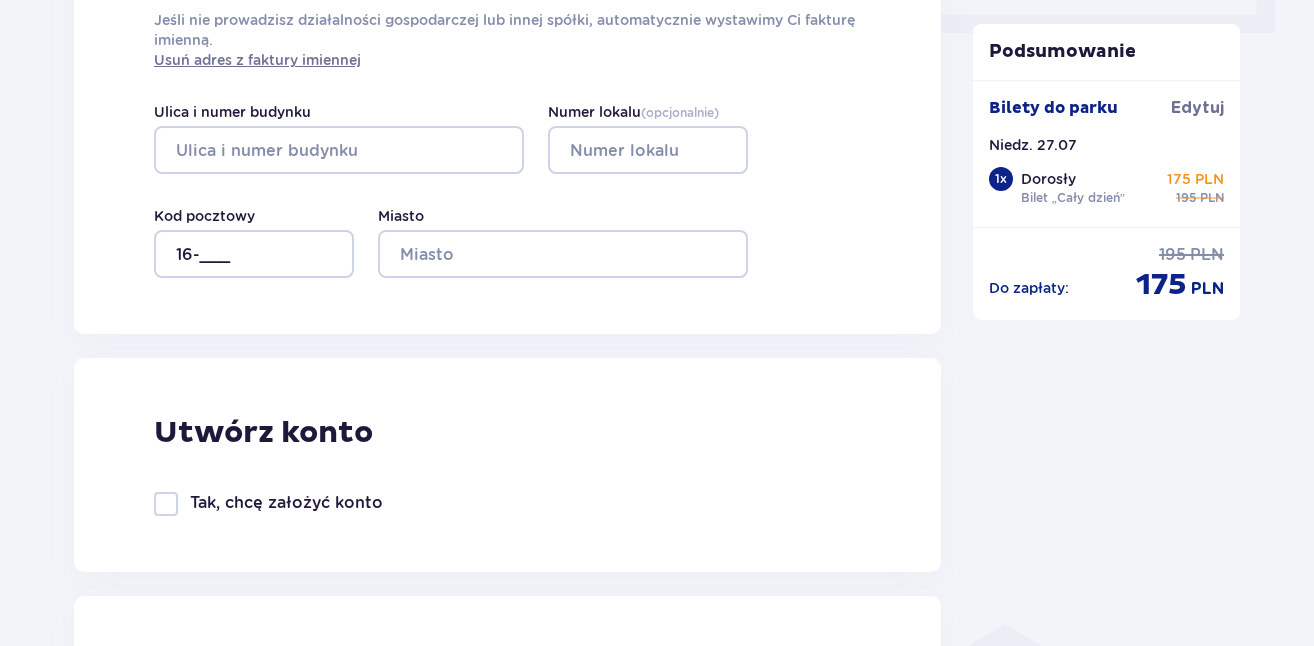 type on "pmaliszewska00@gmail.com" 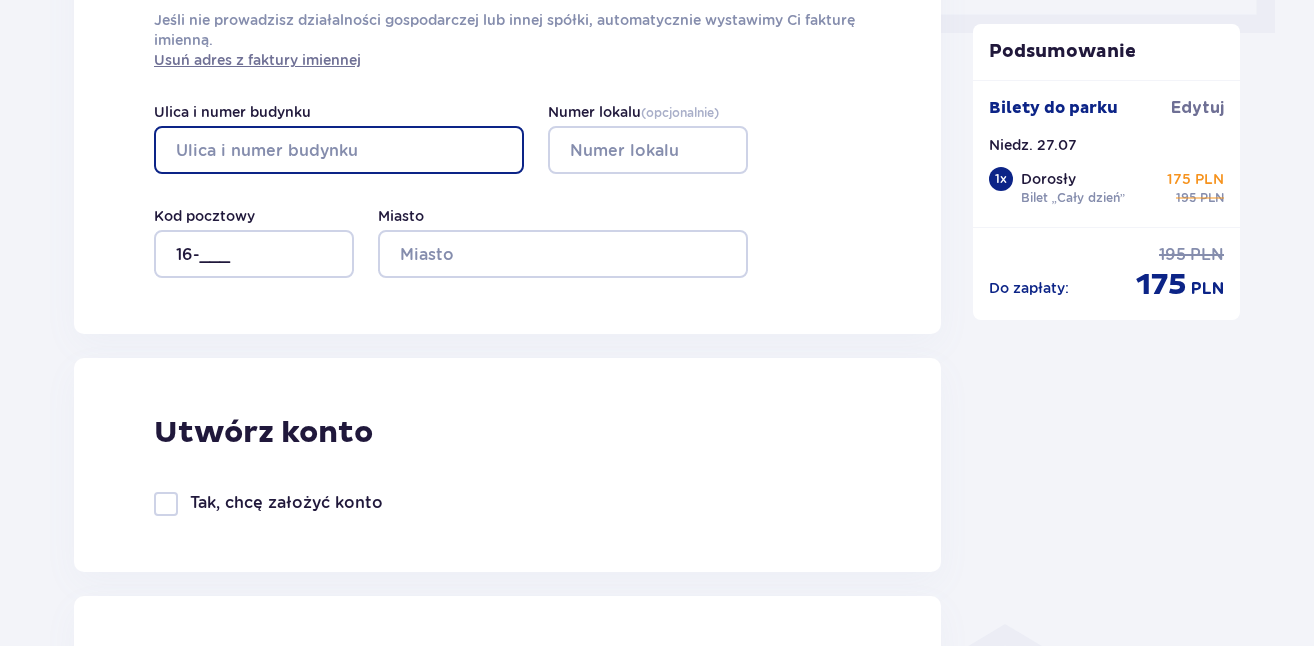 click on "Ulica i numer budynku" at bounding box center (339, 150) 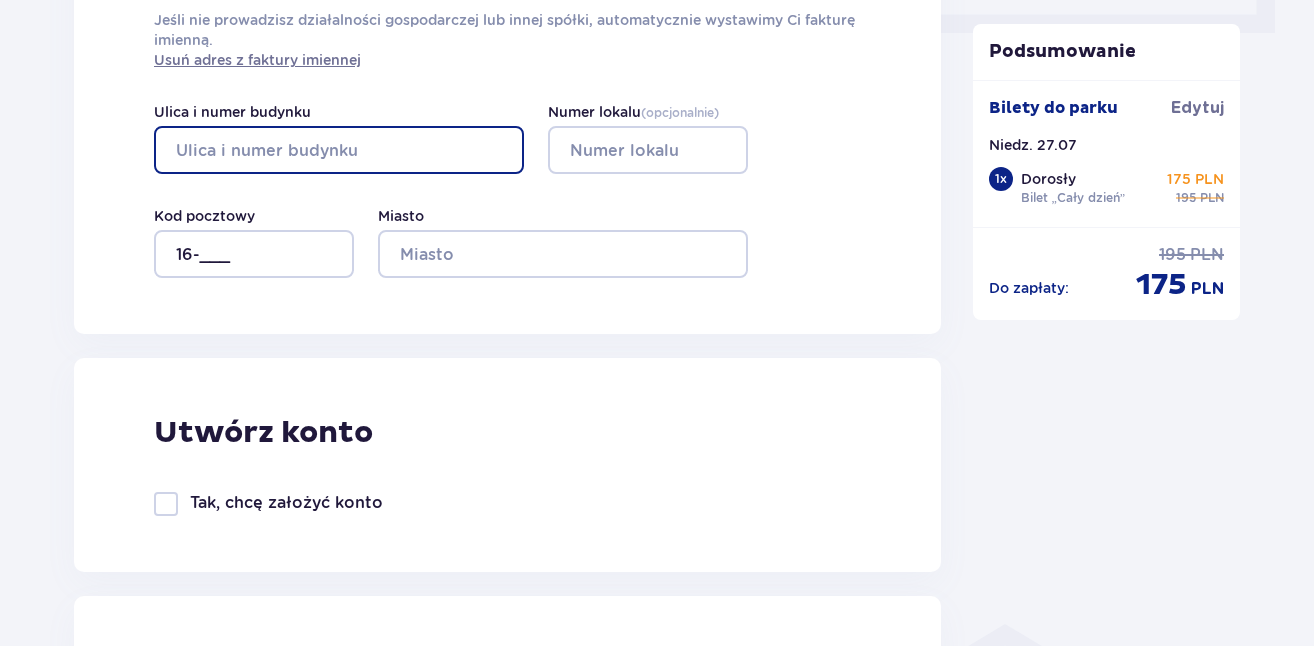 type on "Mścichy" 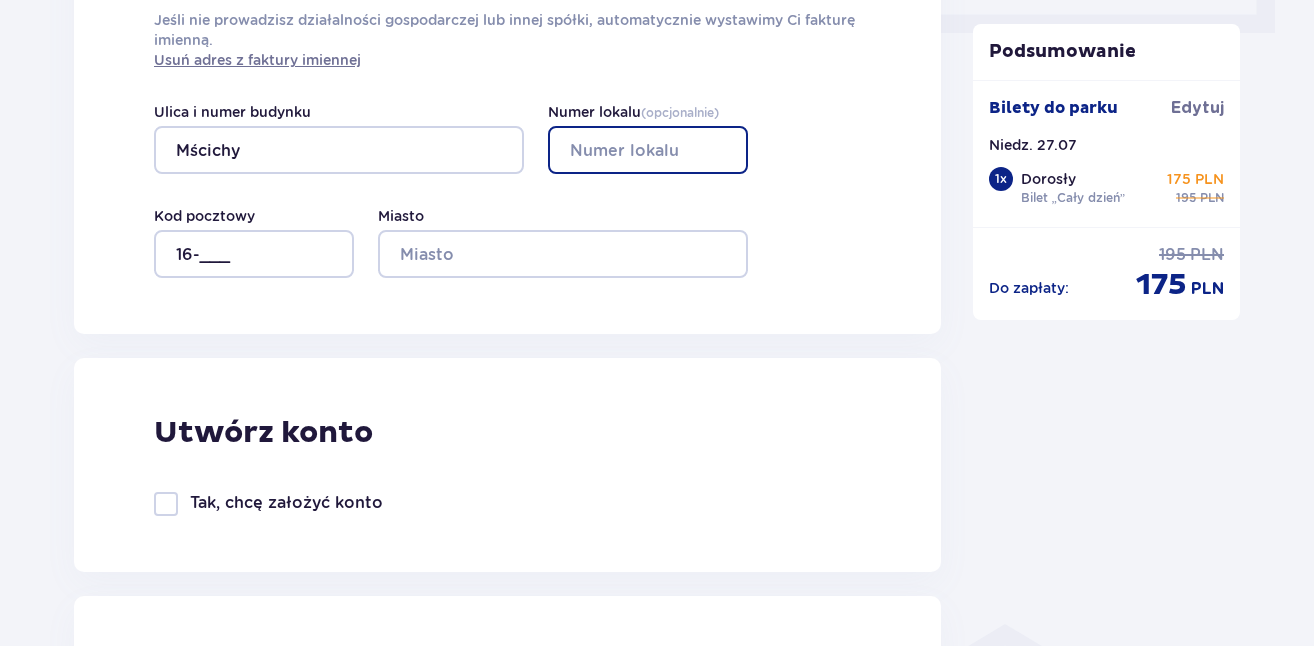 click on "Numer lokalu  ( opcjonalnie )" at bounding box center [648, 150] 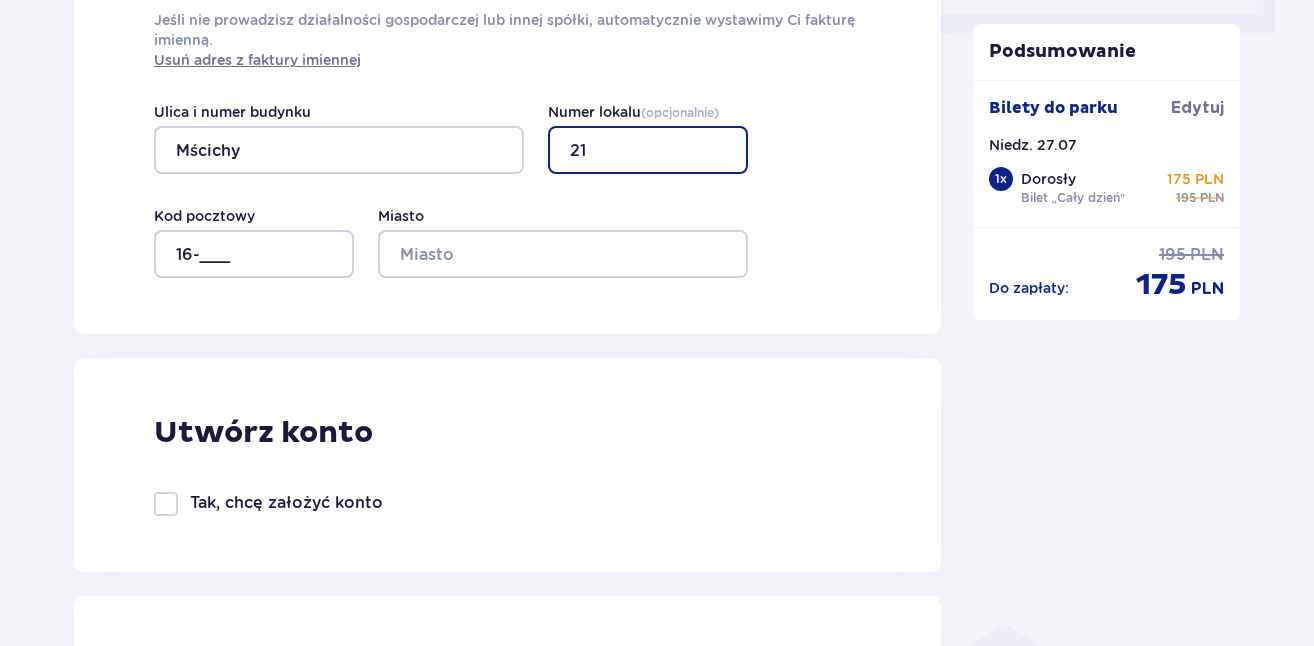 type on "21" 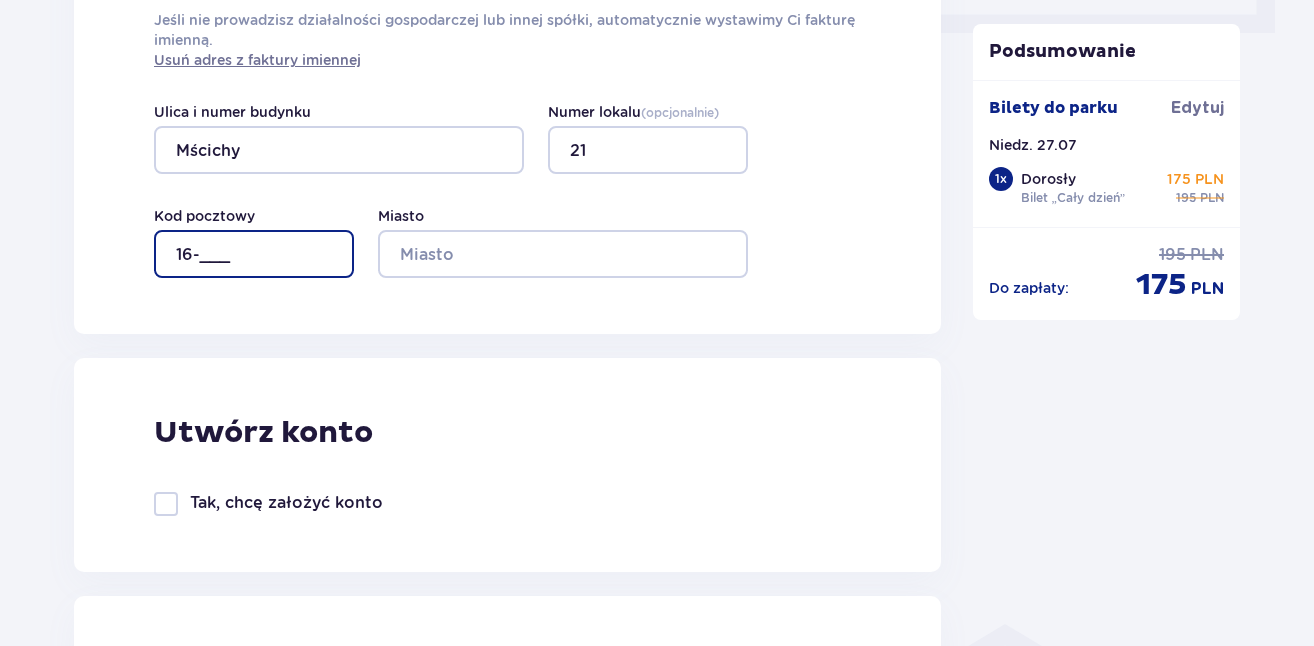 click on "16-___" at bounding box center [254, 254] 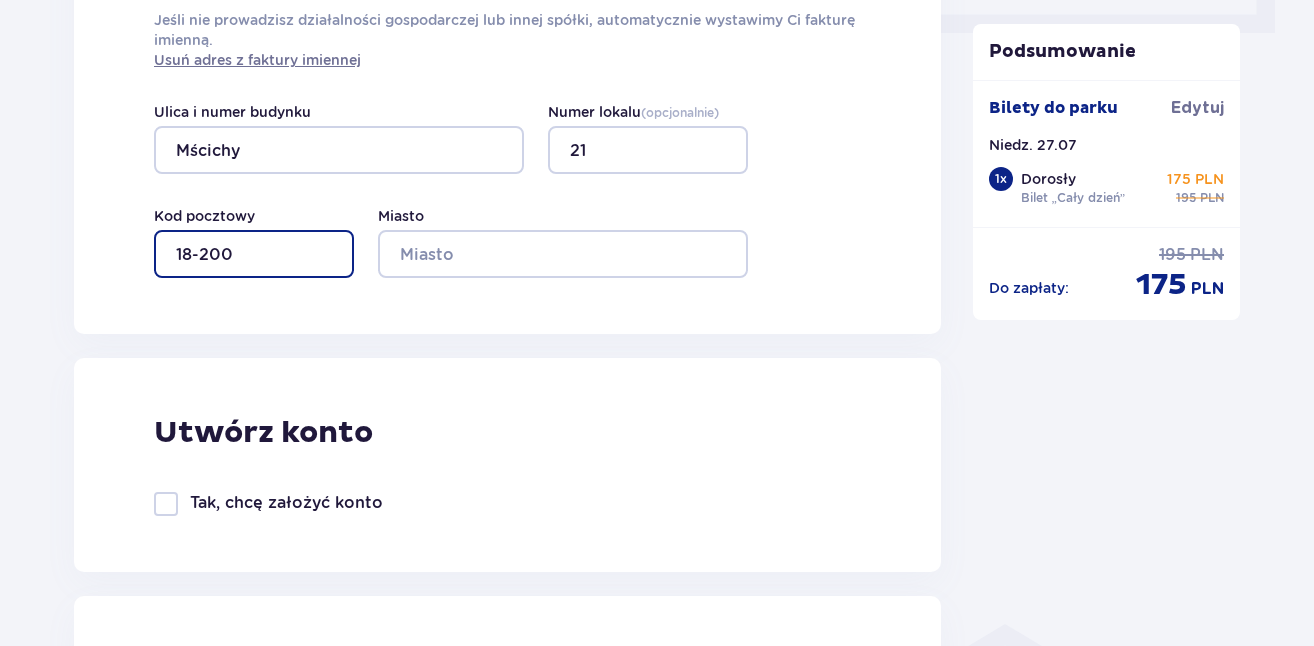 type on "18-200" 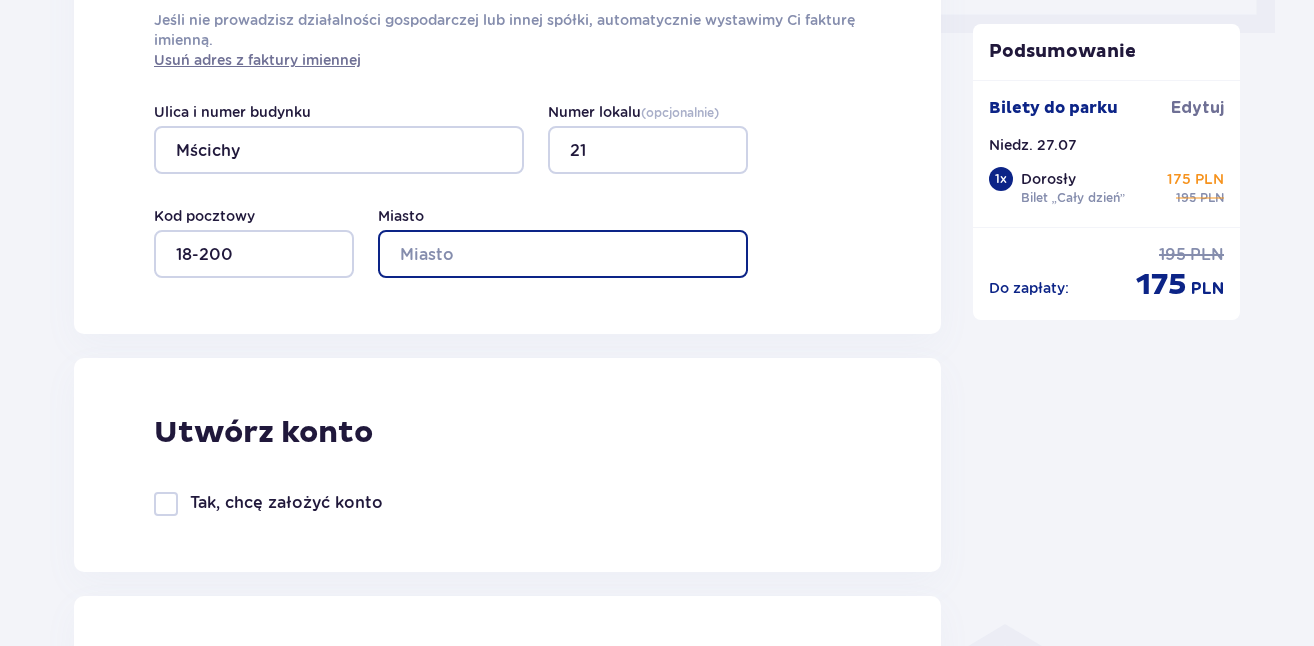 click on "Miasto" at bounding box center (563, 254) 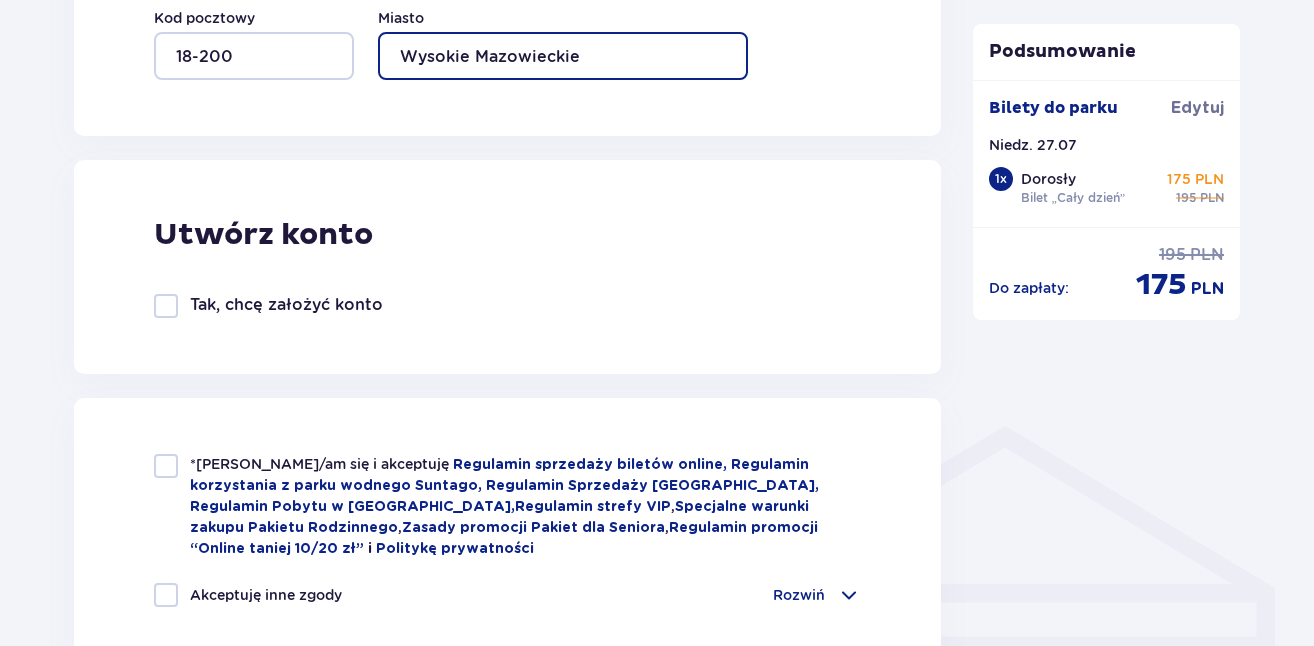 scroll, scrollTop: 1220, scrollLeft: 0, axis: vertical 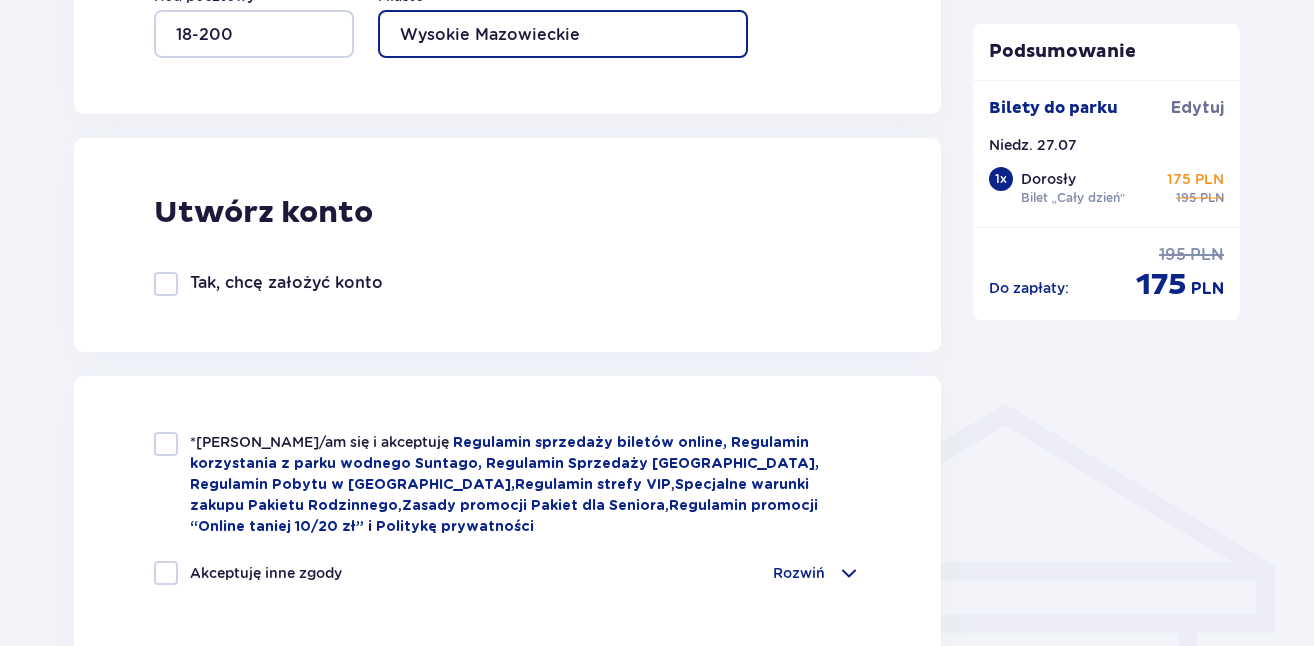 type on "Wysokie Mazowieckie" 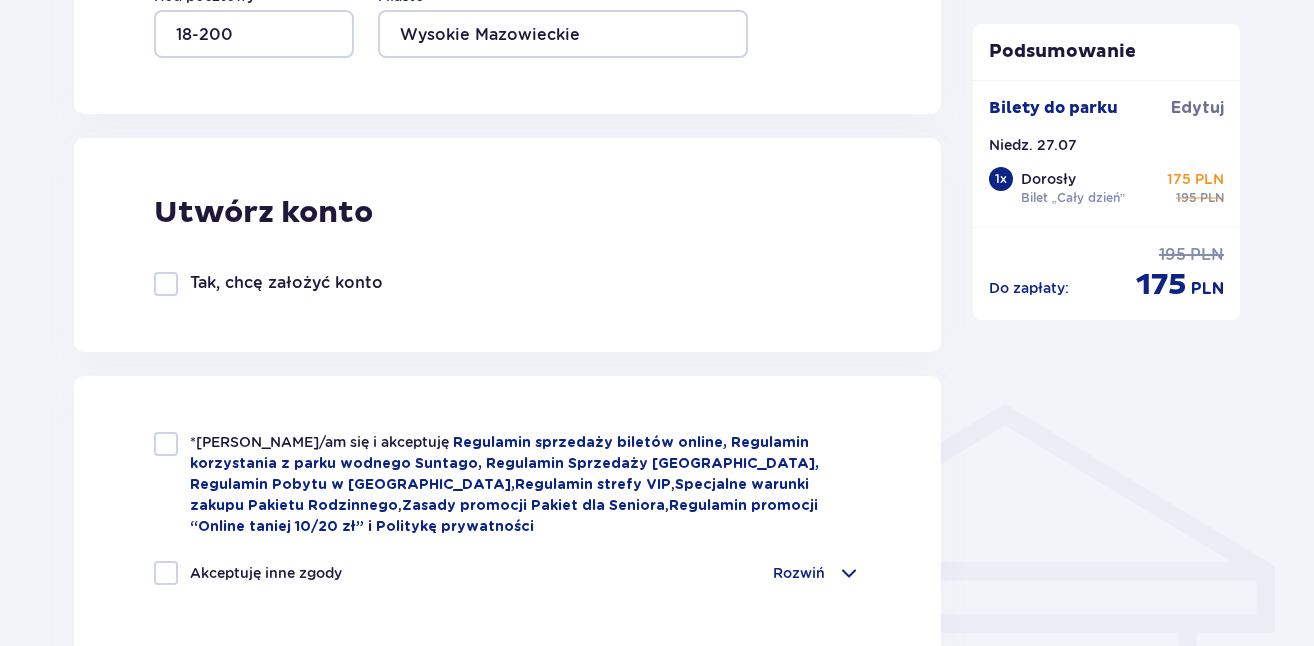 click at bounding box center (166, 284) 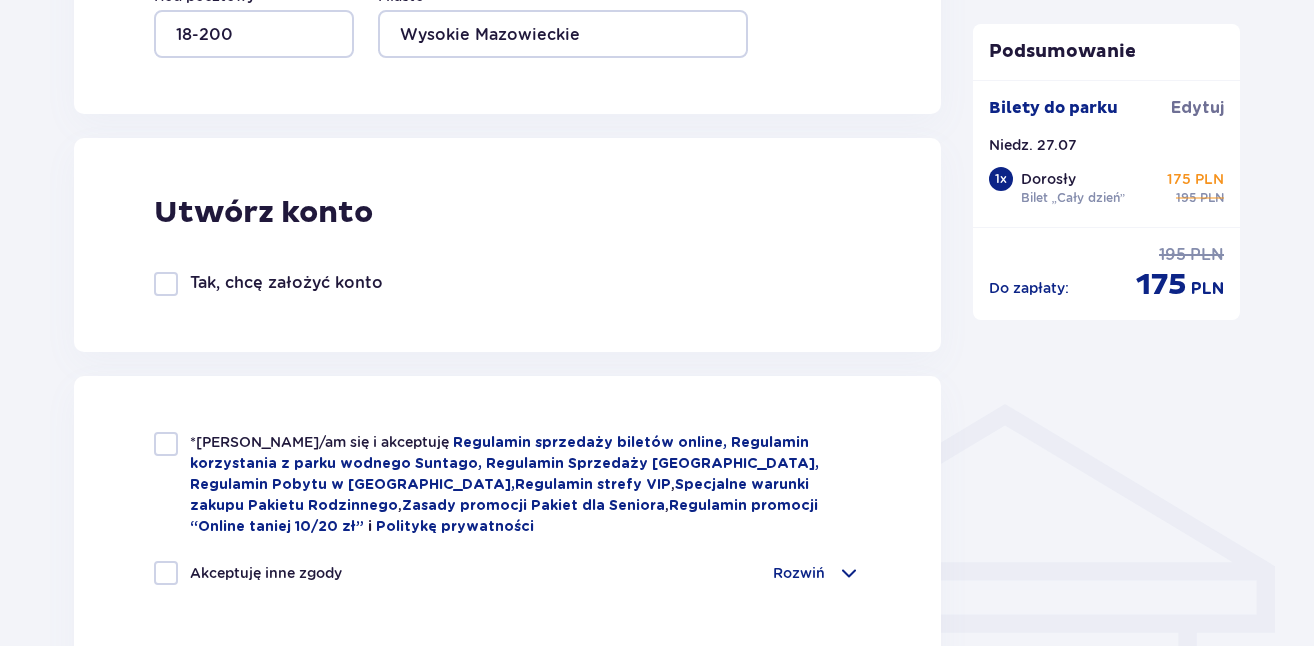 checkbox on "true" 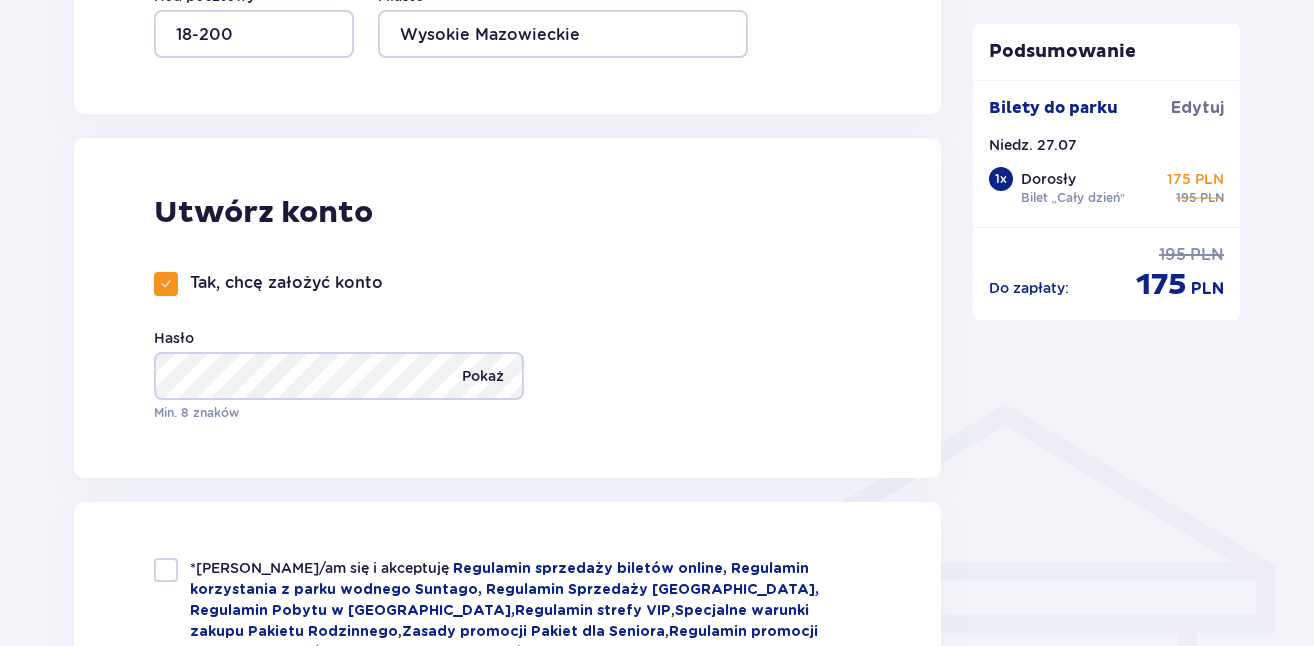 click on "Pokaż" at bounding box center (483, 376) 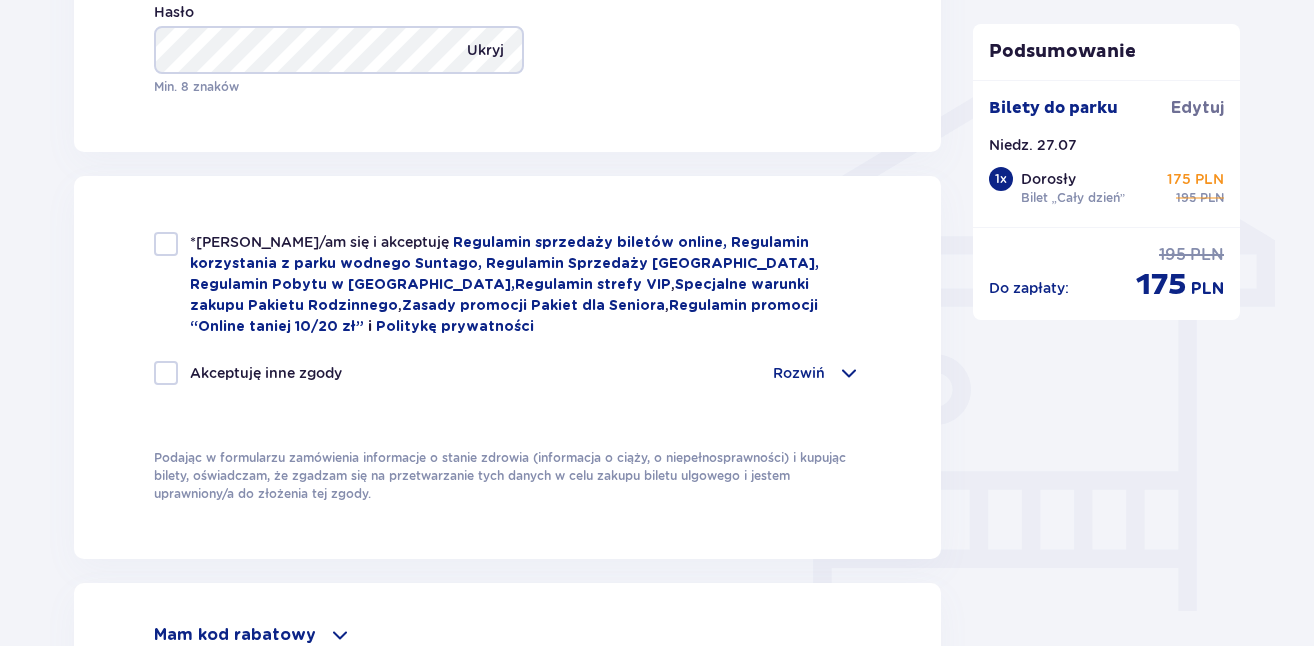 scroll, scrollTop: 1580, scrollLeft: 0, axis: vertical 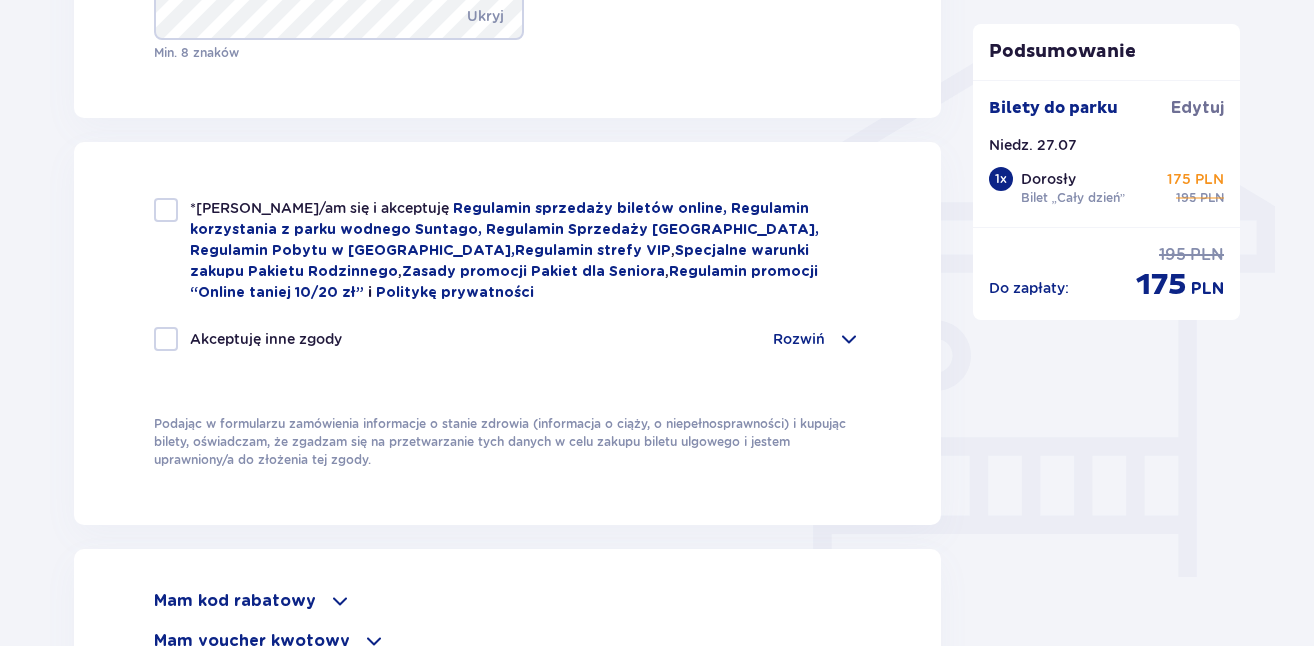 click at bounding box center [166, 210] 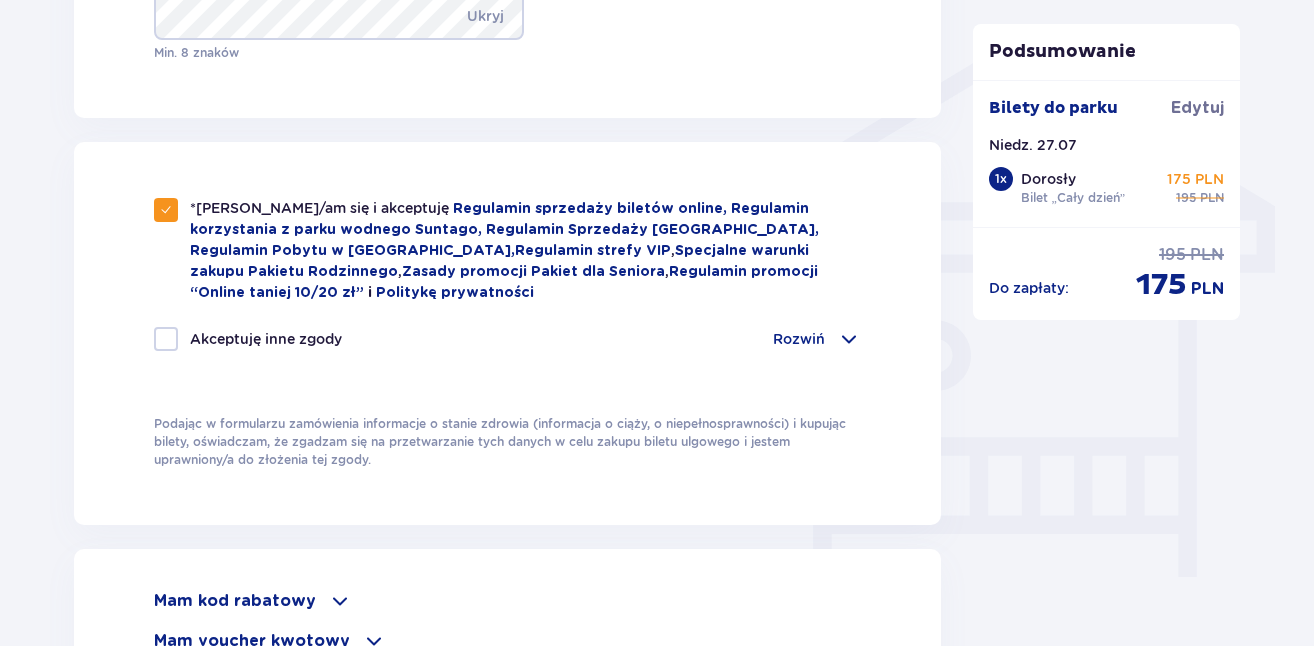 click at bounding box center (166, 339) 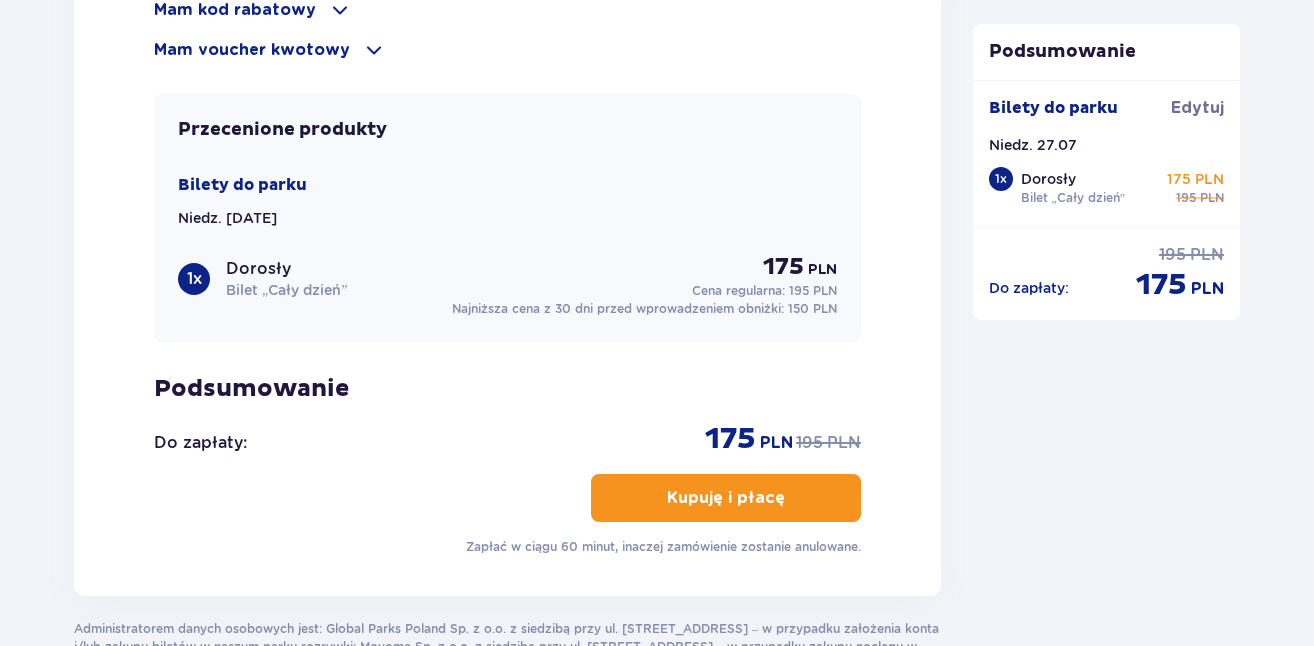scroll, scrollTop: 2300, scrollLeft: 0, axis: vertical 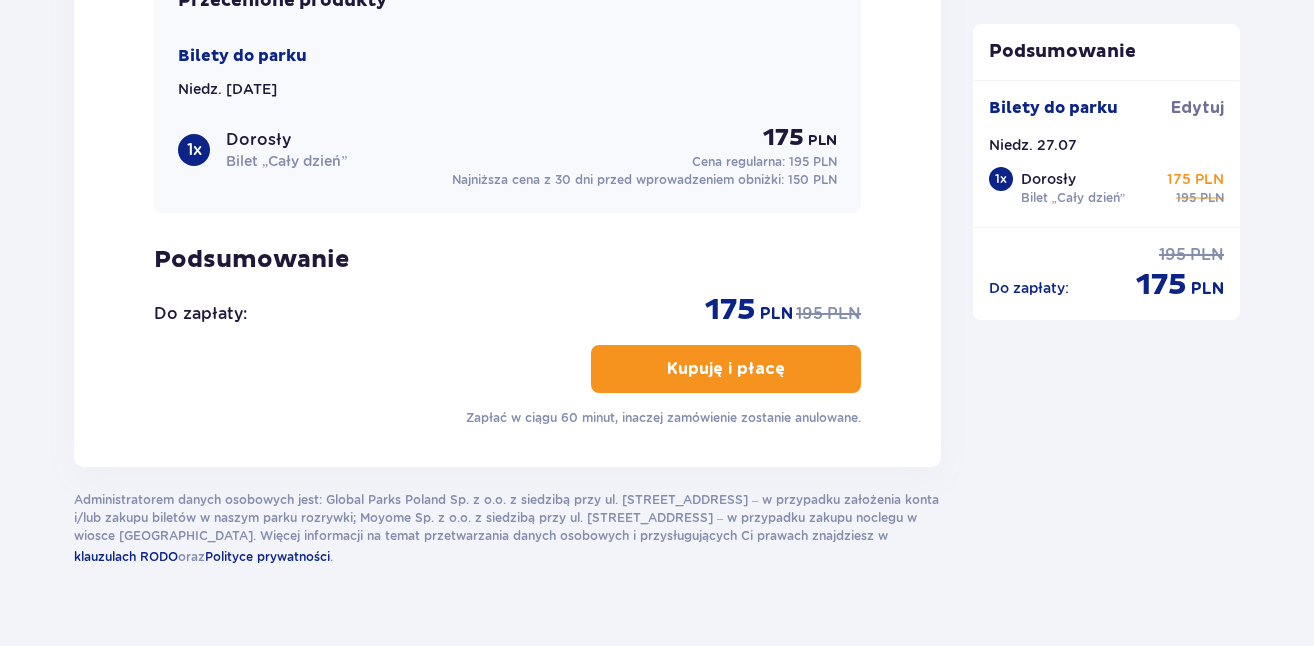 click on "Kupuję i płacę" at bounding box center (726, 369) 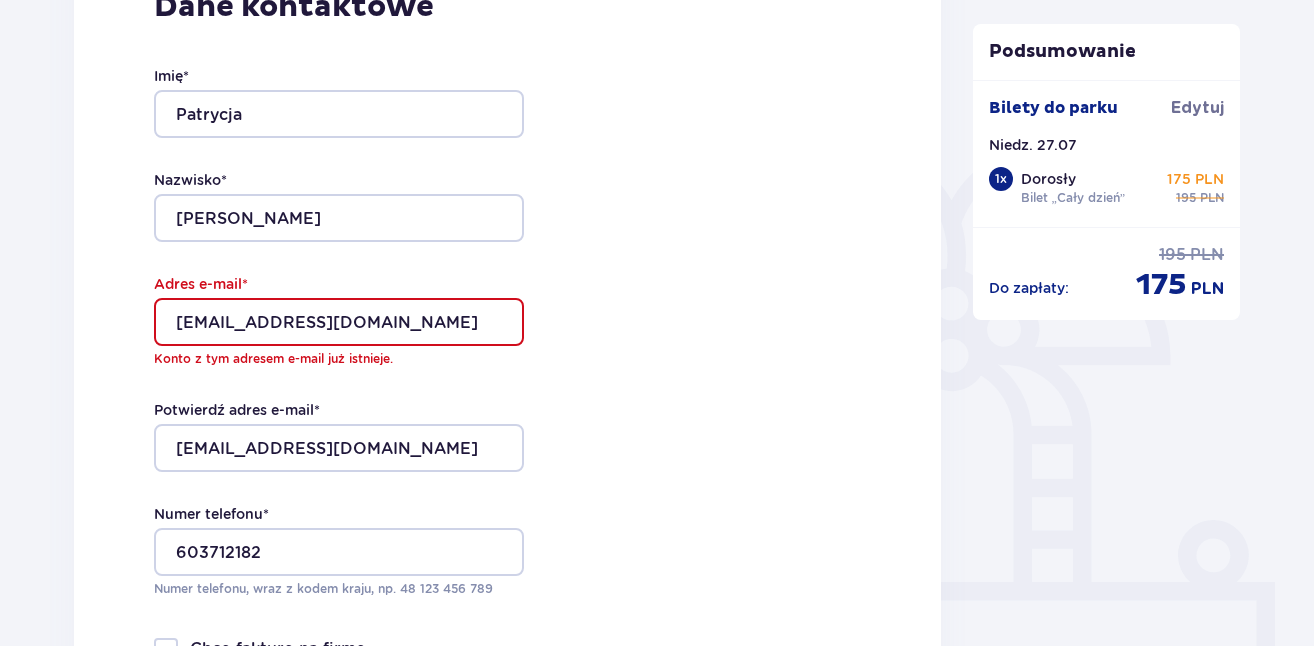 scroll, scrollTop: 312, scrollLeft: 0, axis: vertical 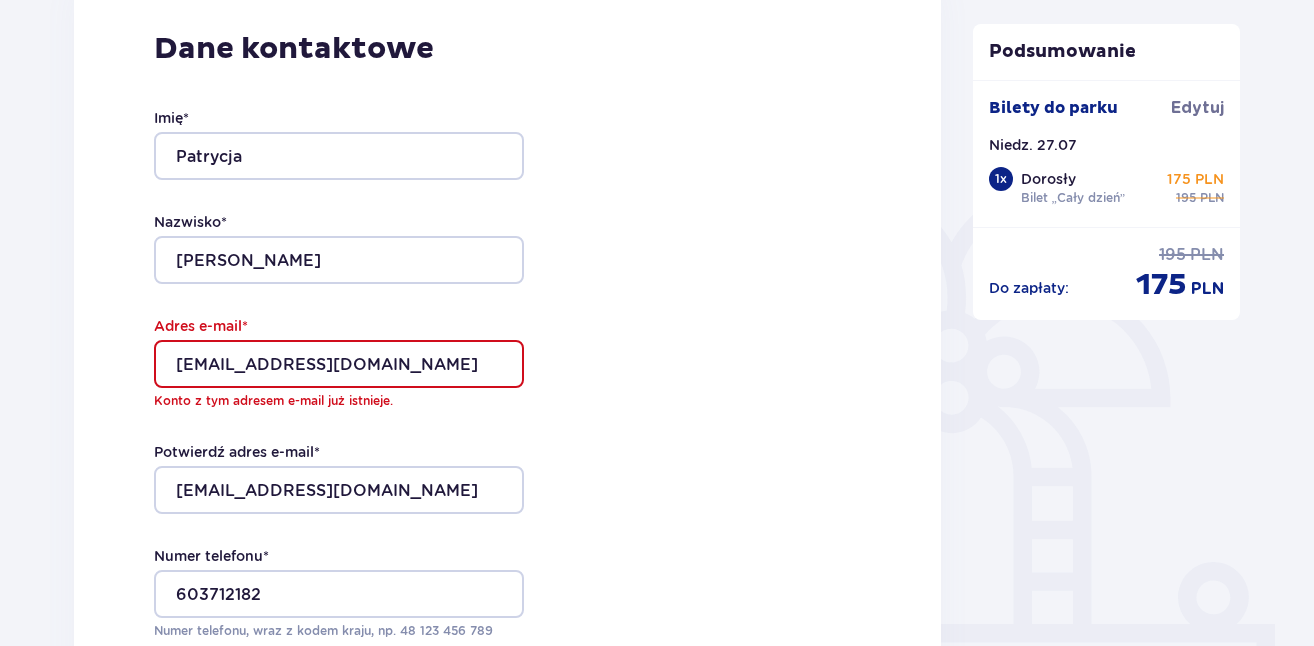 click on "pmaliszewska00@gmail.com" at bounding box center (339, 364) 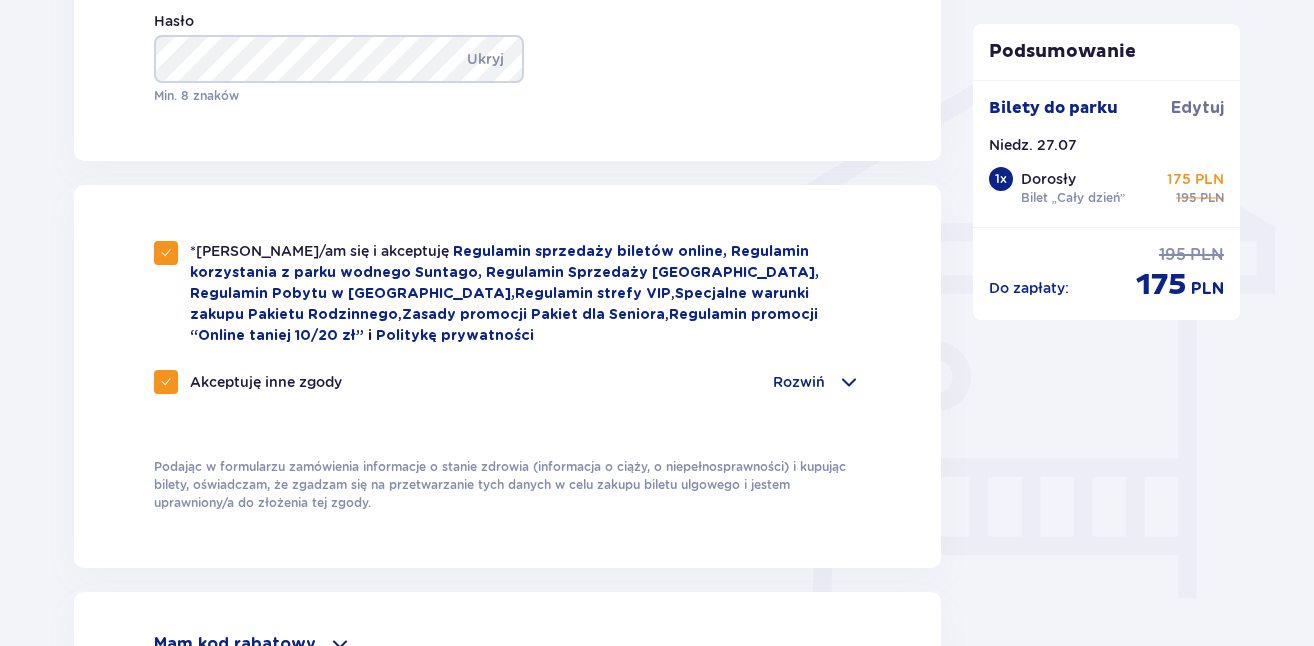 scroll, scrollTop: 1586, scrollLeft: 0, axis: vertical 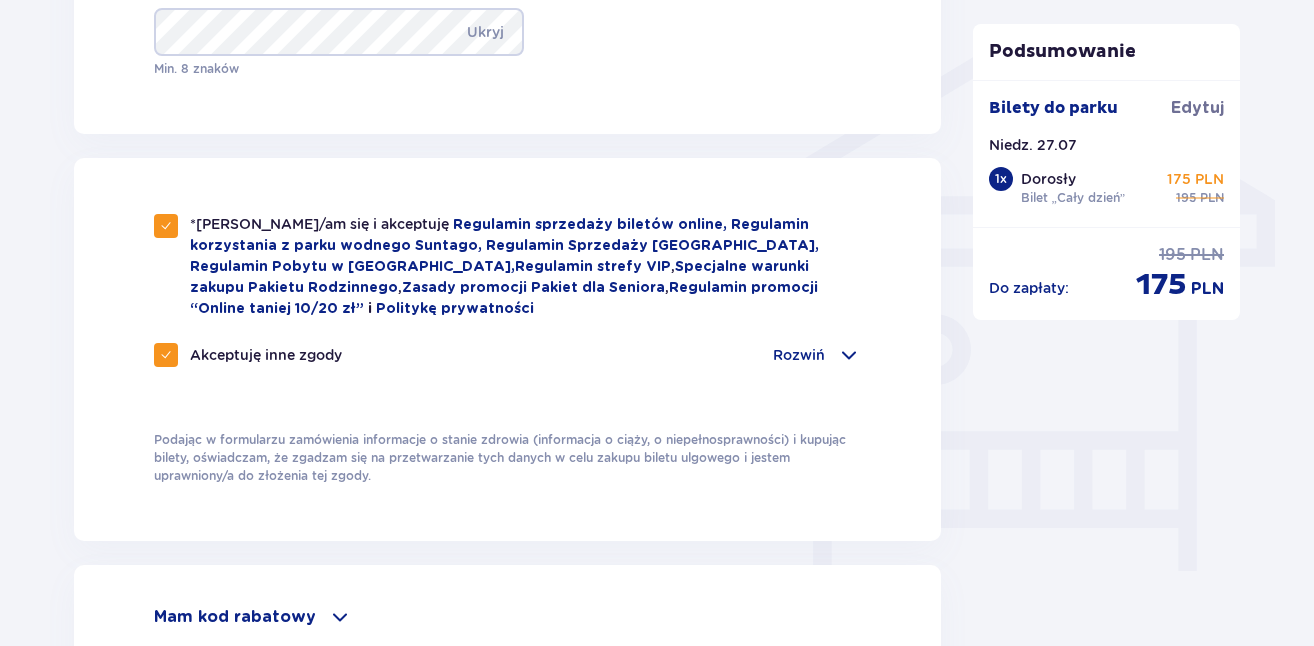 drag, startPoint x: 1312, startPoint y: 420, endPoint x: 1312, endPoint y: 467, distance: 47 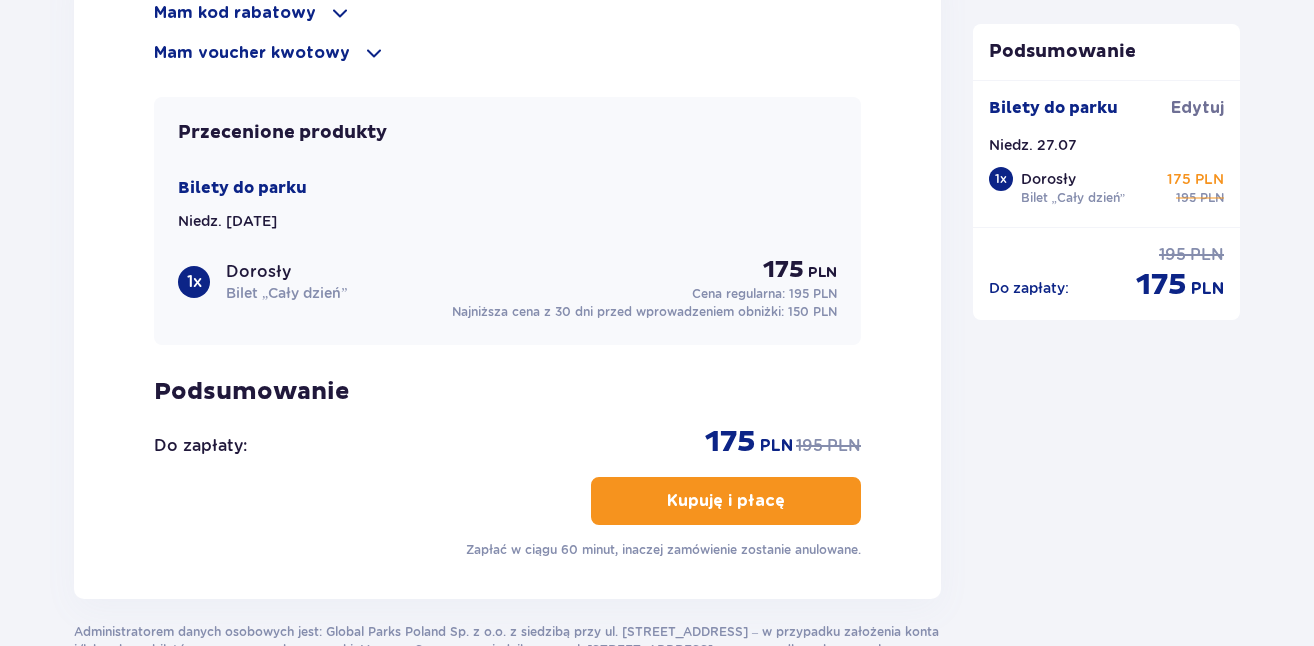 scroll, scrollTop: 2247, scrollLeft: 0, axis: vertical 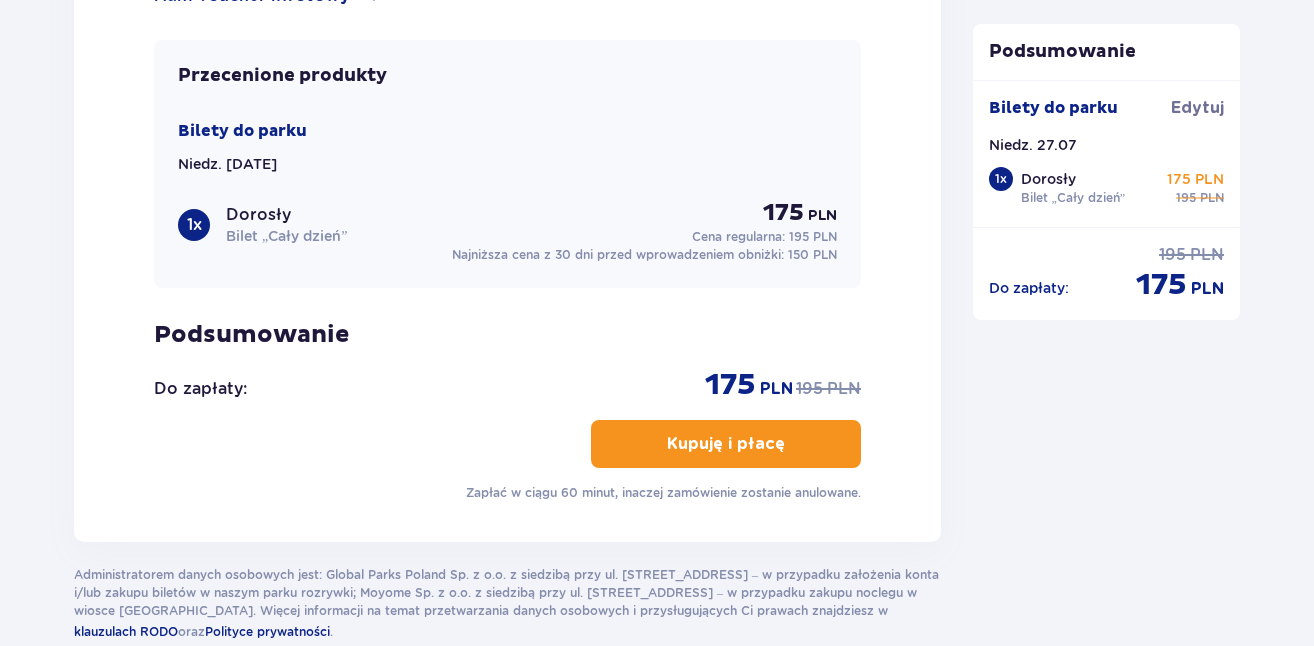 click on "Kupuję i płacę" at bounding box center (726, 444) 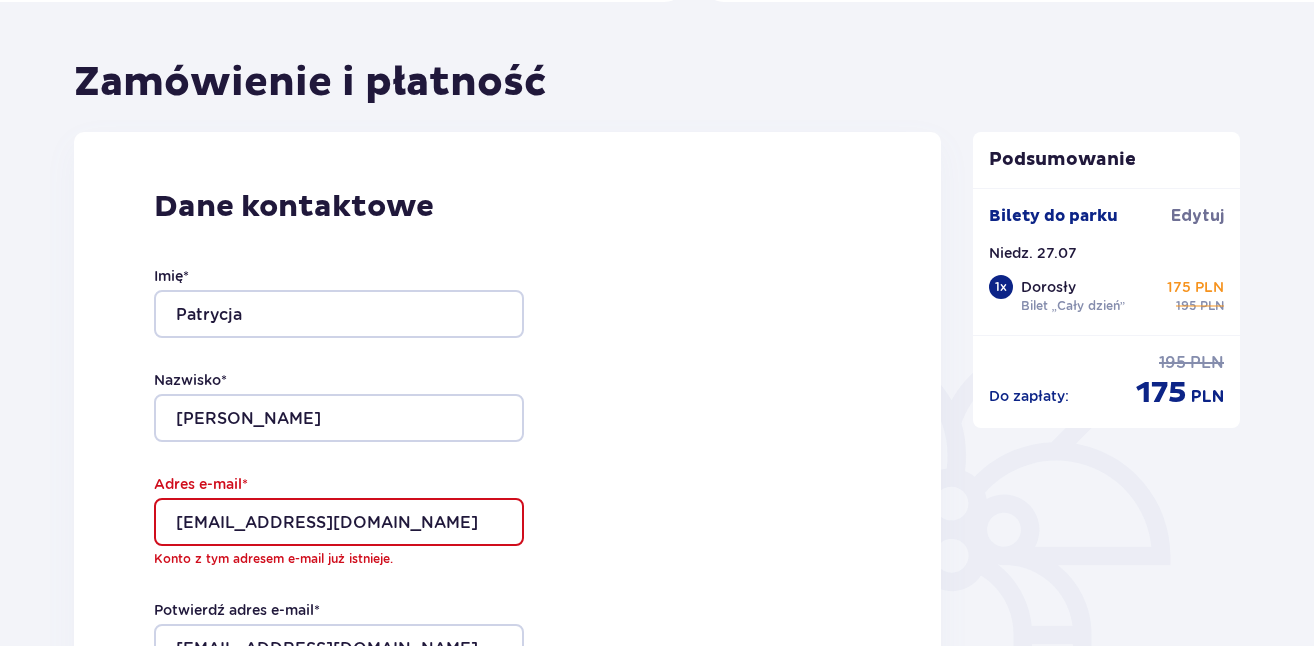 scroll, scrollTop: 0, scrollLeft: 0, axis: both 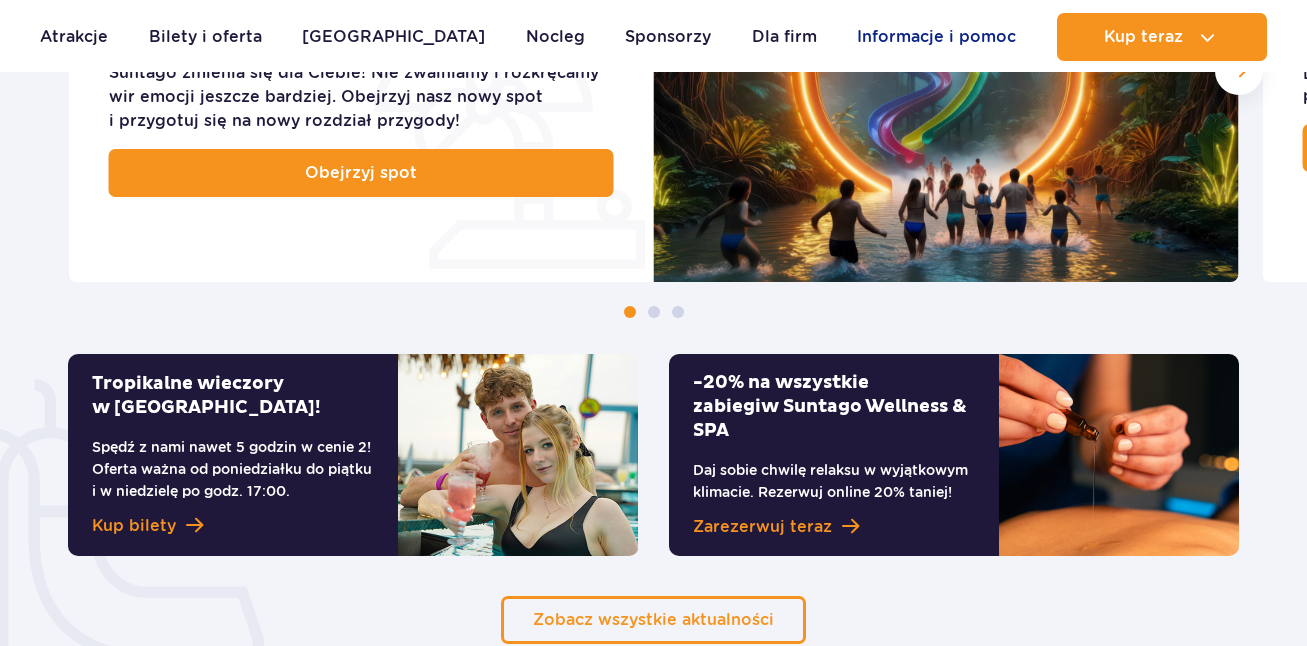 click on "Informacje i pomoc" at bounding box center [936, 37] 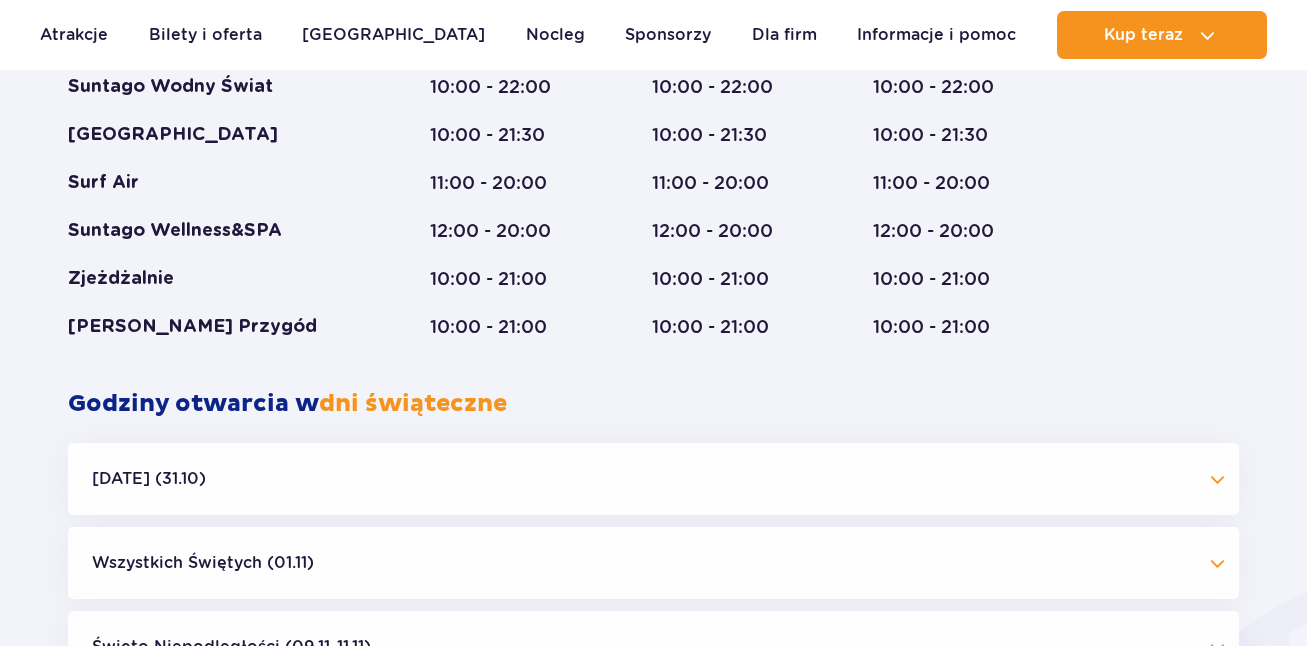 scroll, scrollTop: 0, scrollLeft: 0, axis: both 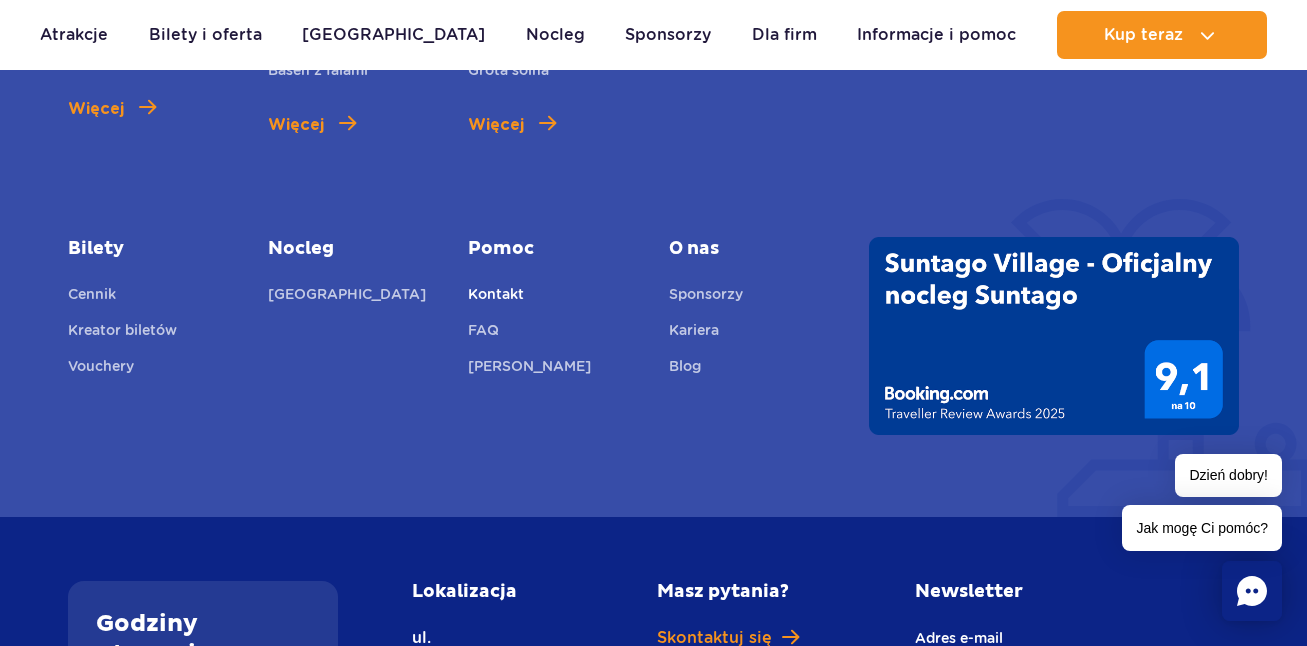 click on "Kontakt" at bounding box center (496, 297) 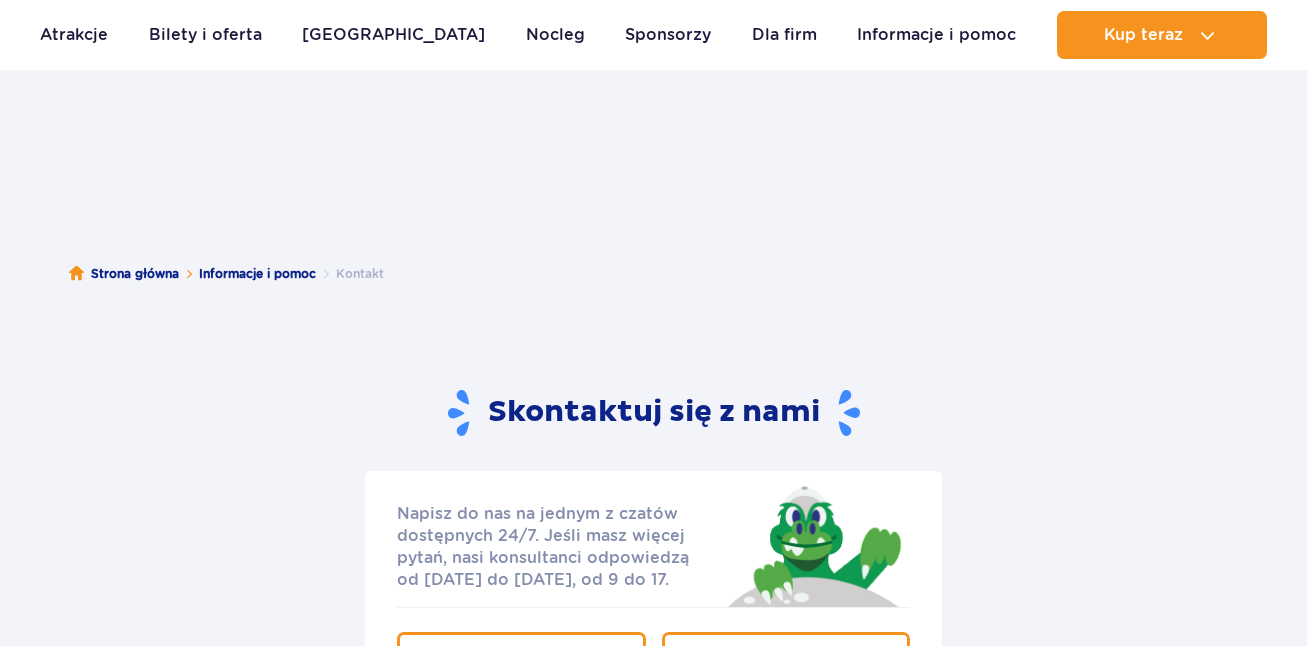 scroll, scrollTop: 500, scrollLeft: 0, axis: vertical 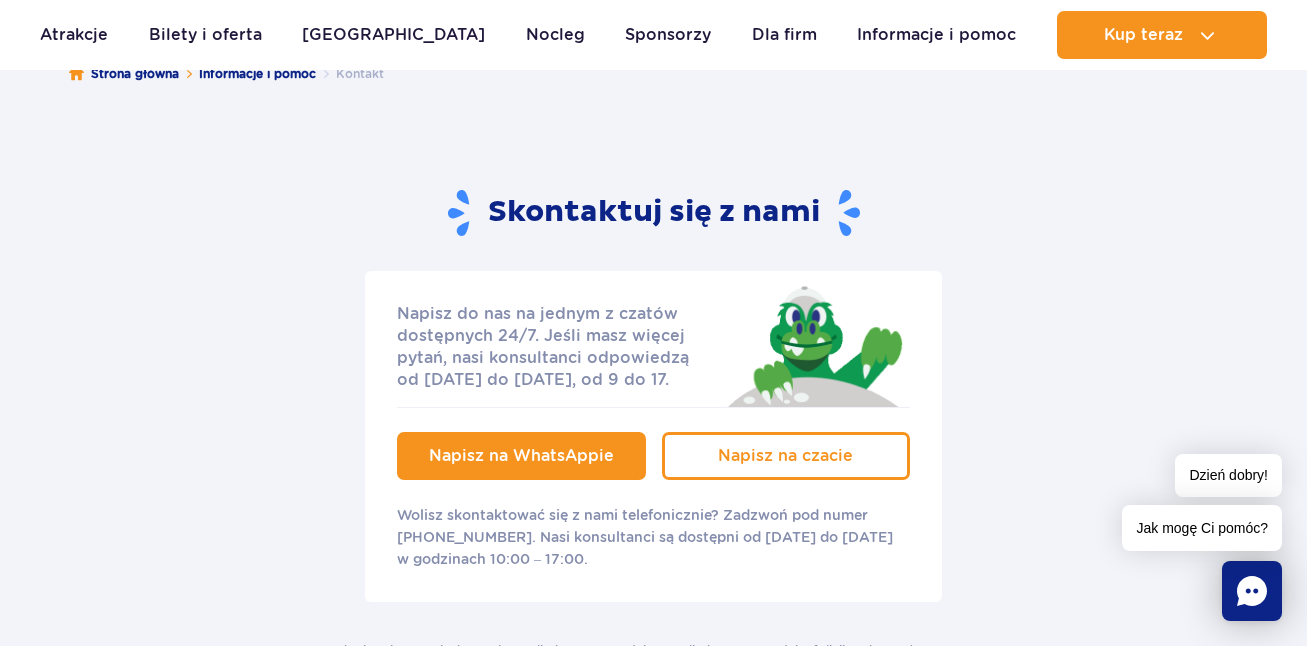 click on "Napisz na WhatsAppie" at bounding box center [521, 456] 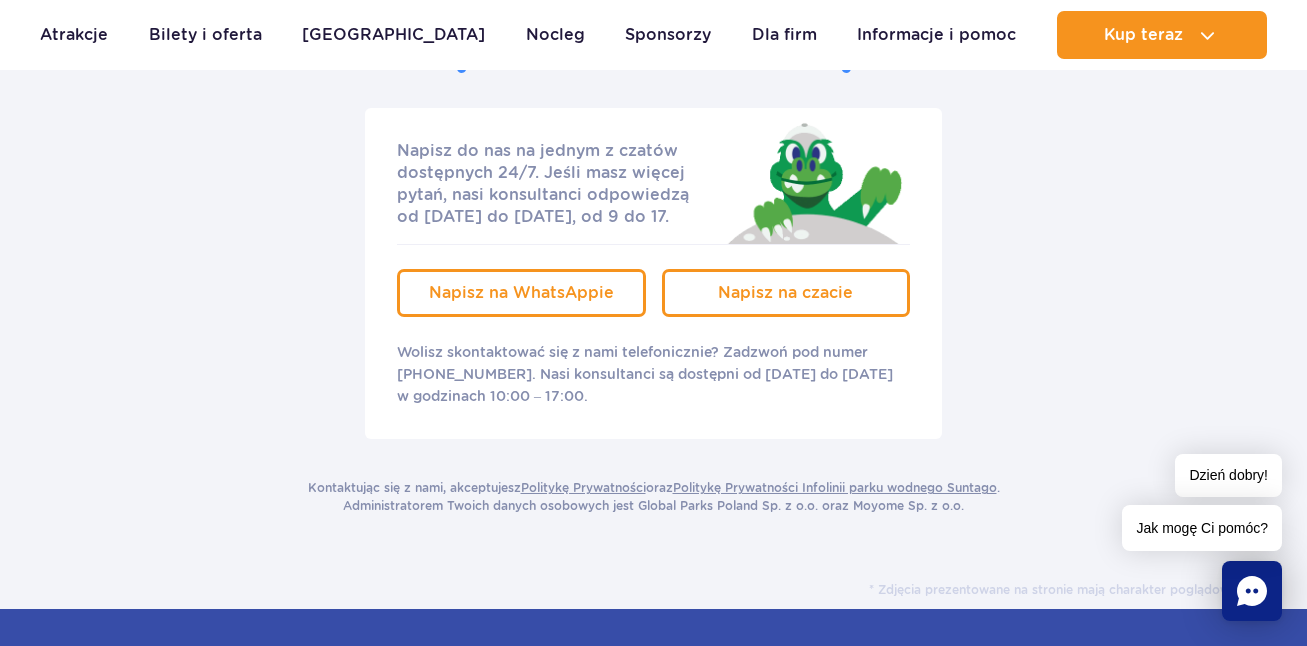 scroll, scrollTop: 300, scrollLeft: 0, axis: vertical 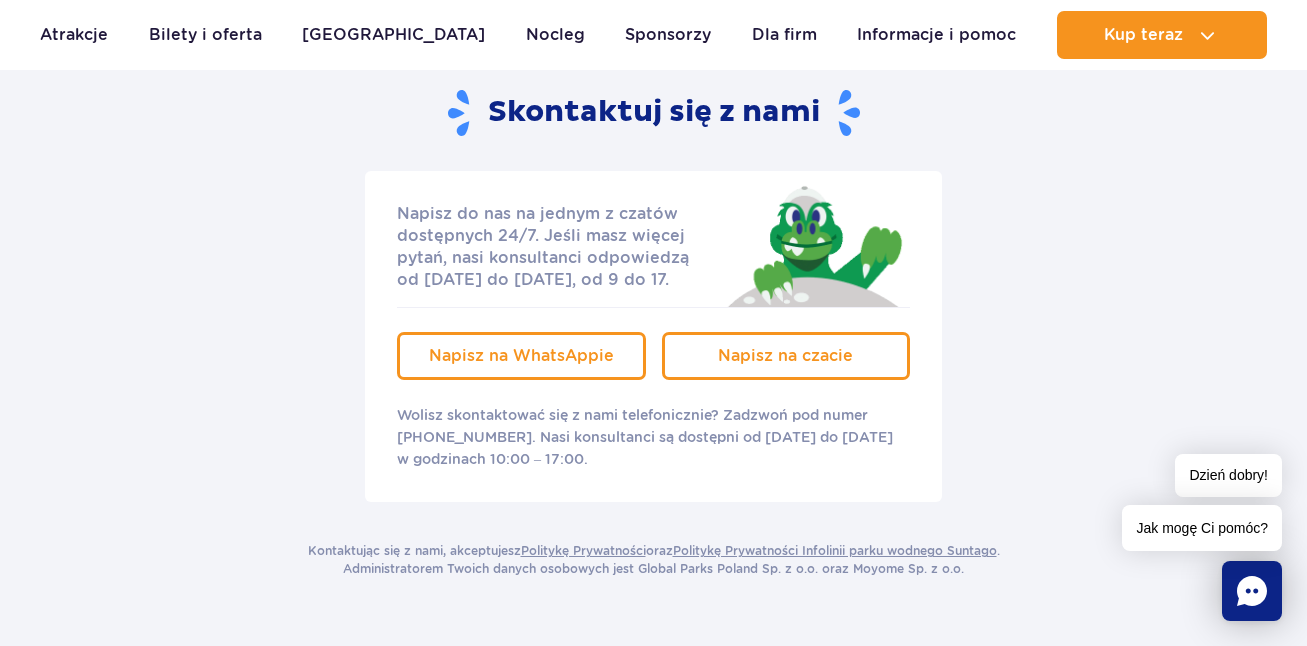 click 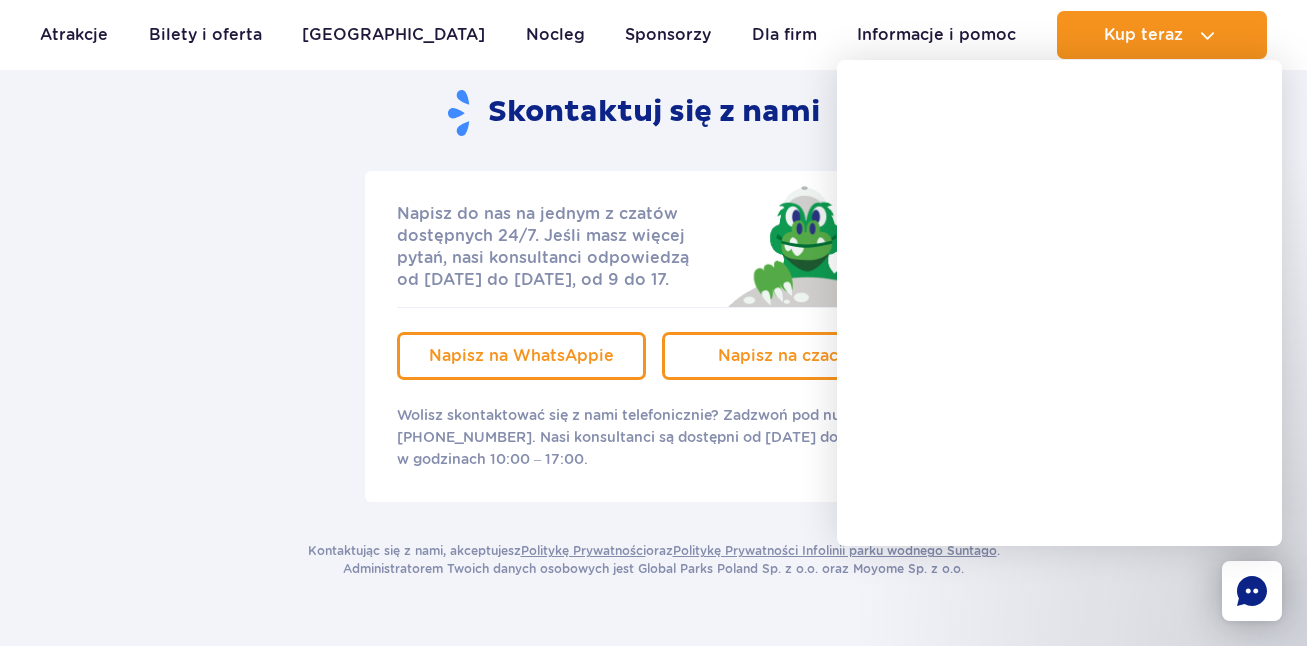 click on "Napisz do nas na jednym z czatów dostępnych 24/7. Jeśli masz więcej pytań, nasi konsultanci odpowiedzą od [DATE] do [DATE], od 9 do 17.
Napisz na czacie
Napisz na WhatsAppie
Wolisz skontaktować się z nami telefonicznie? Zadzwoń pod numer [PHONE_NUMBER]. Nasi konsultanci są dostępni od [DATE] do [DATE] w godzinach 10:00 – 17:00." at bounding box center [653, 336] 